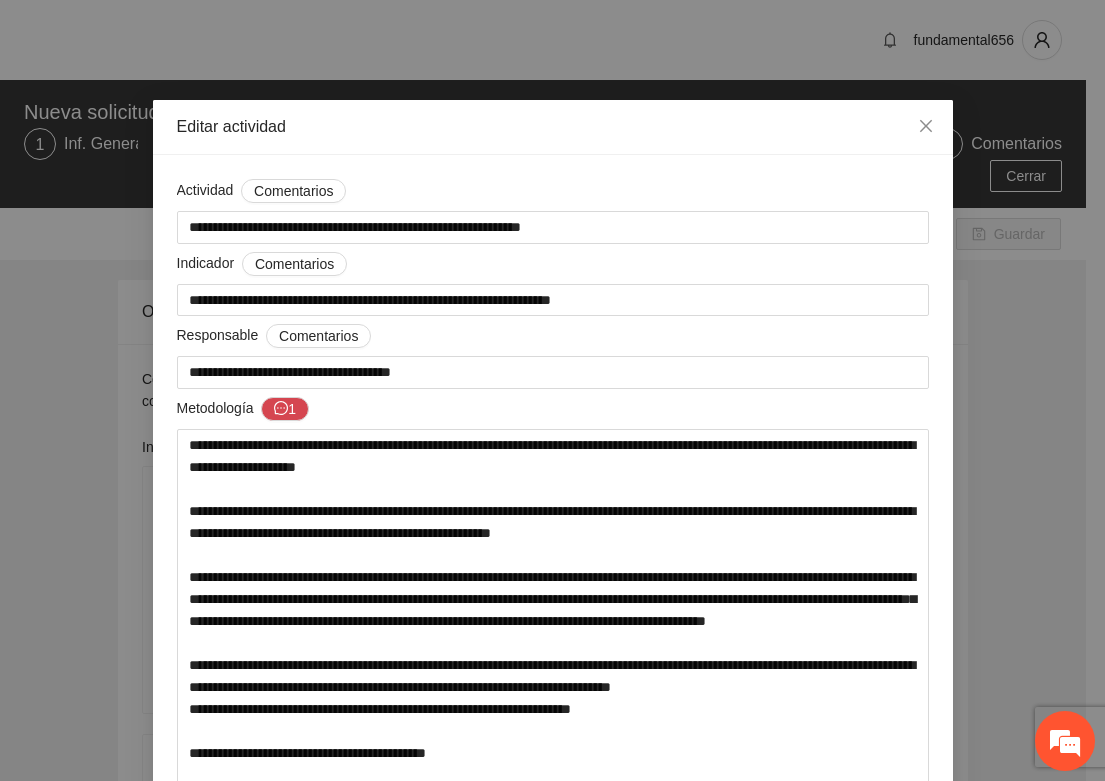 scroll, scrollTop: 5750, scrollLeft: 0, axis: vertical 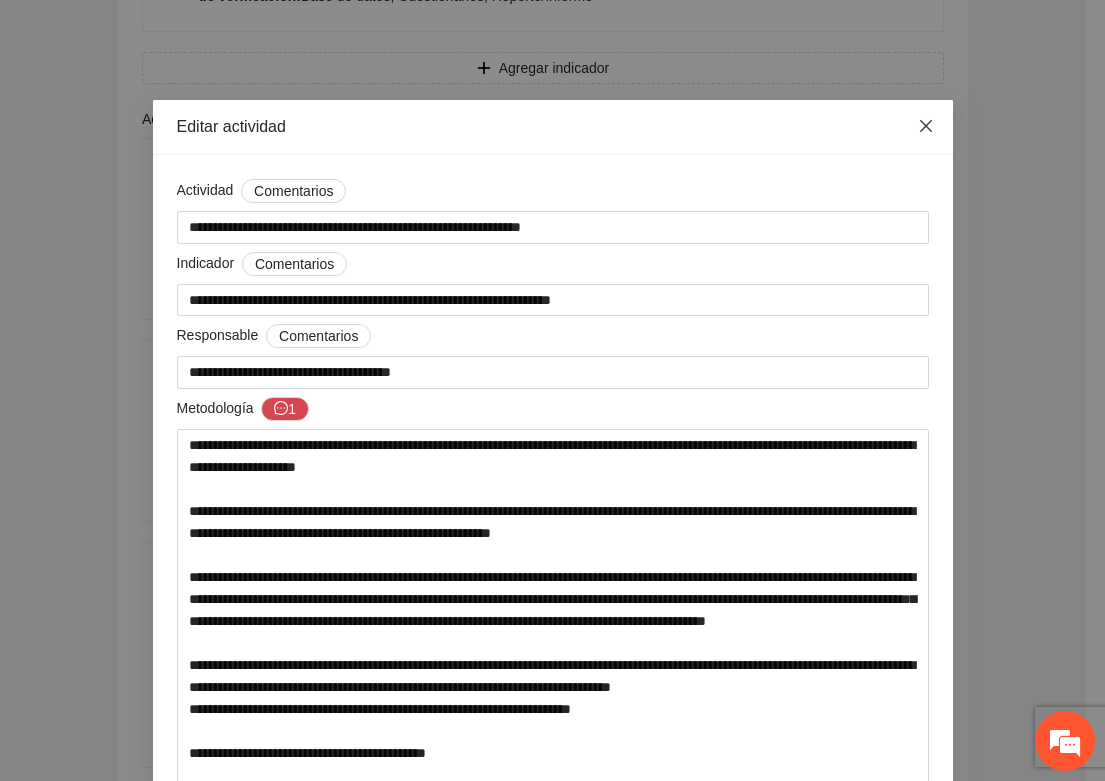 drag, startPoint x: 916, startPoint y: 133, endPoint x: 903, endPoint y: 133, distance: 13 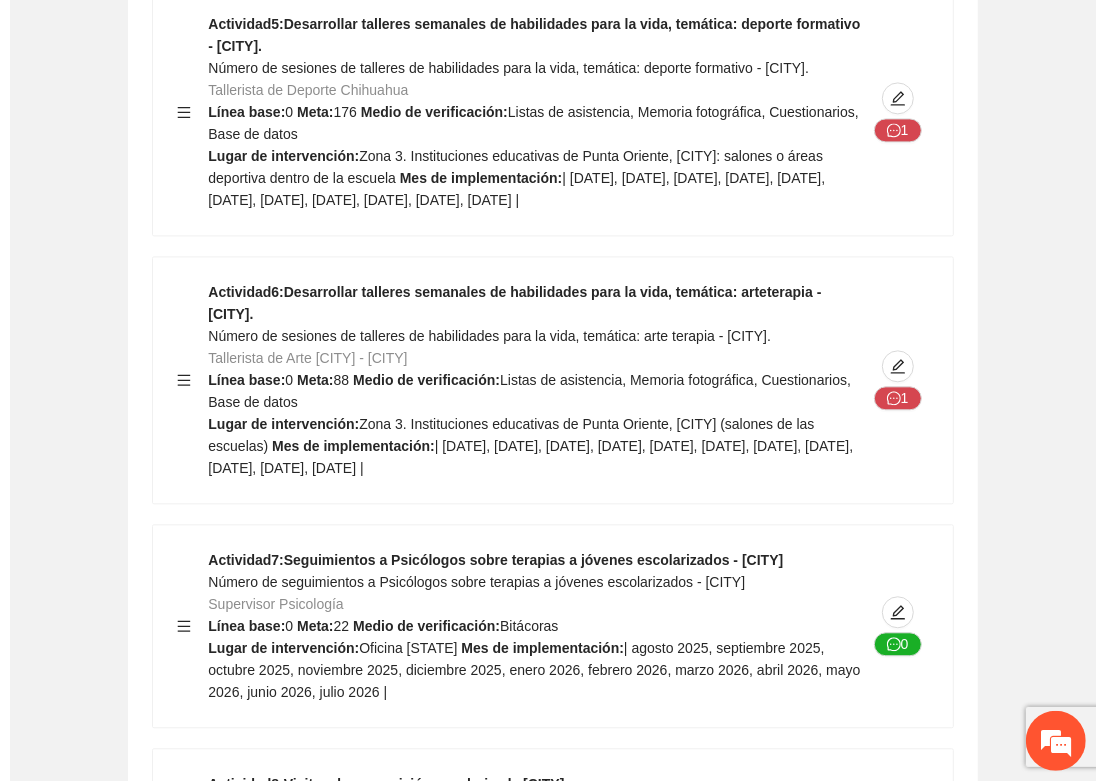 scroll, scrollTop: 6875, scrollLeft: 0, axis: vertical 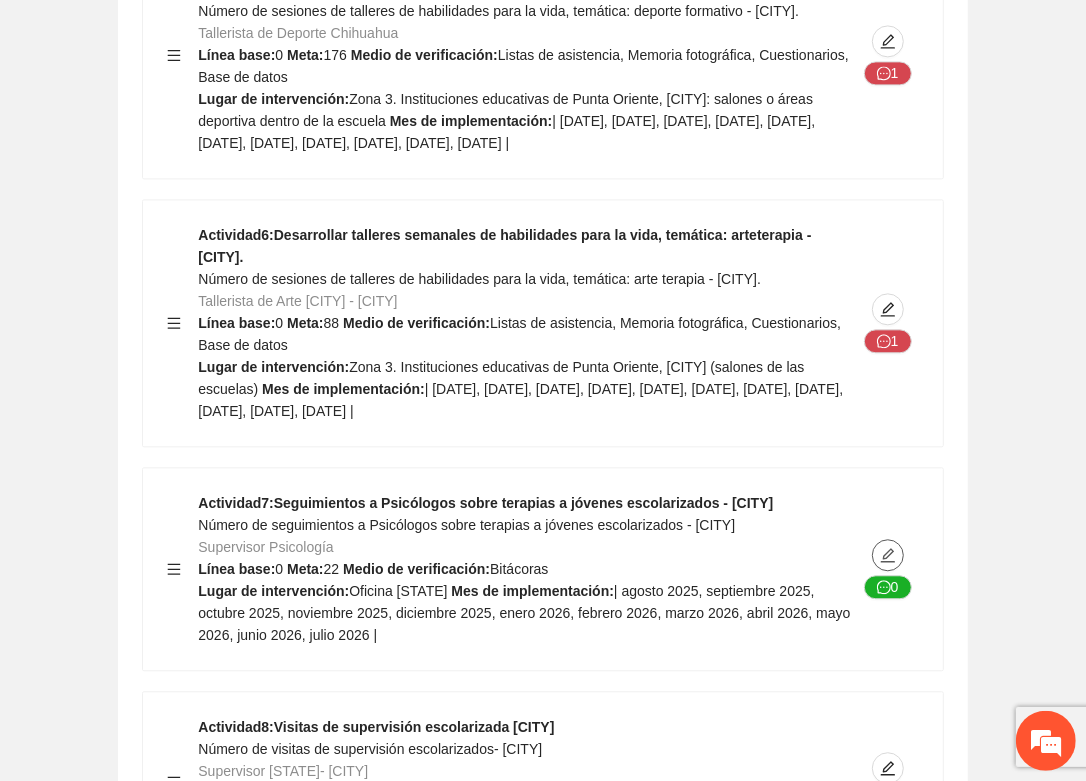 click 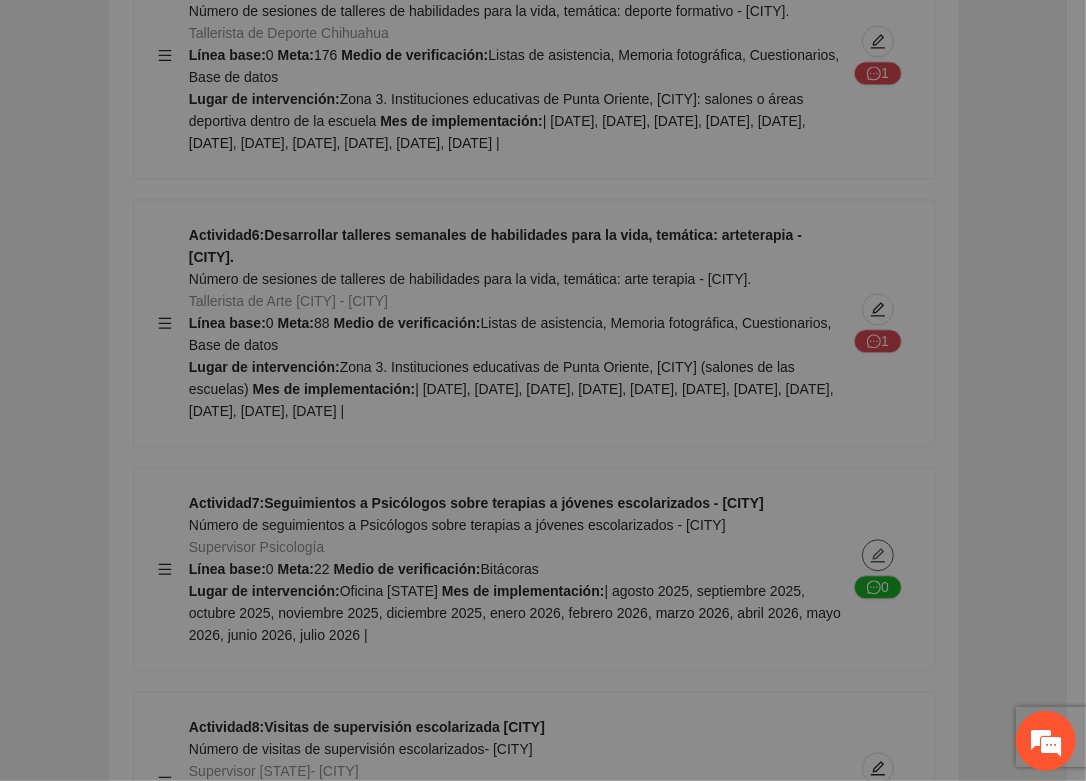 type on "**********" 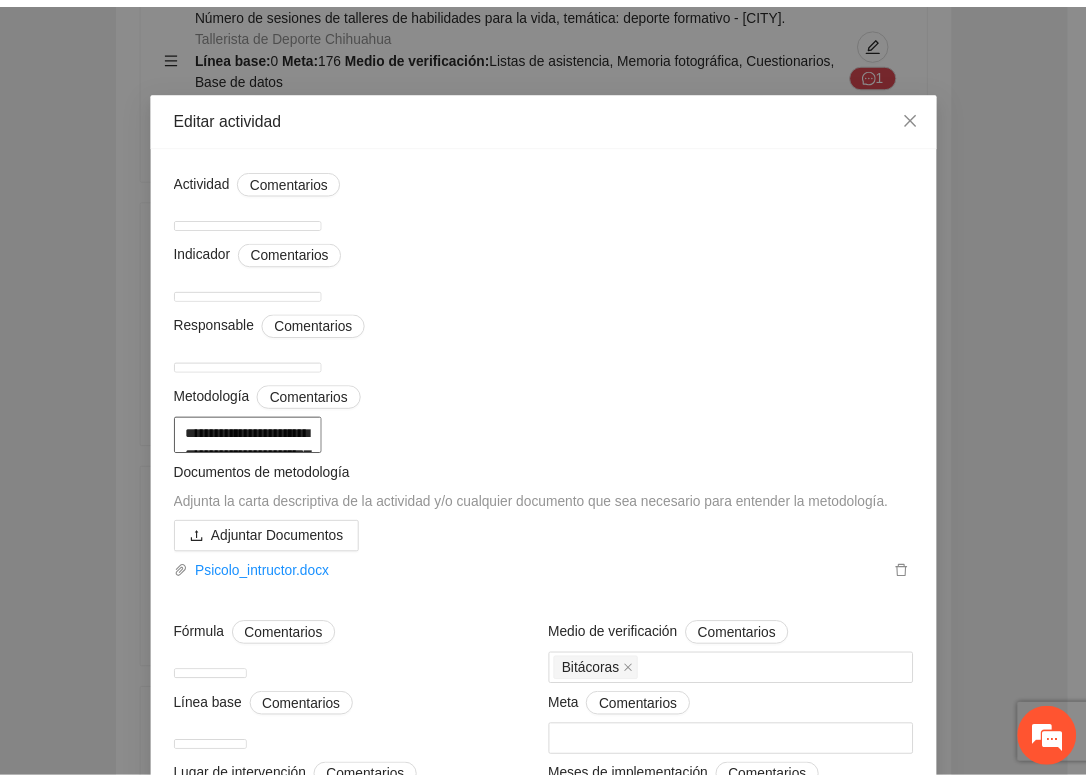 scroll, scrollTop: 0, scrollLeft: 0, axis: both 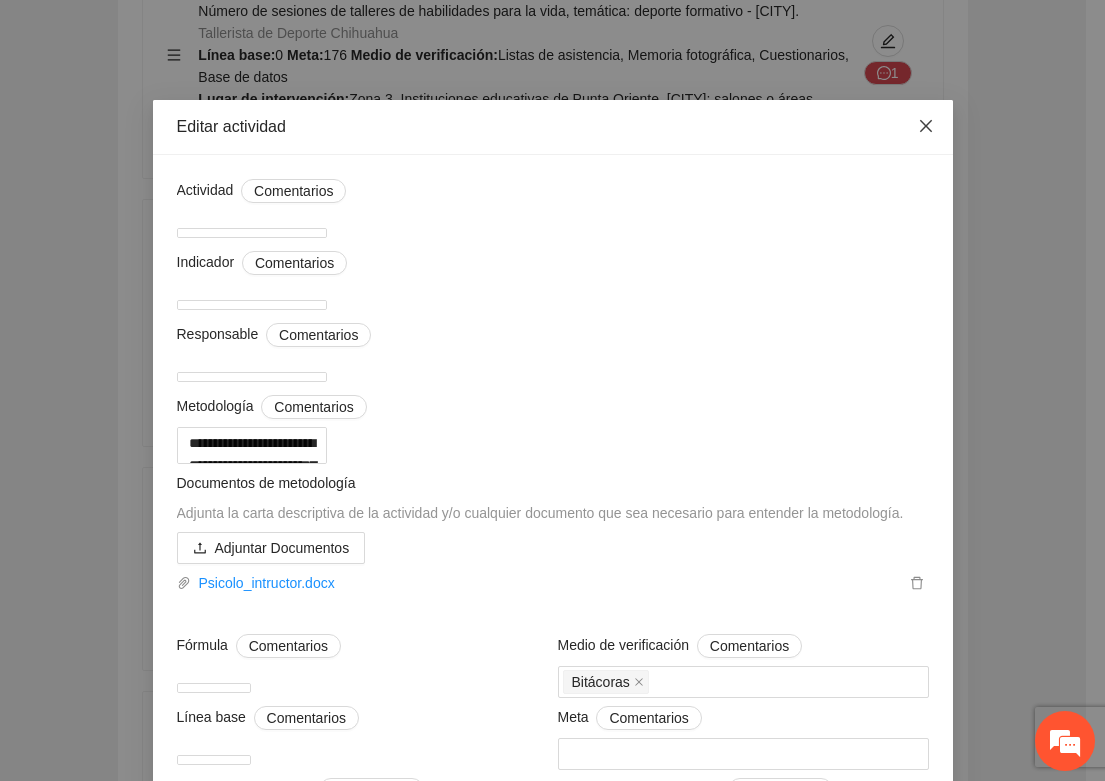 click 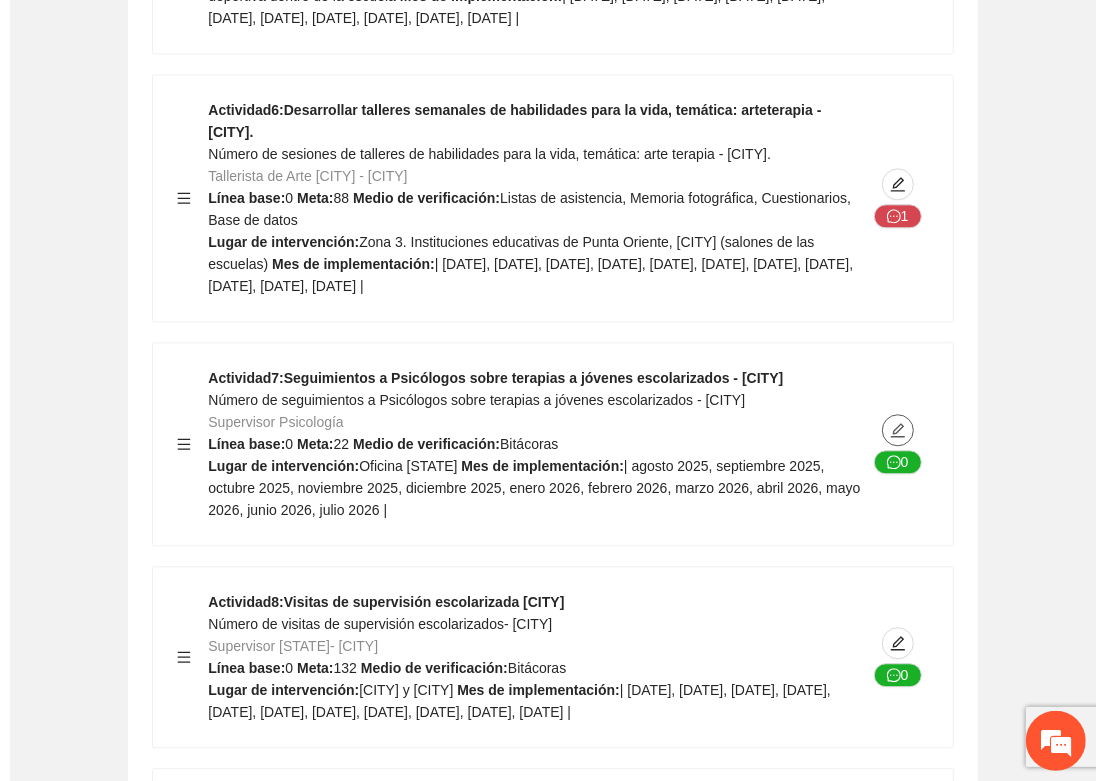 scroll, scrollTop: 7125, scrollLeft: 0, axis: vertical 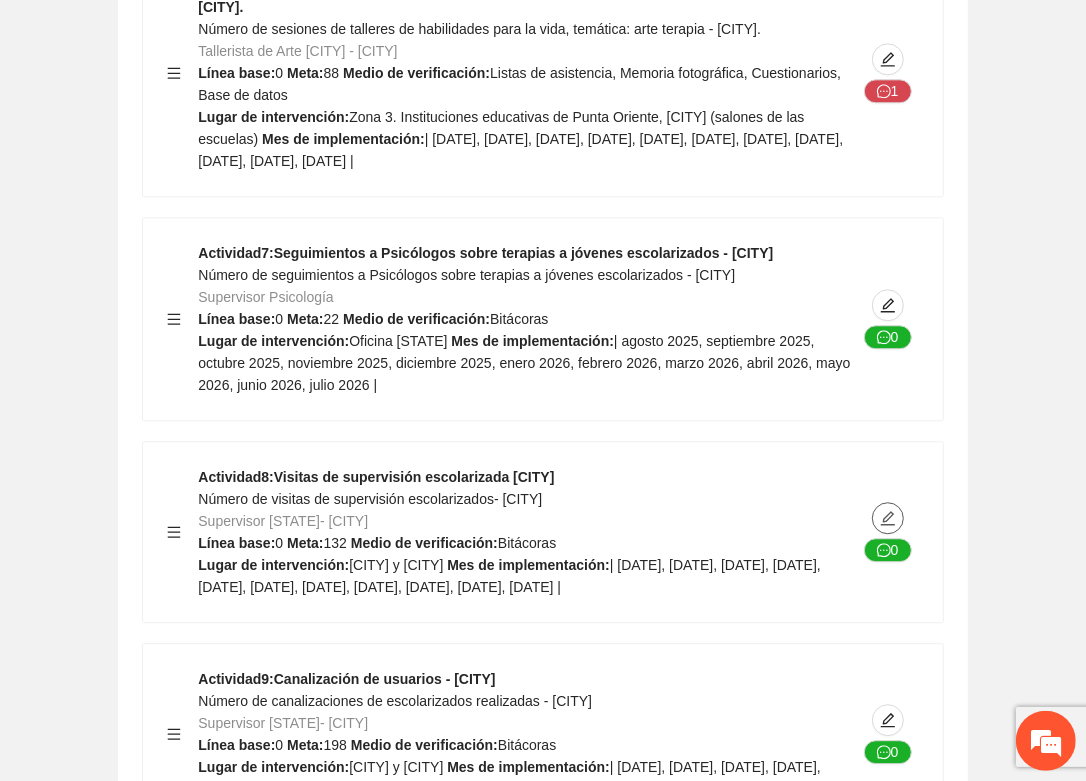 click 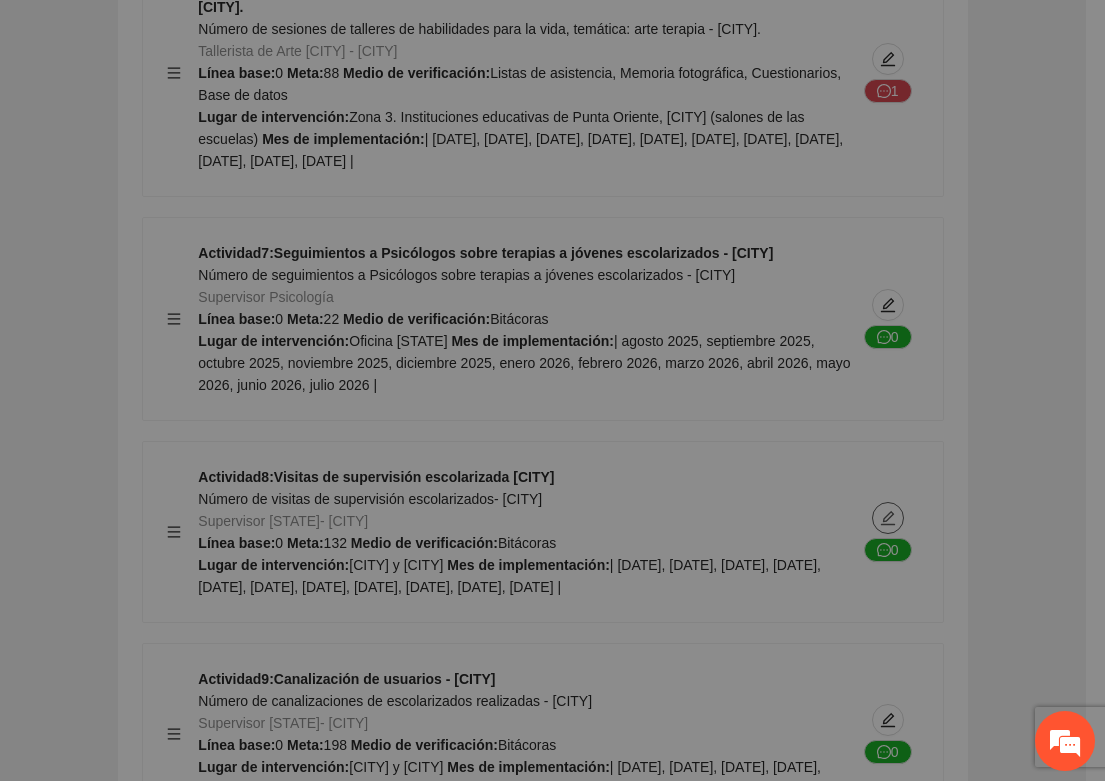 type on "**********" 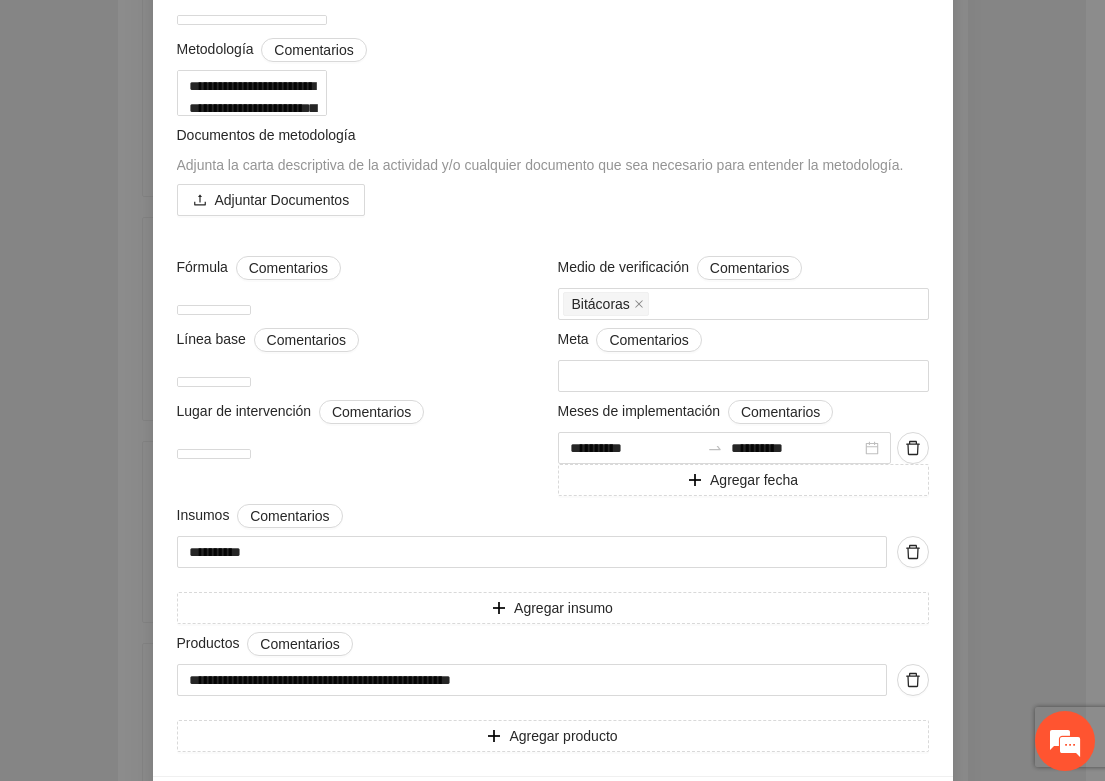 scroll, scrollTop: 375, scrollLeft: 0, axis: vertical 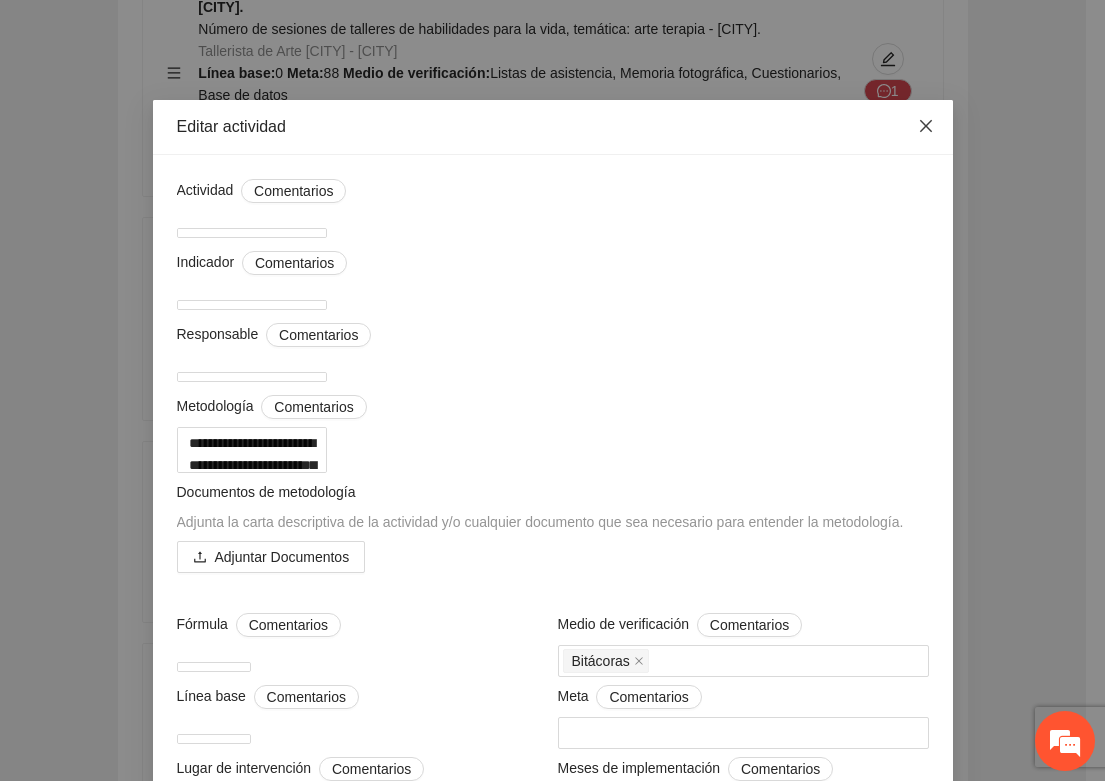 click at bounding box center [926, 127] 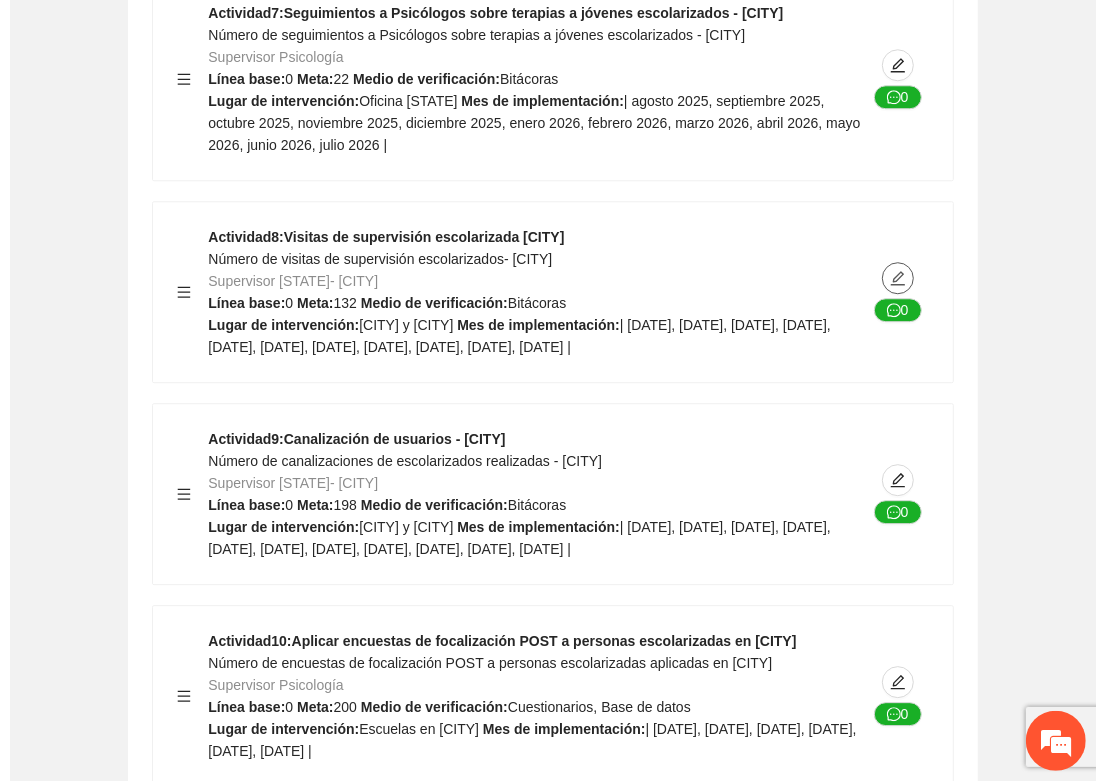 scroll, scrollTop: 7375, scrollLeft: 0, axis: vertical 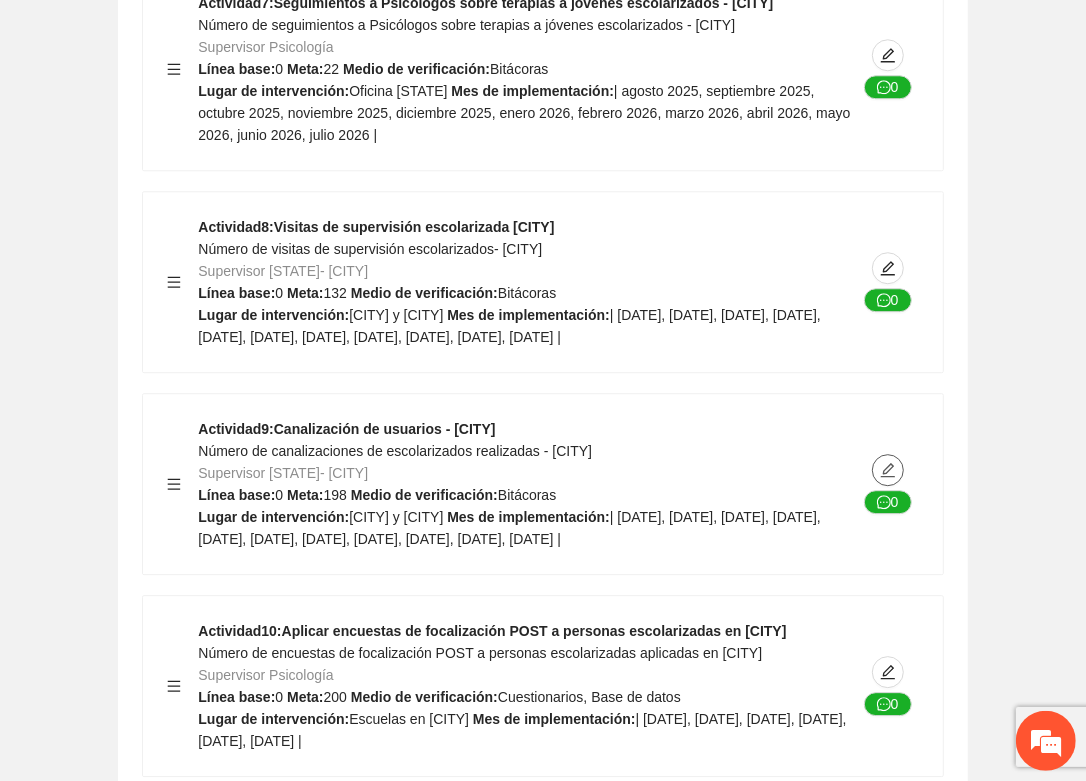 click 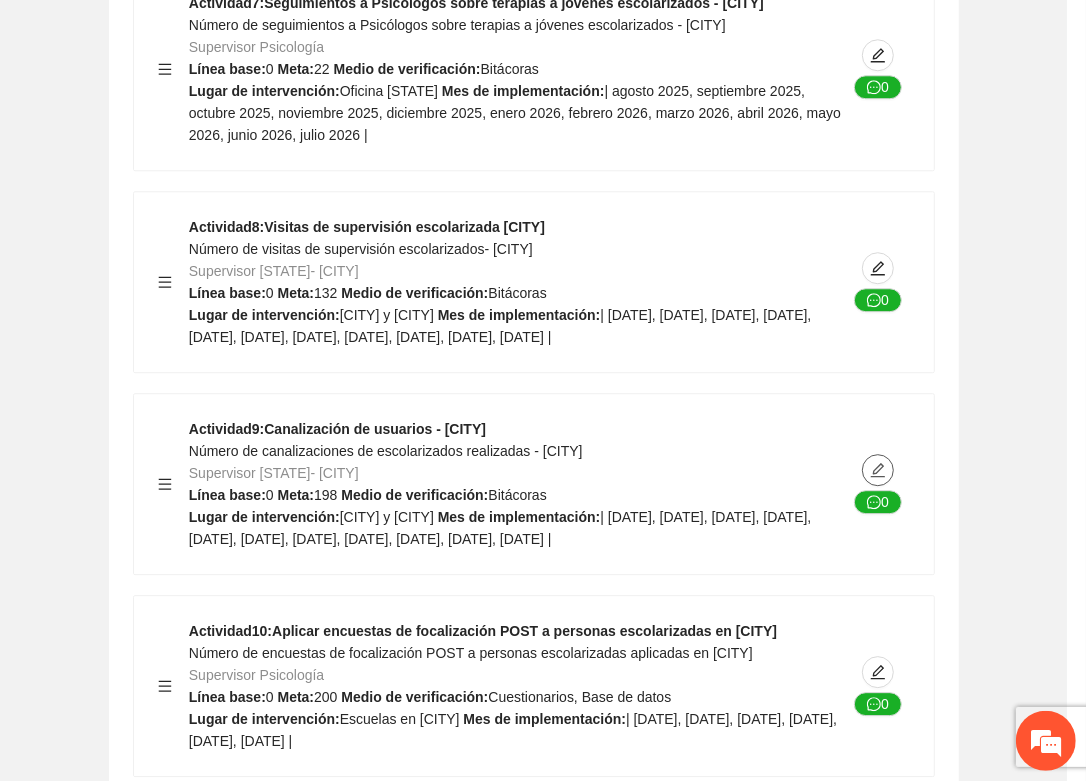 type on "**********" 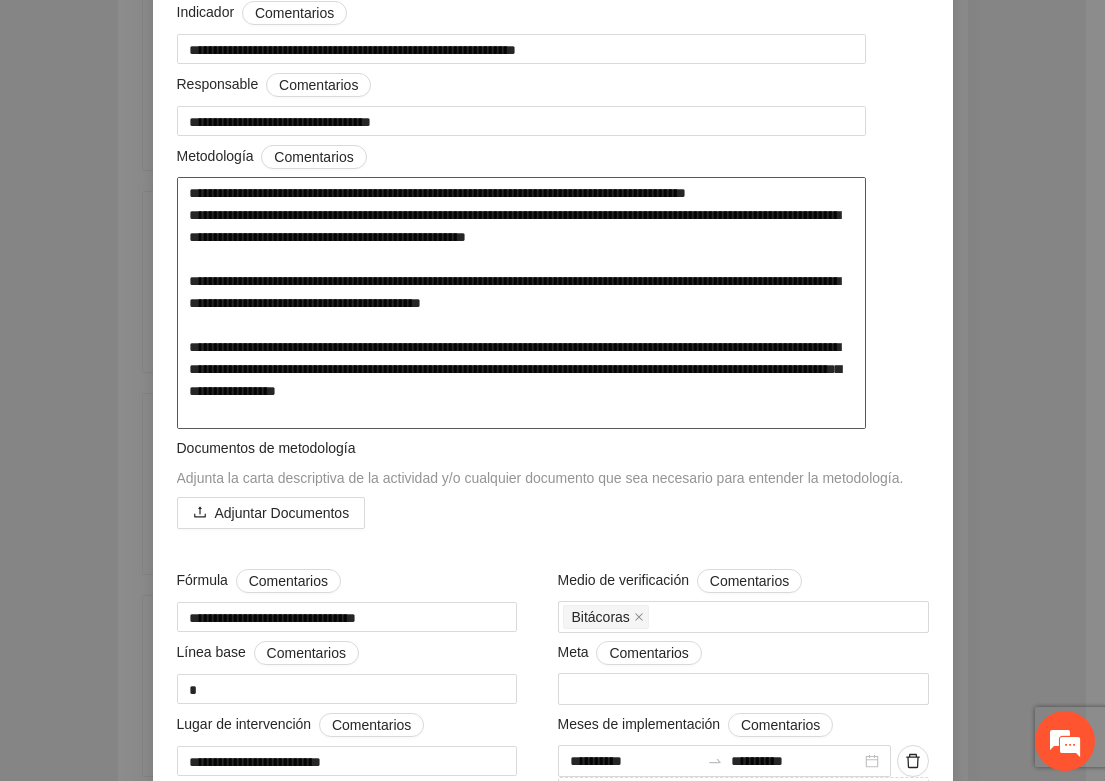 scroll, scrollTop: 375, scrollLeft: 0, axis: vertical 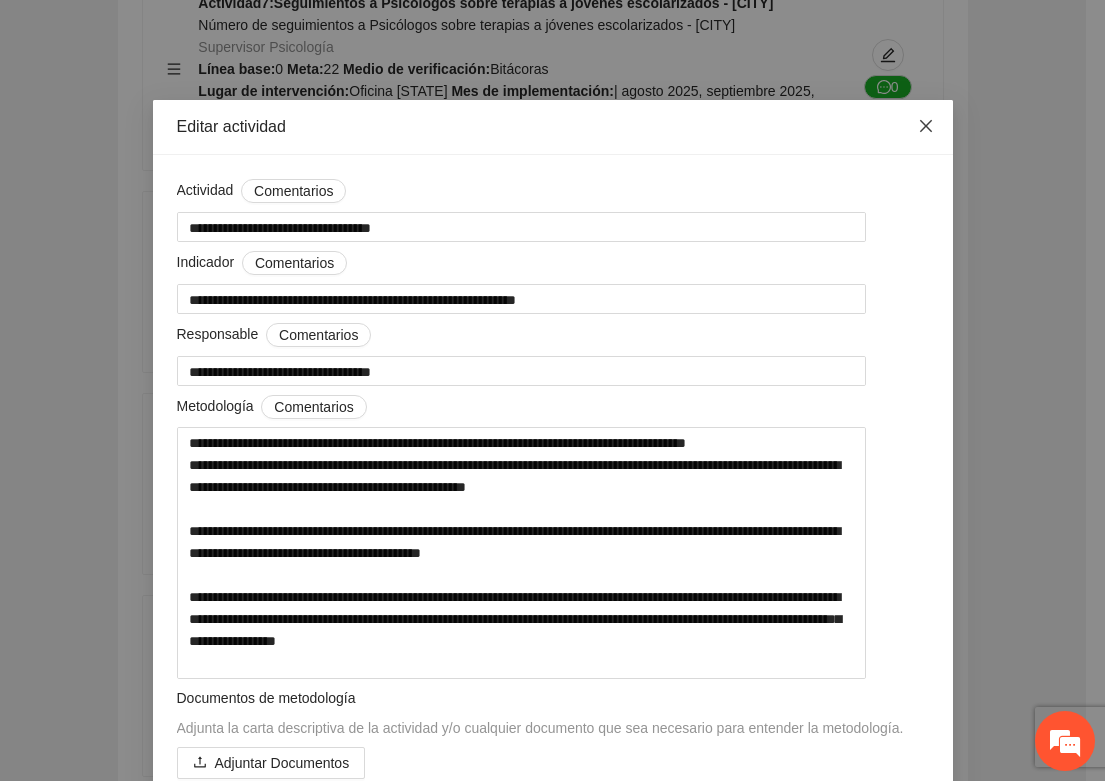 drag, startPoint x: 913, startPoint y: 133, endPoint x: 871, endPoint y: 168, distance: 54.67175 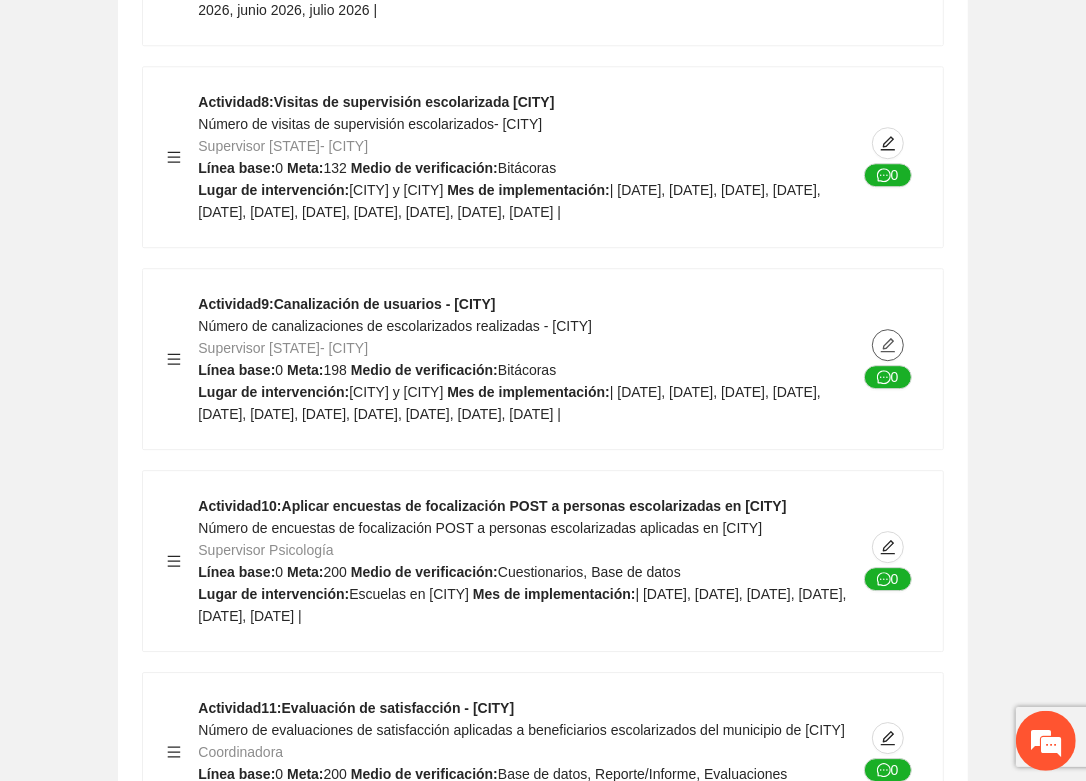 scroll, scrollTop: 7625, scrollLeft: 0, axis: vertical 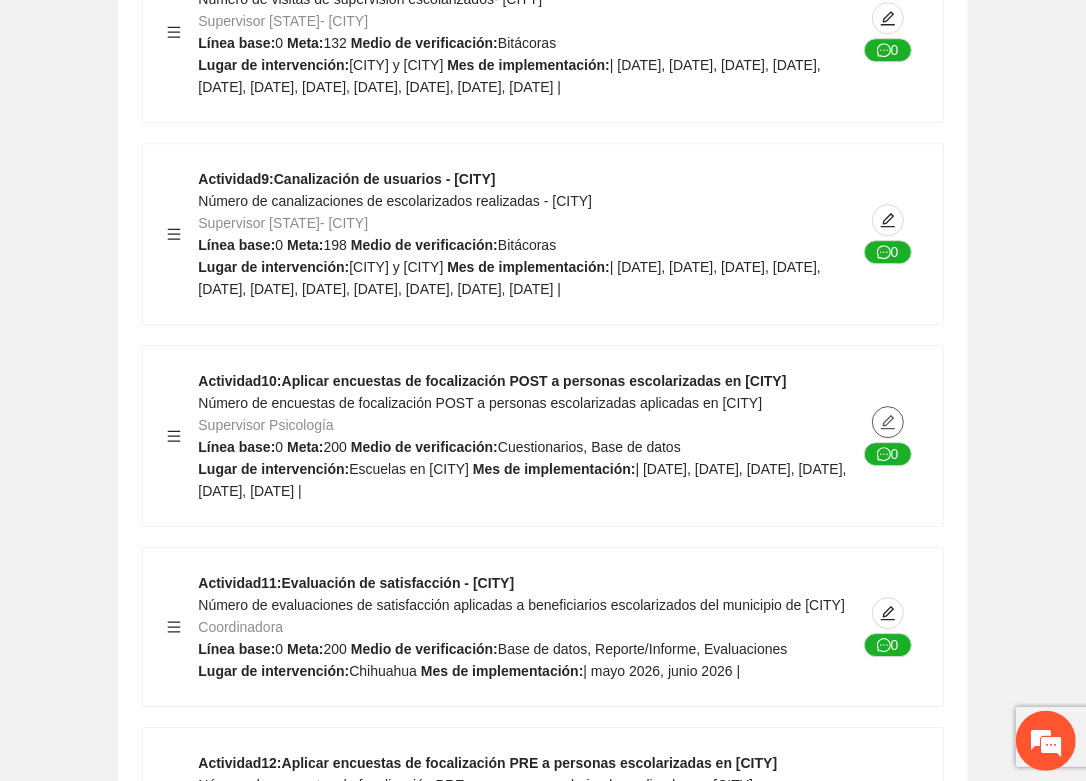 click 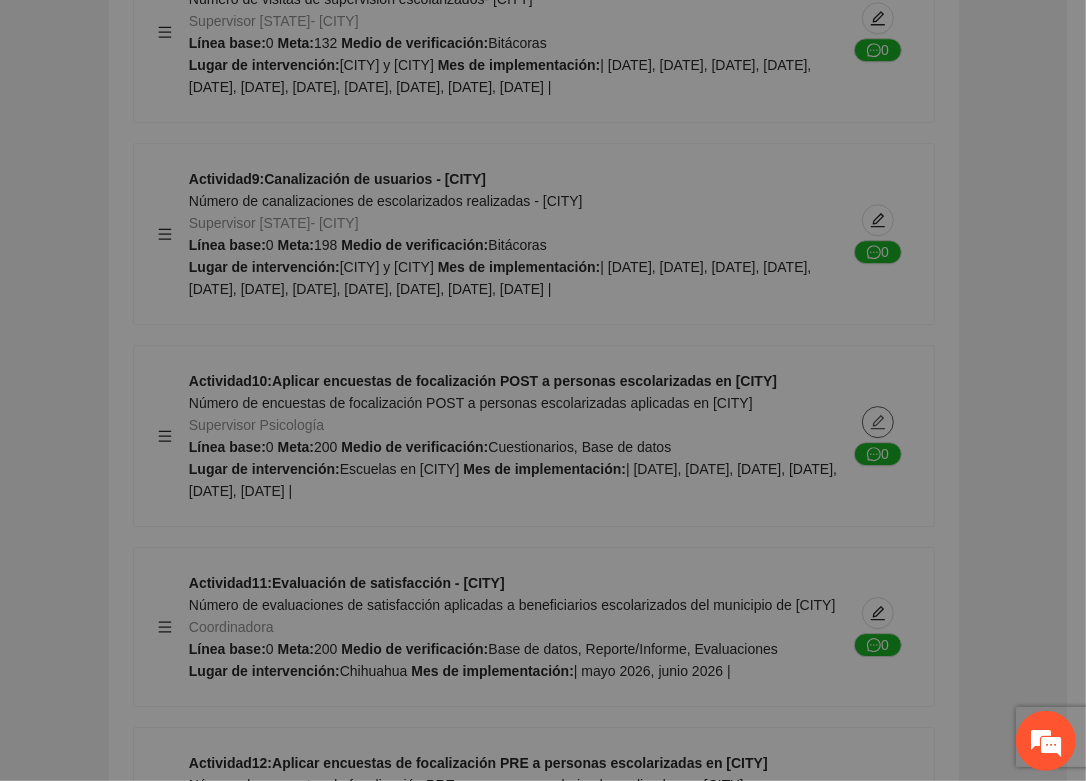 type on "**********" 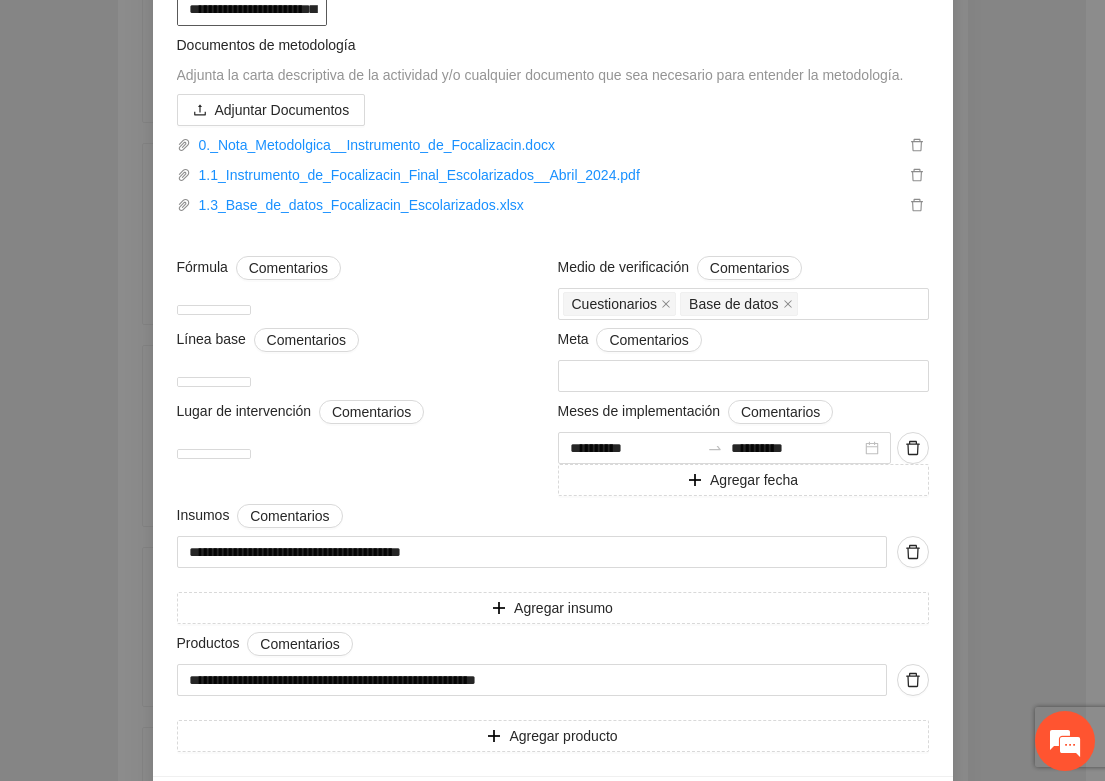 scroll, scrollTop: 750, scrollLeft: 0, axis: vertical 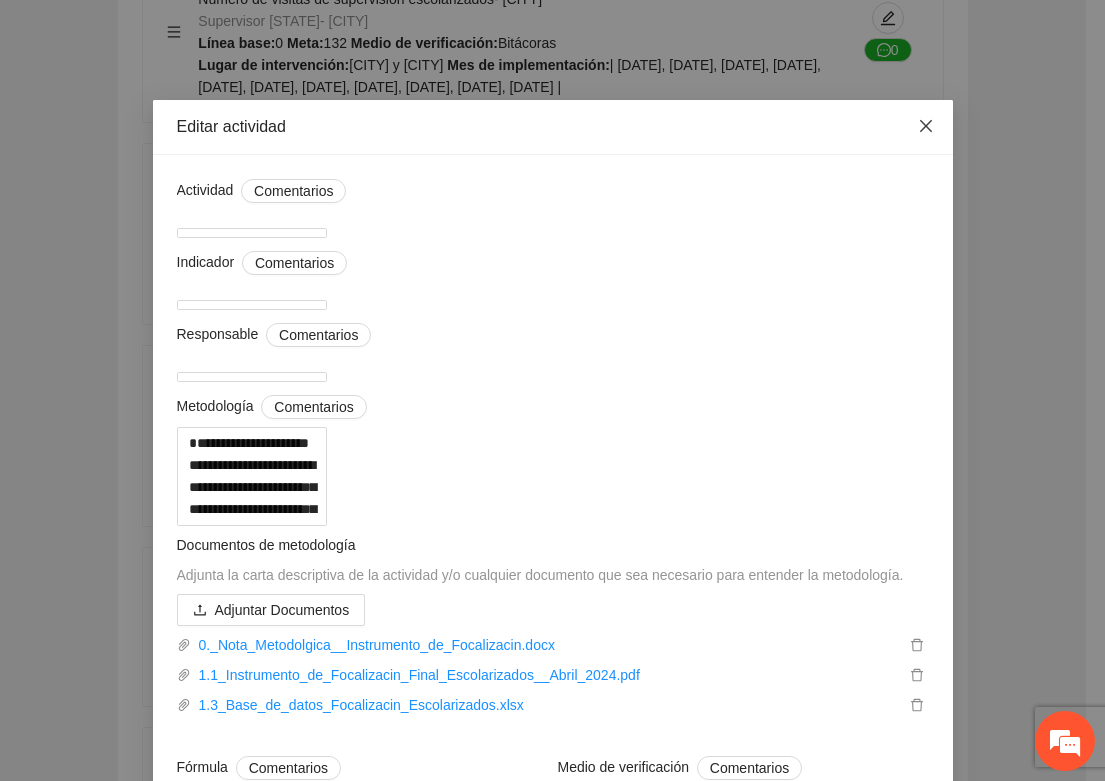 click 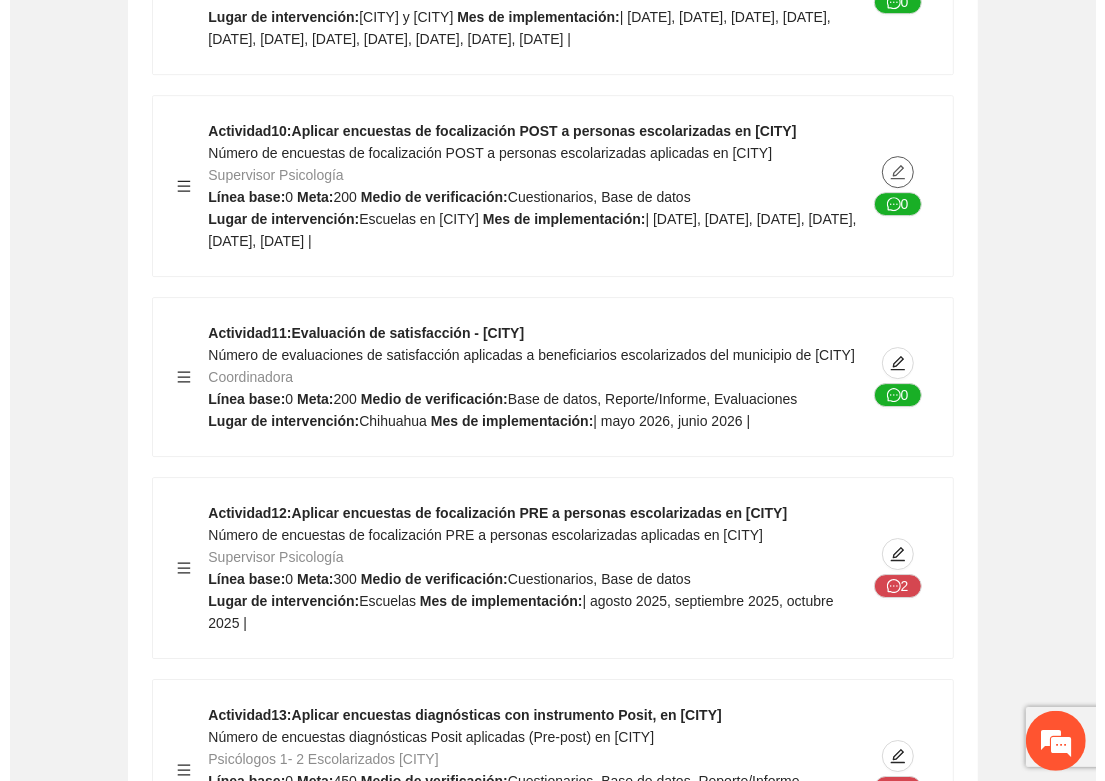 scroll, scrollTop: 8000, scrollLeft: 0, axis: vertical 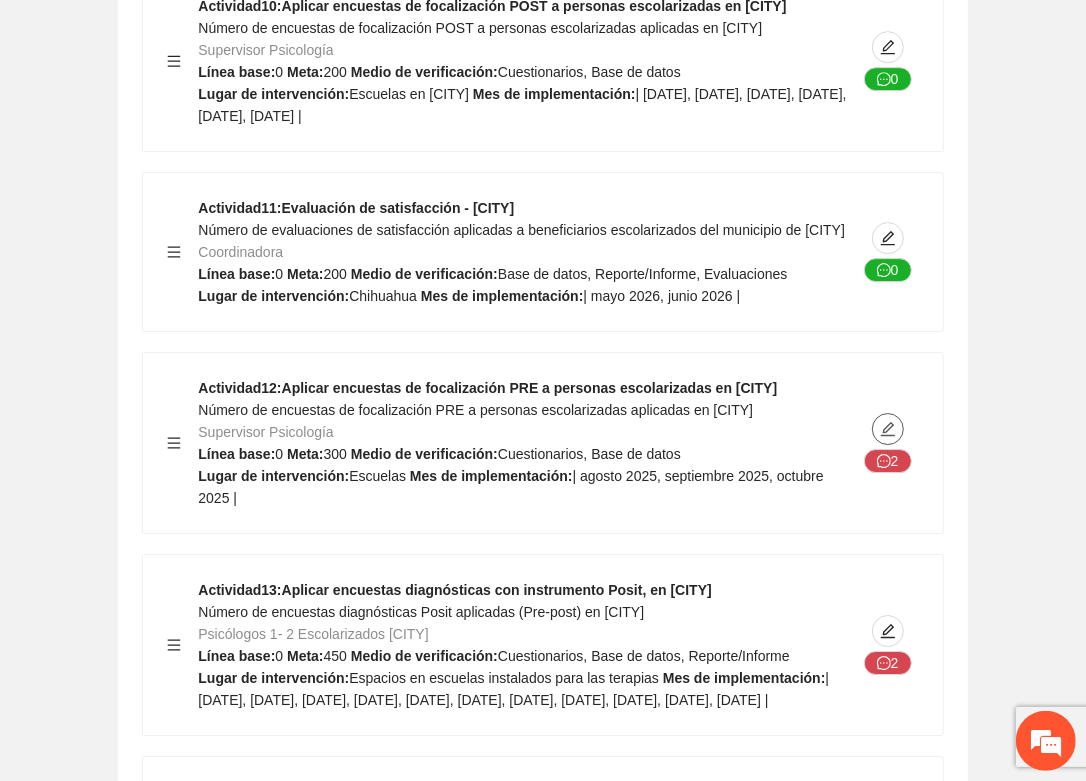 click 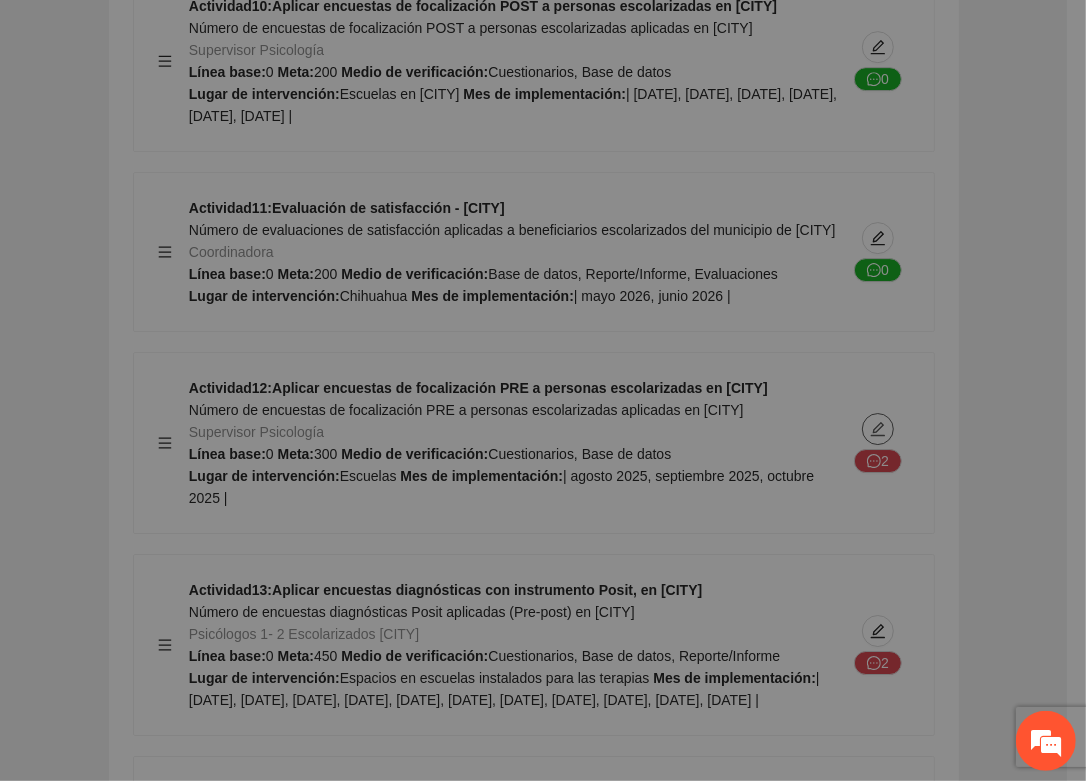 type on "********" 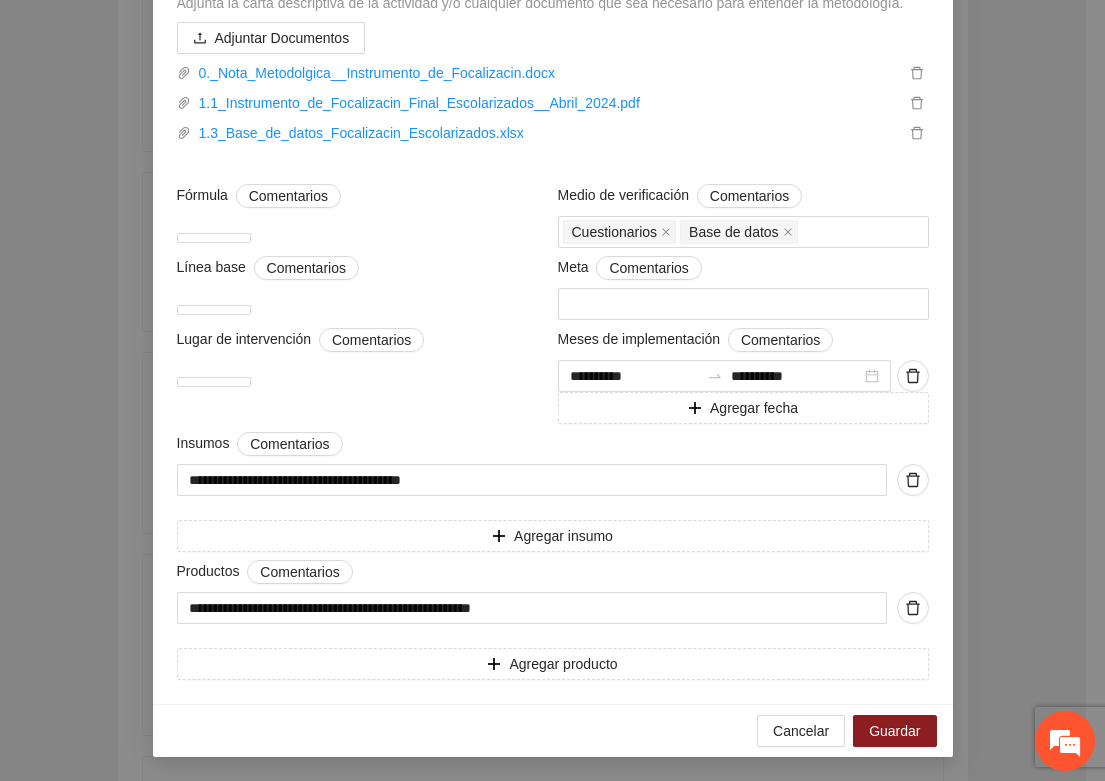 scroll, scrollTop: 625, scrollLeft: 0, axis: vertical 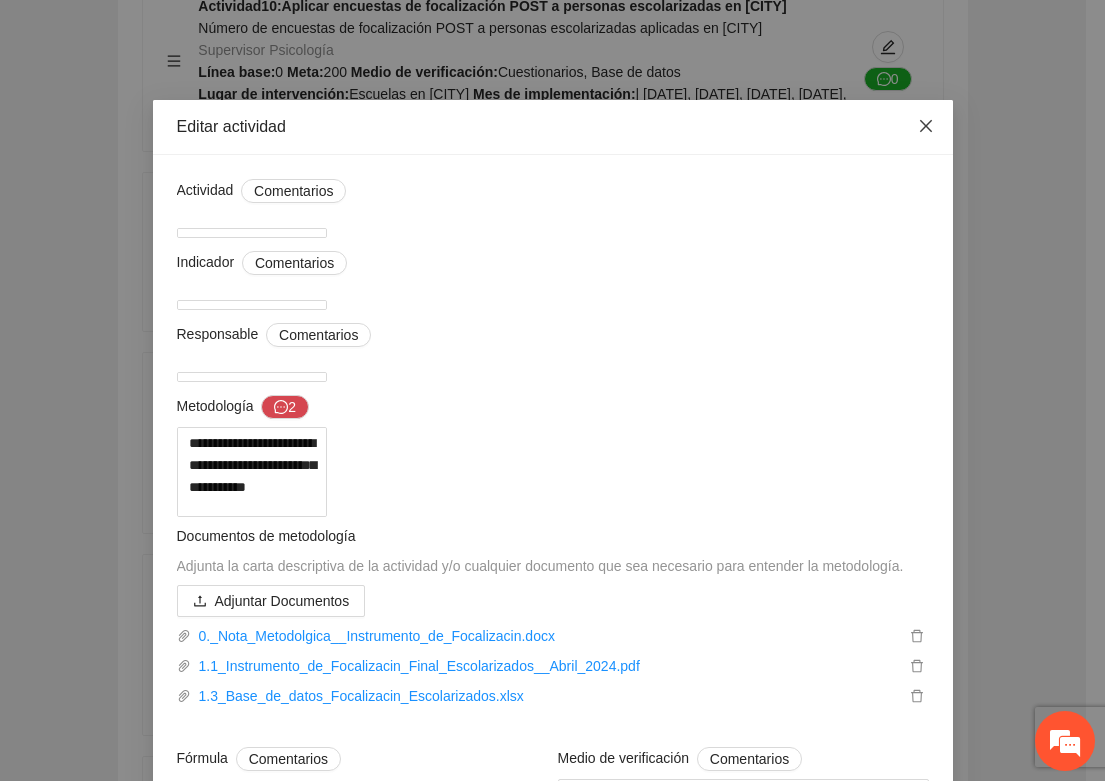 click at bounding box center [926, 127] 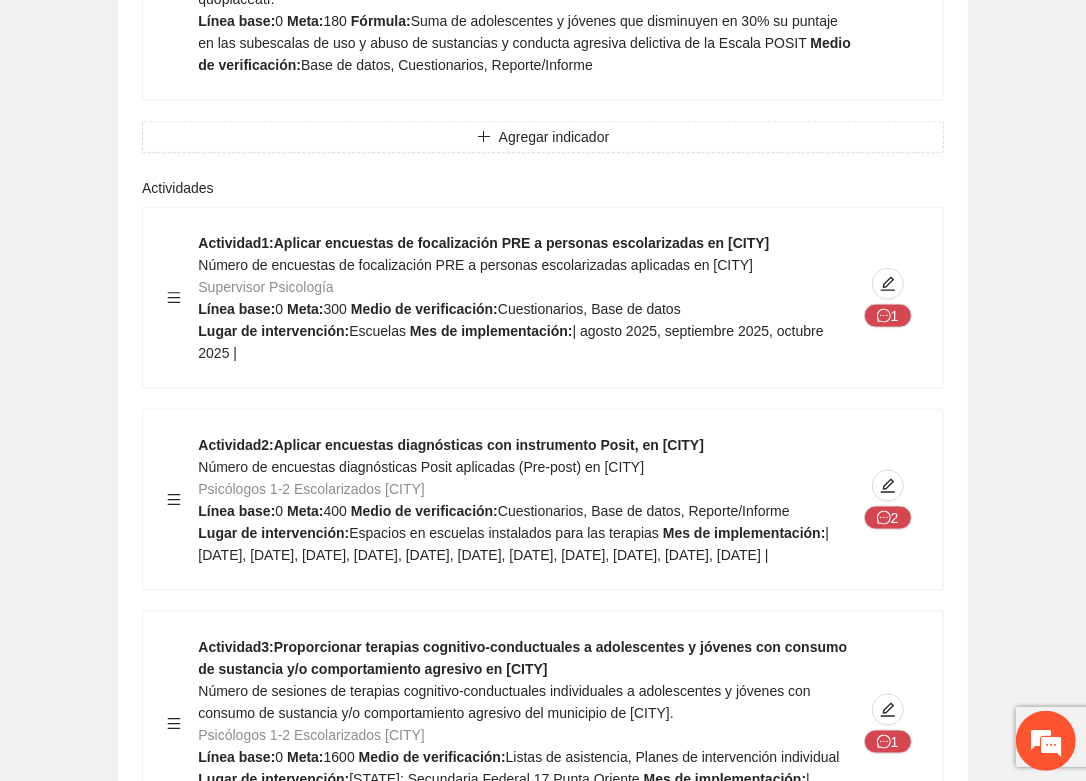 scroll, scrollTop: 5625, scrollLeft: 0, axis: vertical 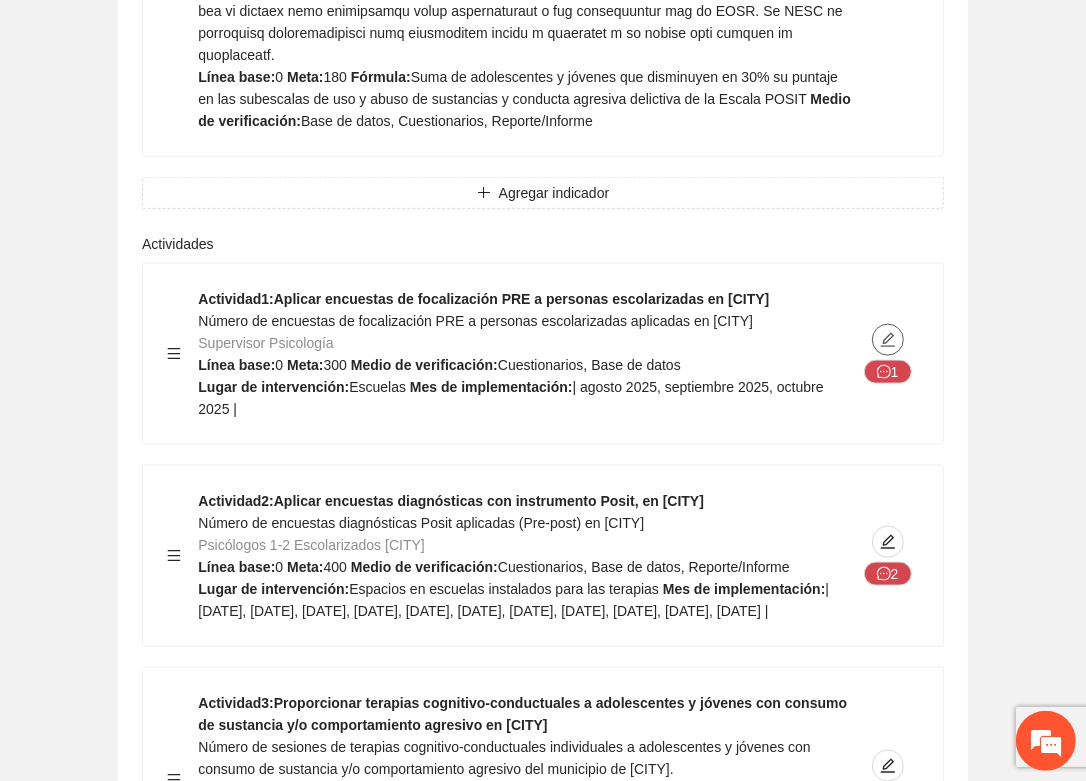 click at bounding box center (888, 340) 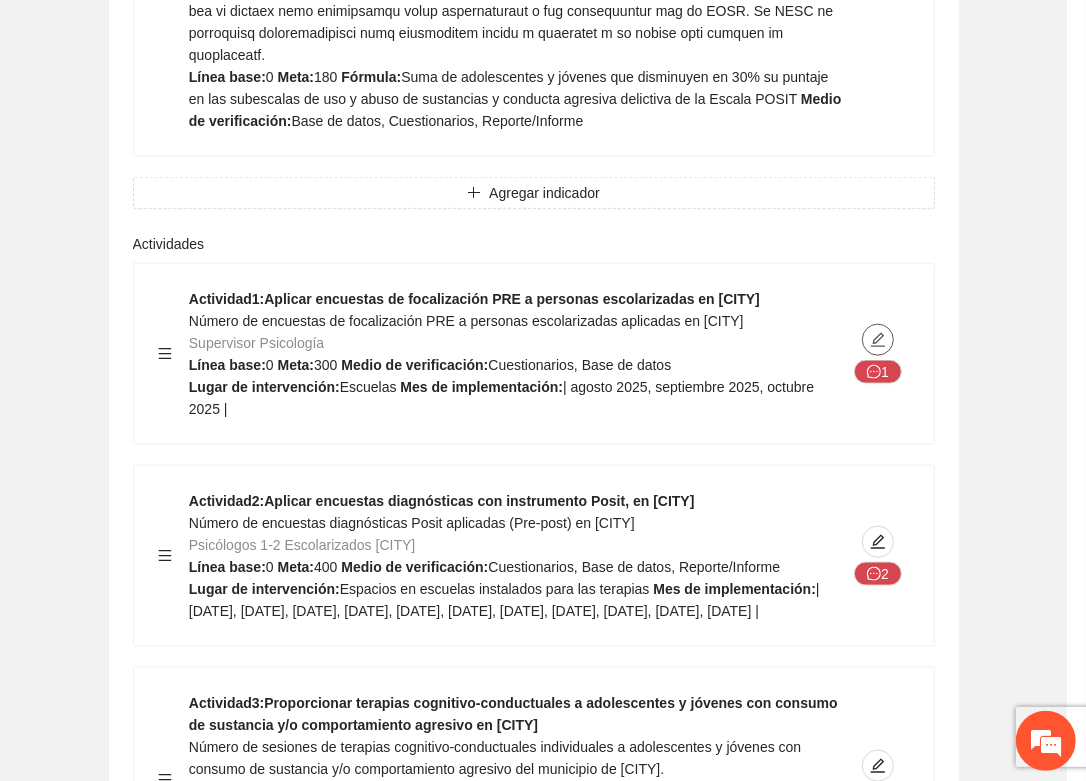 type on "********" 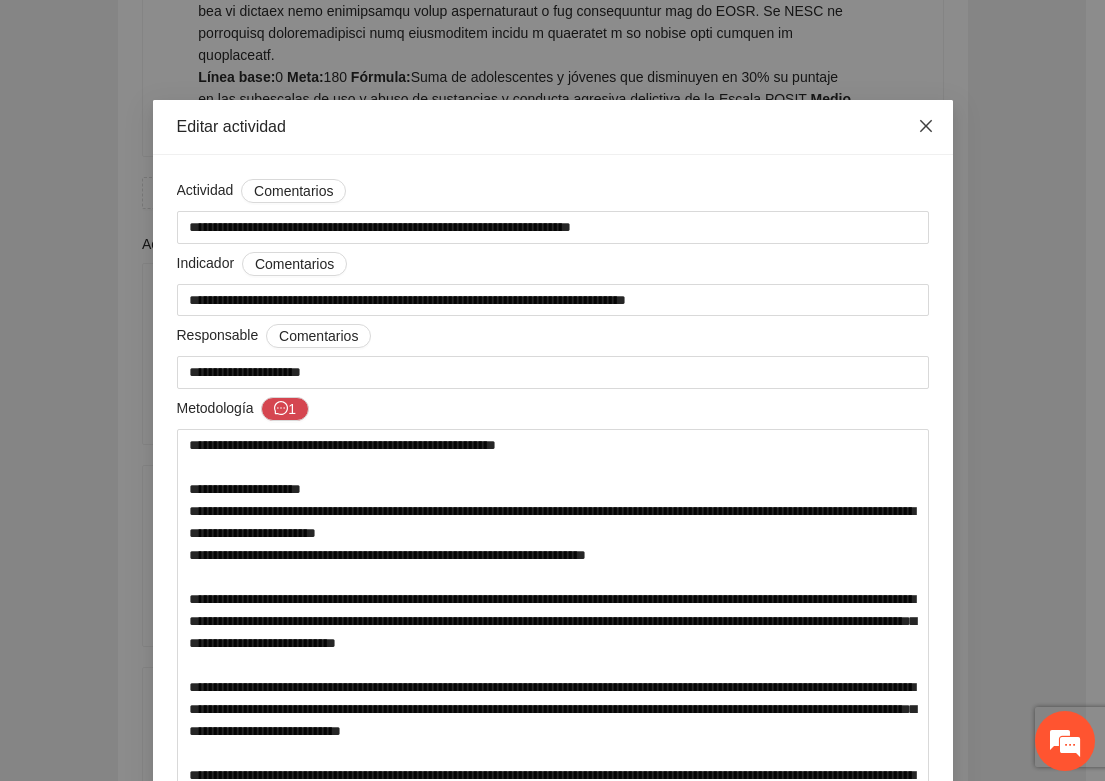 click 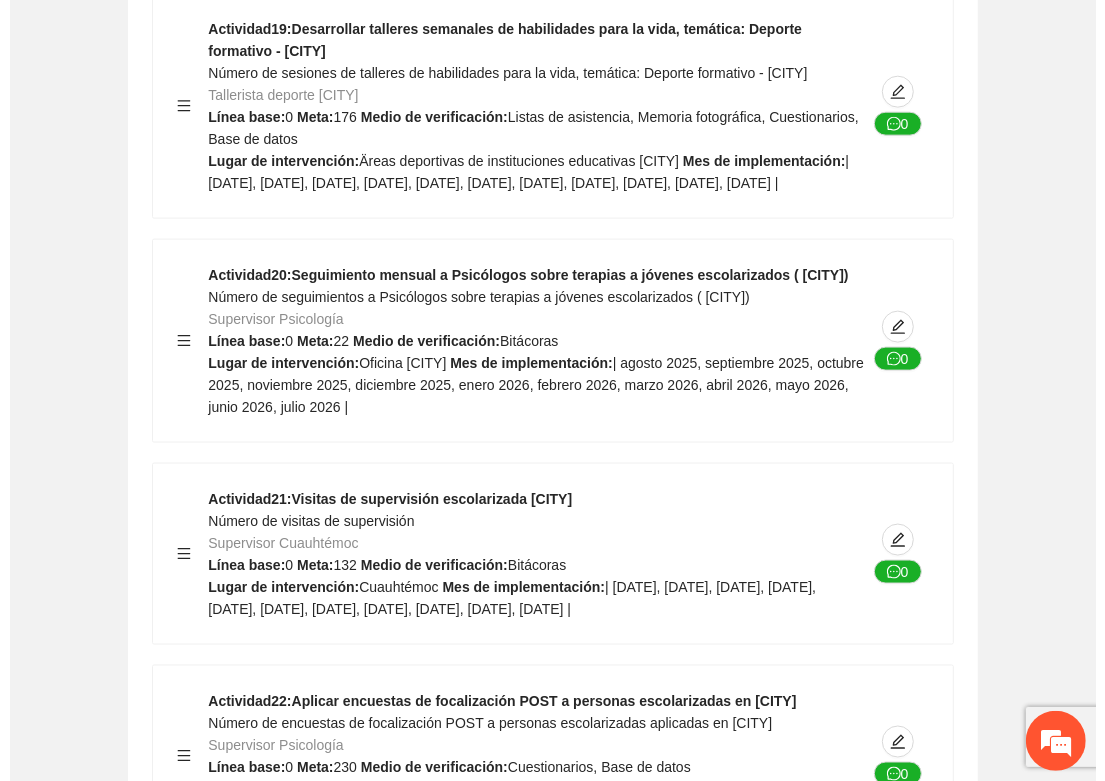 scroll, scrollTop: 10125, scrollLeft: 0, axis: vertical 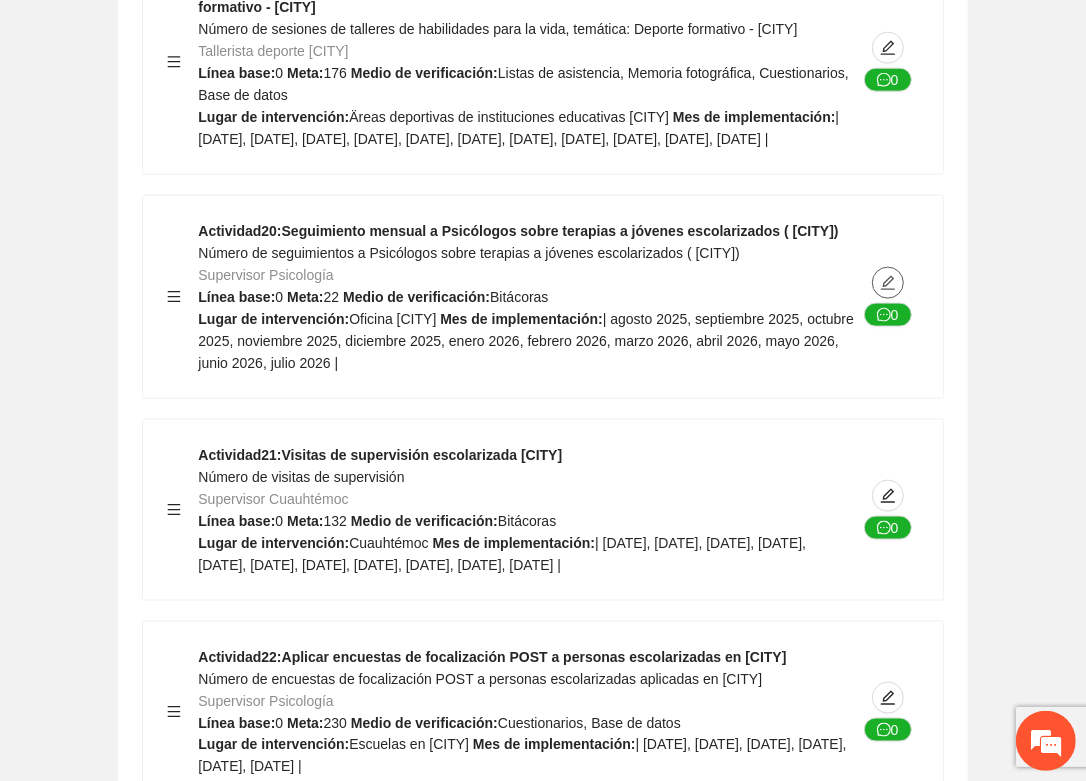 click 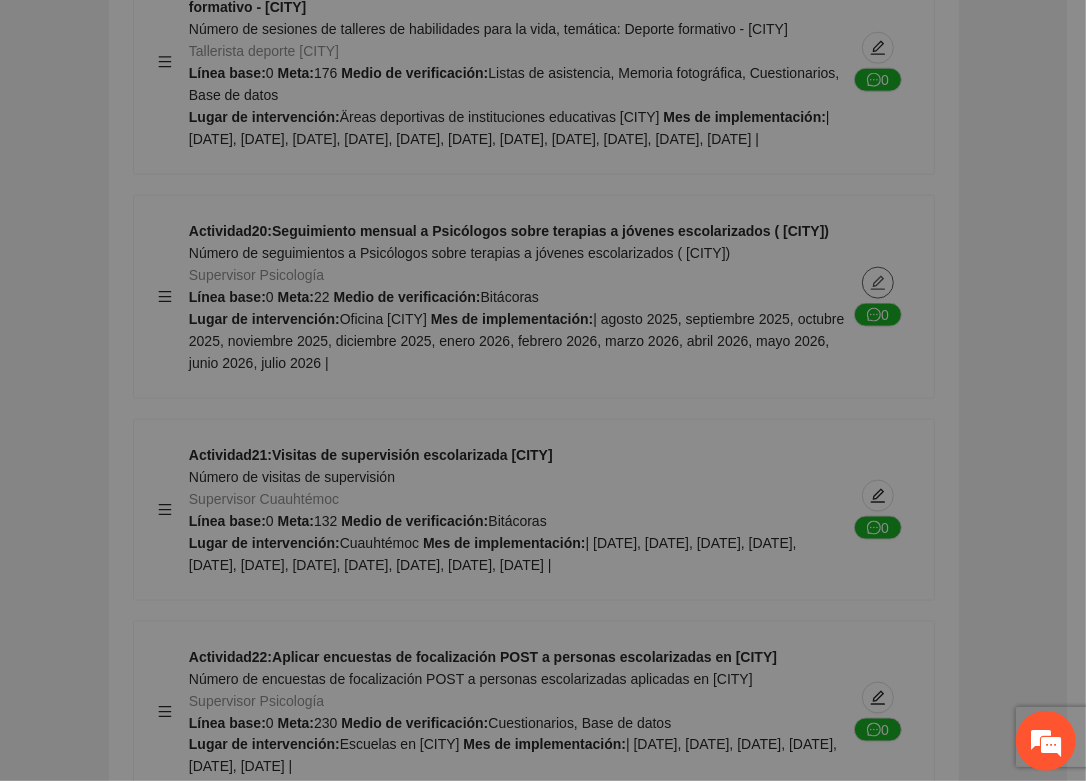 type on "**********" 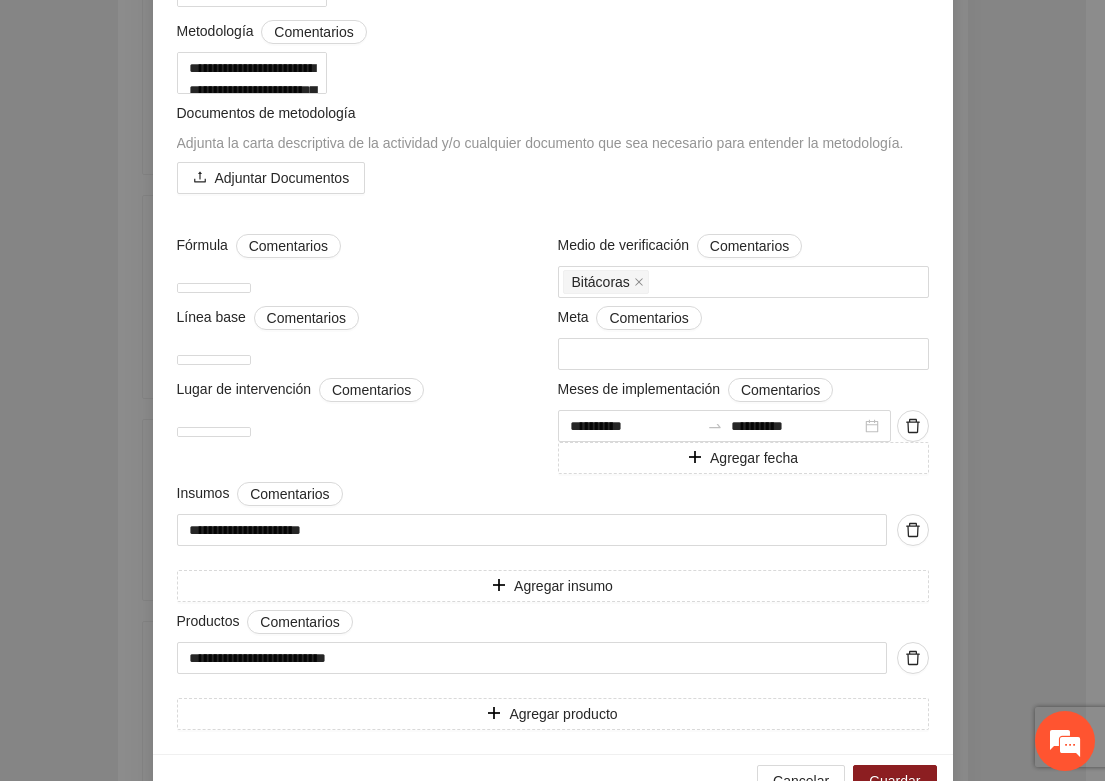 scroll, scrollTop: 595, scrollLeft: 0, axis: vertical 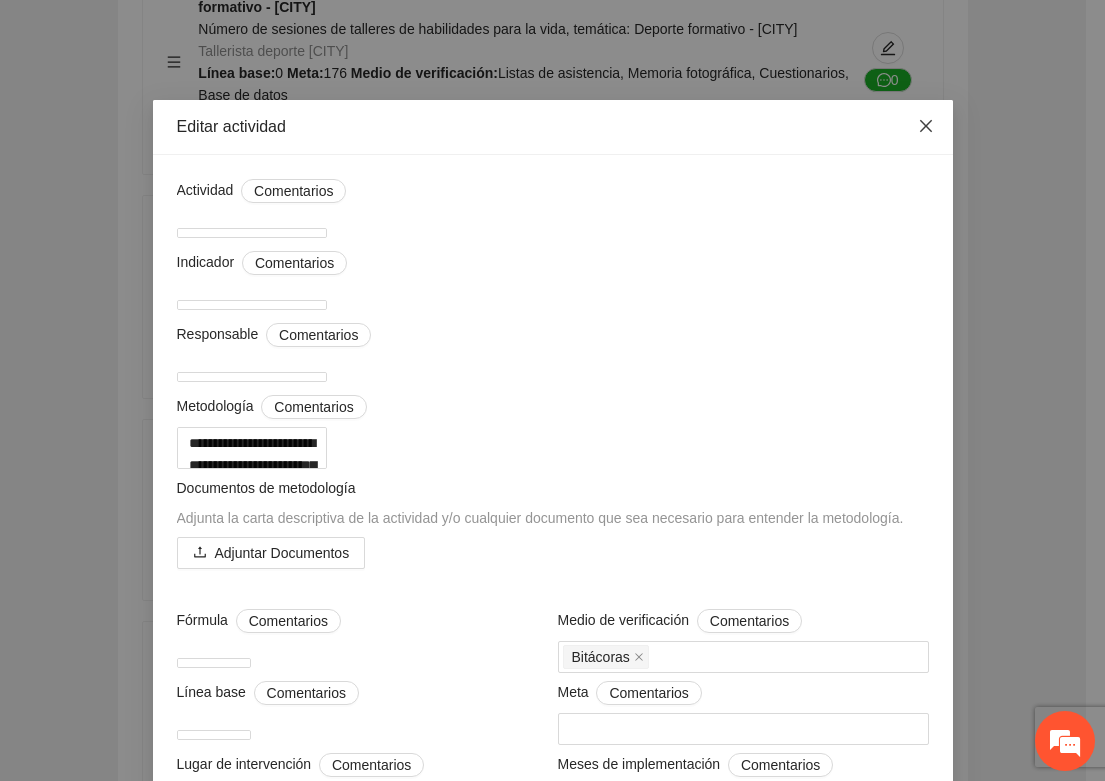 click 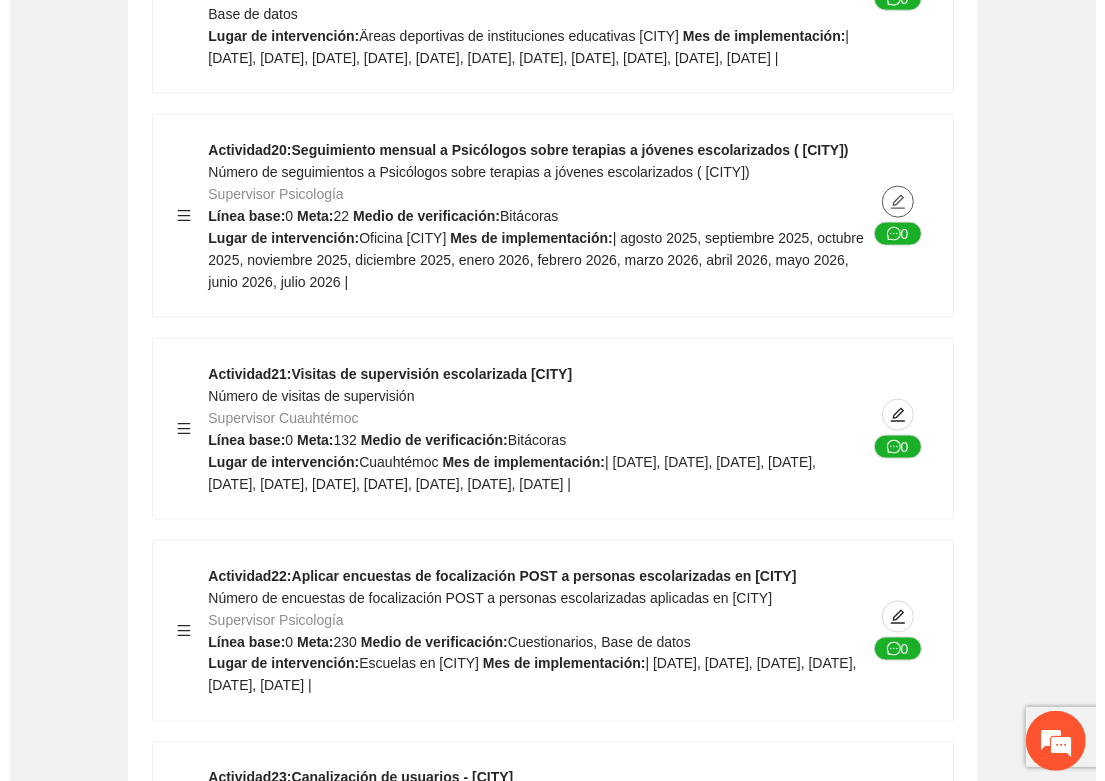 scroll, scrollTop: 10250, scrollLeft: 0, axis: vertical 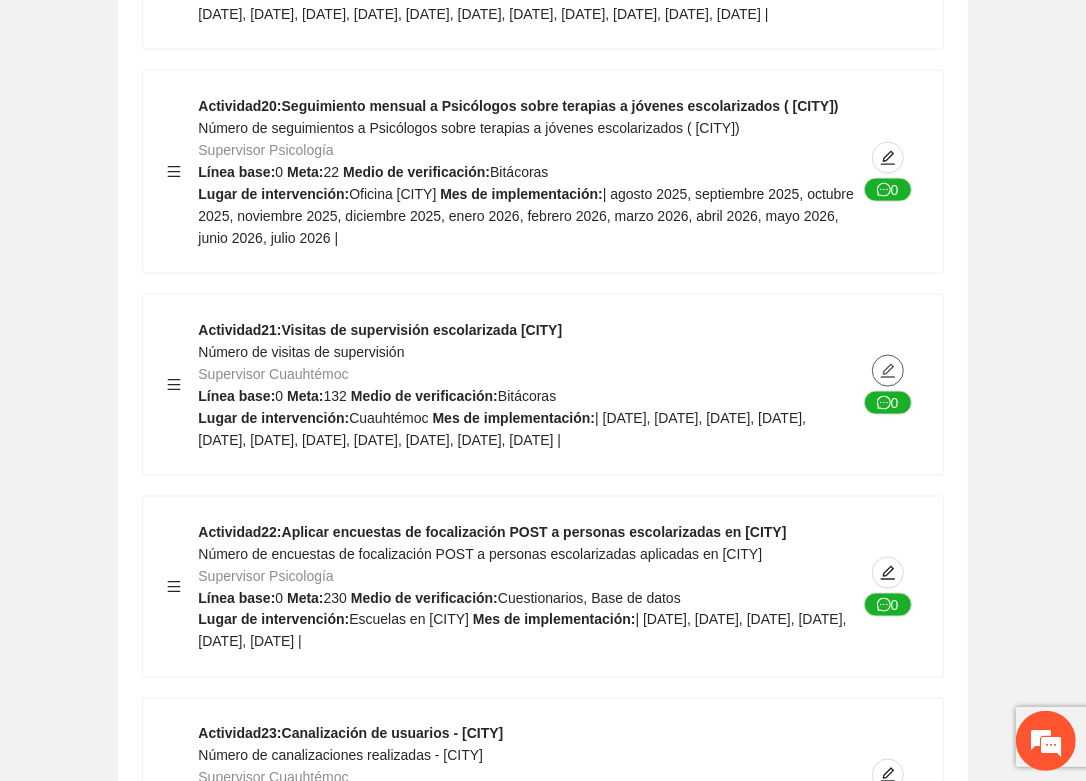 click 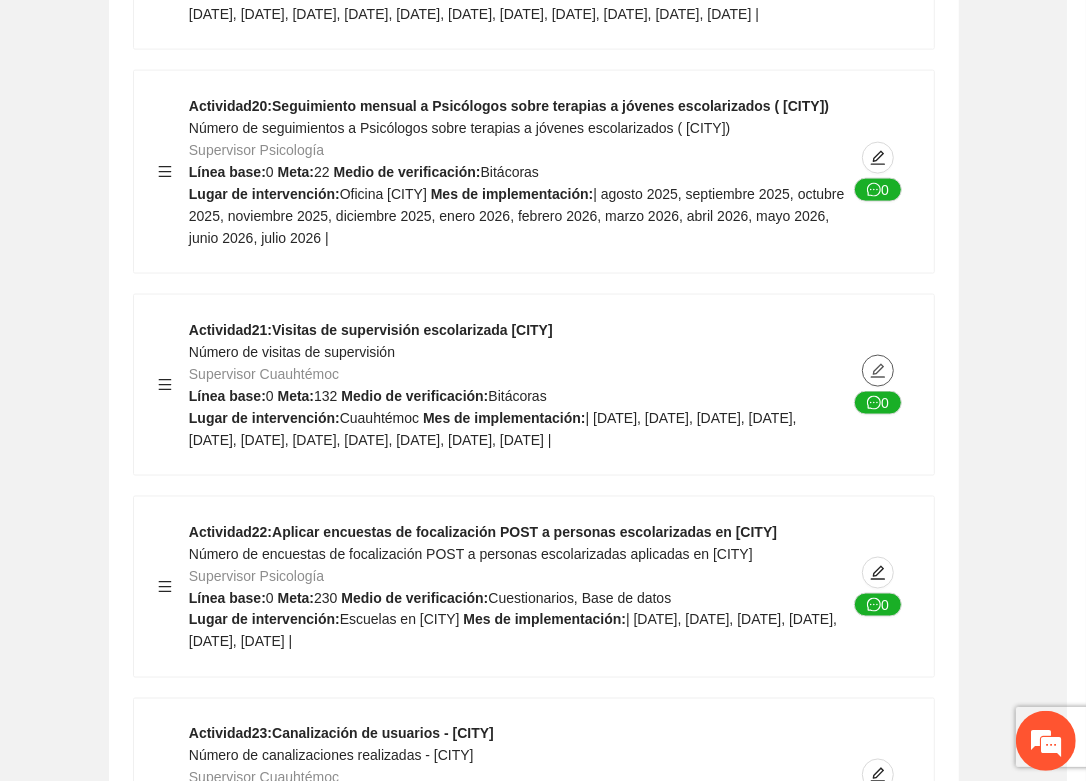 type on "**********" 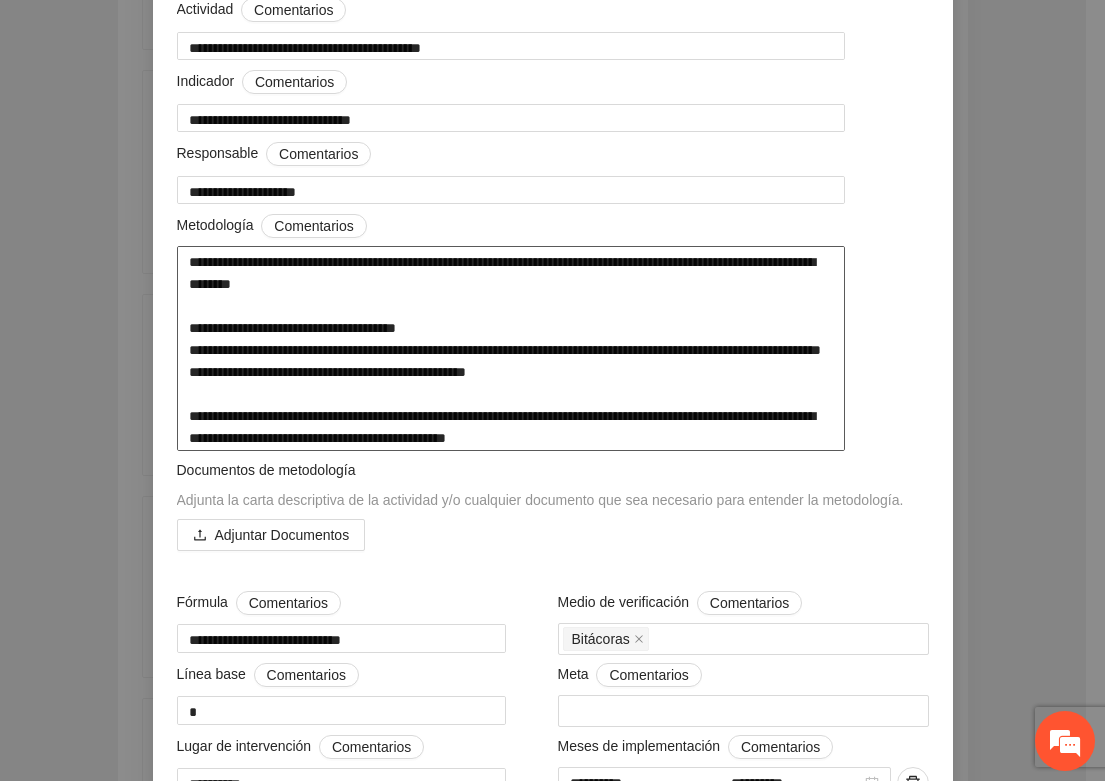 scroll, scrollTop: 250, scrollLeft: 0, axis: vertical 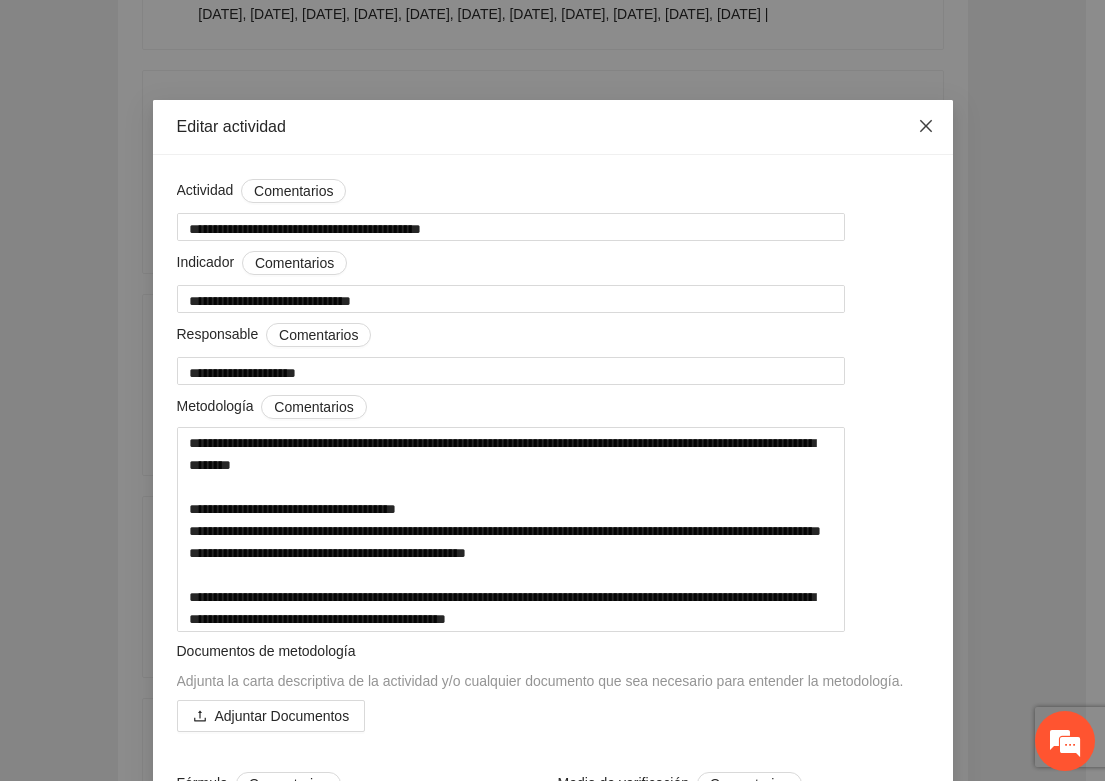 click 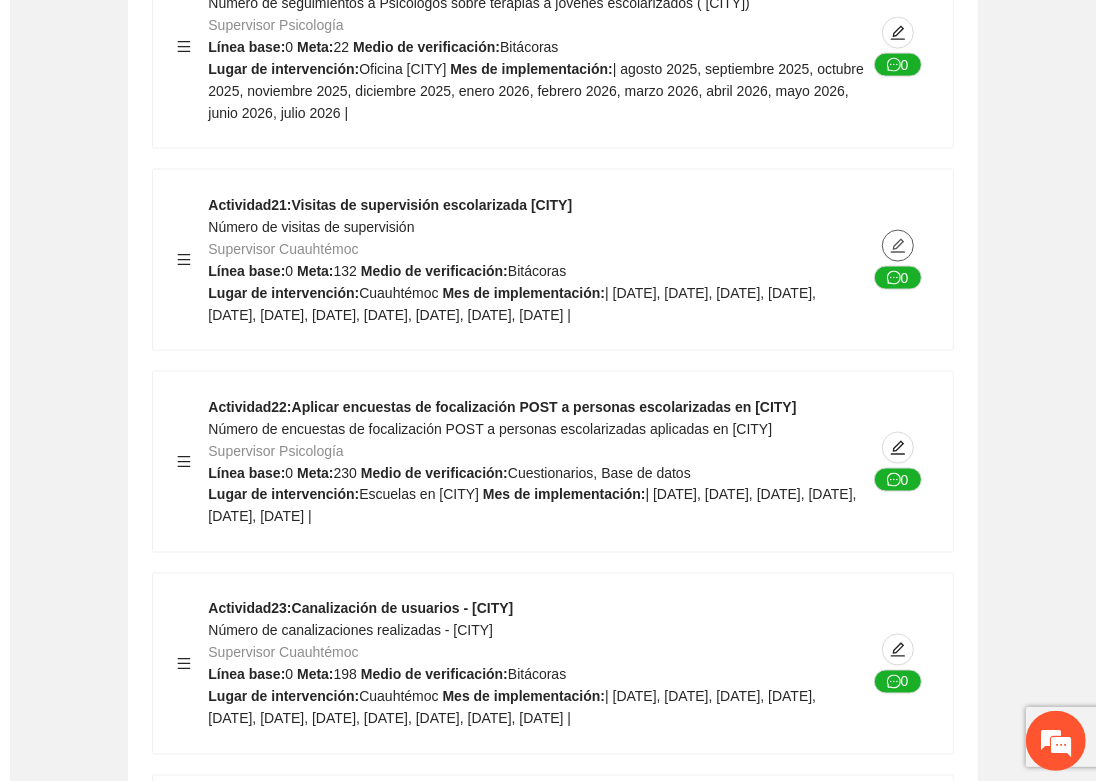 scroll, scrollTop: 10500, scrollLeft: 0, axis: vertical 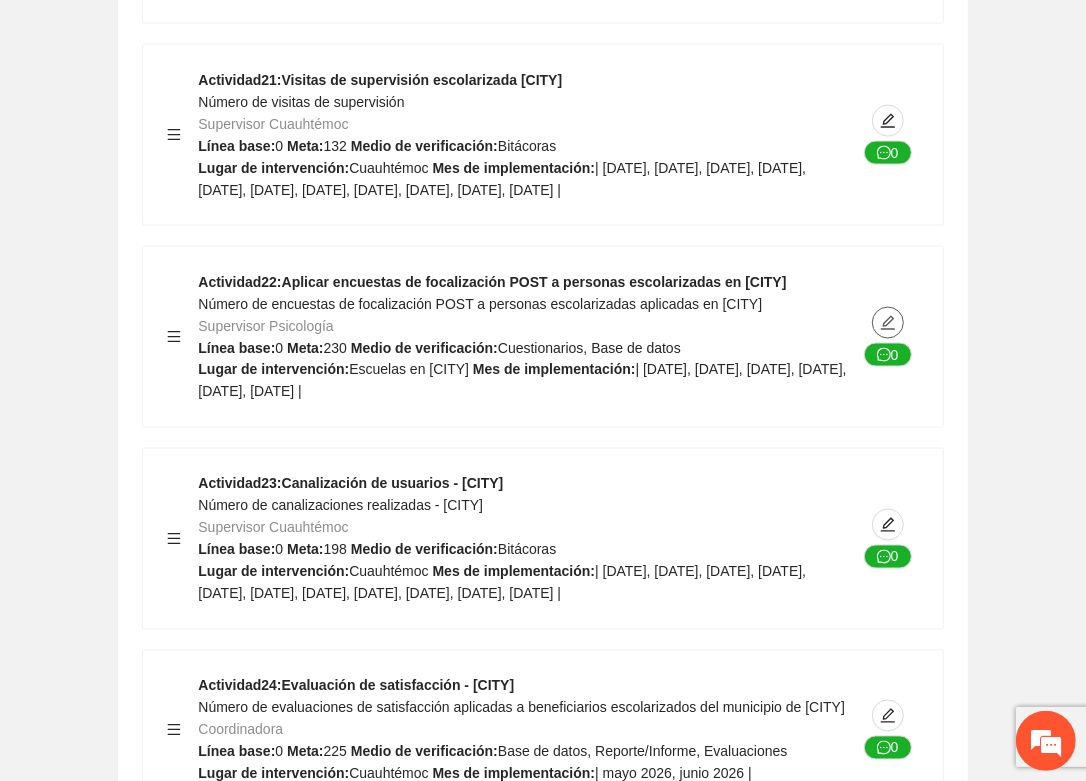 click 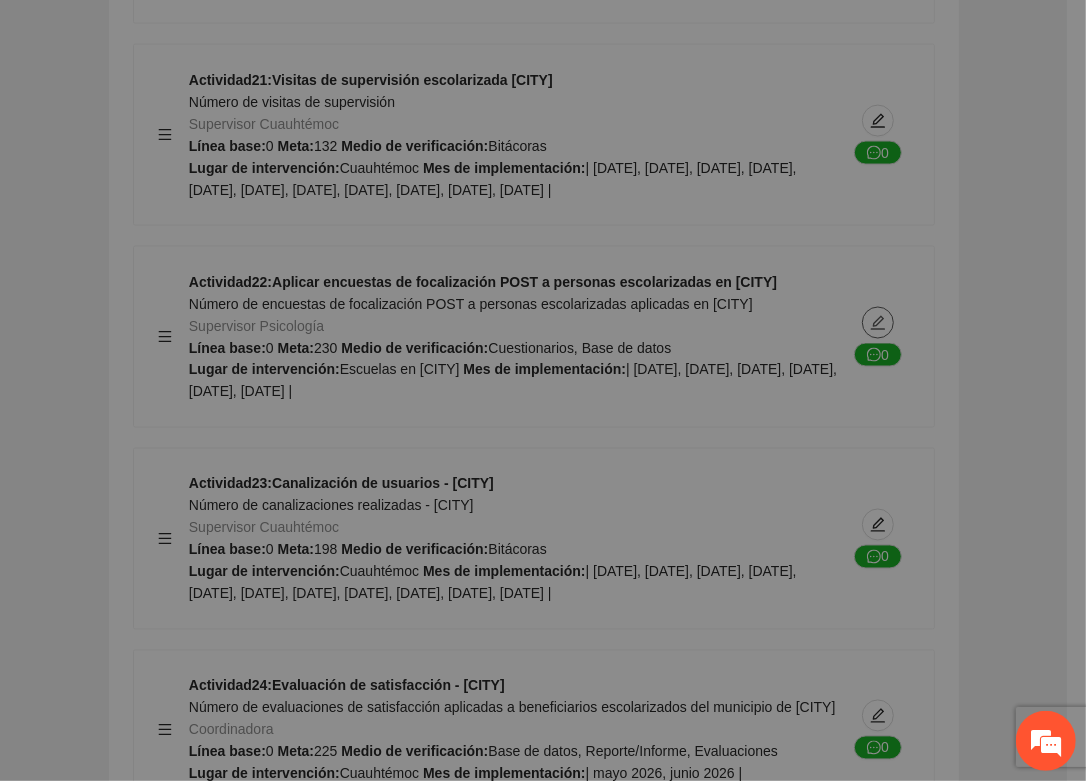 type on "**********" 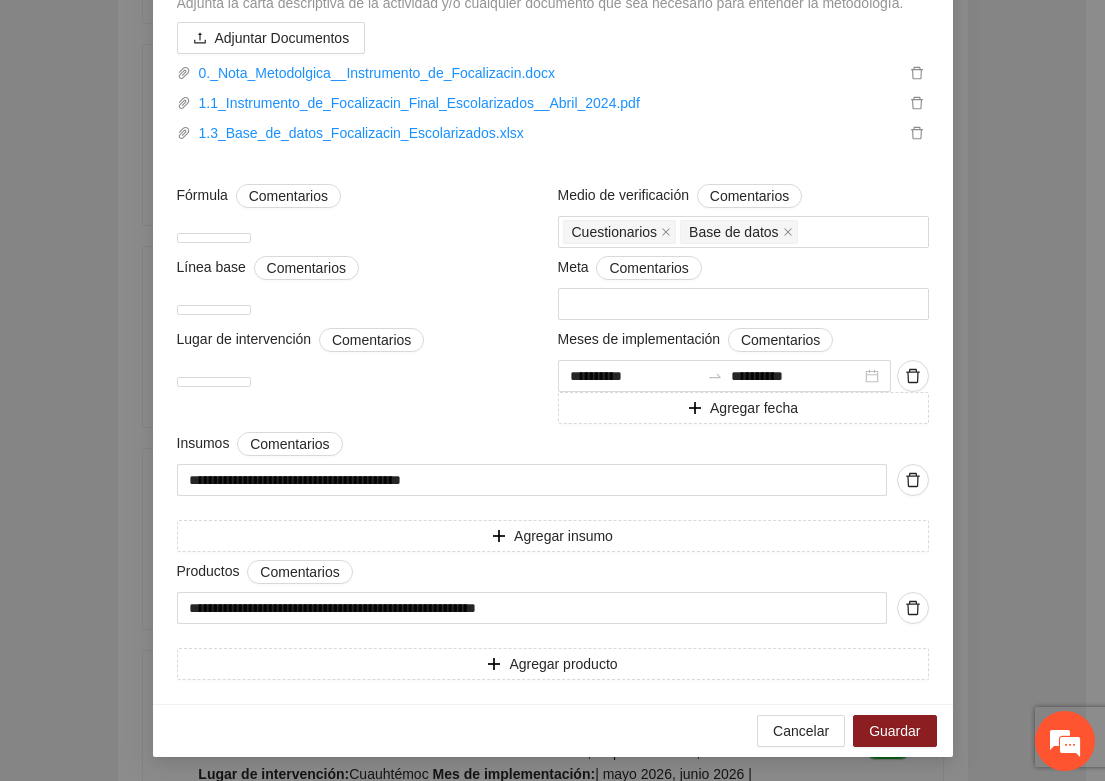 scroll, scrollTop: 875, scrollLeft: 0, axis: vertical 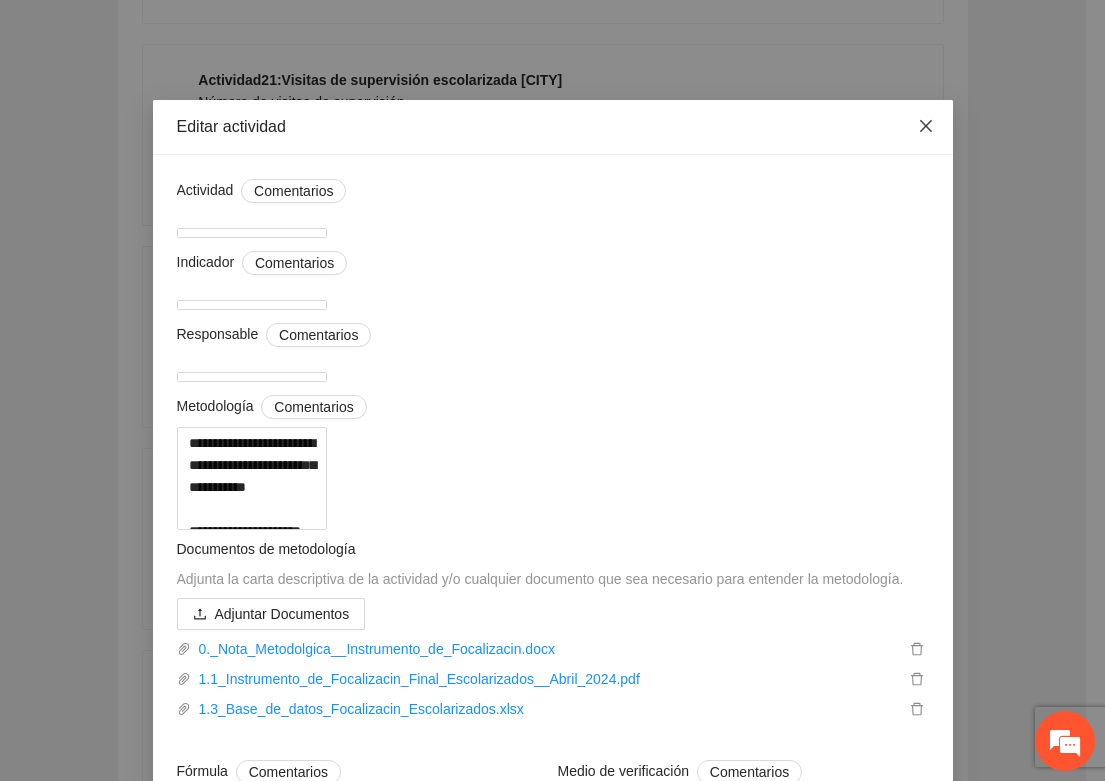 click 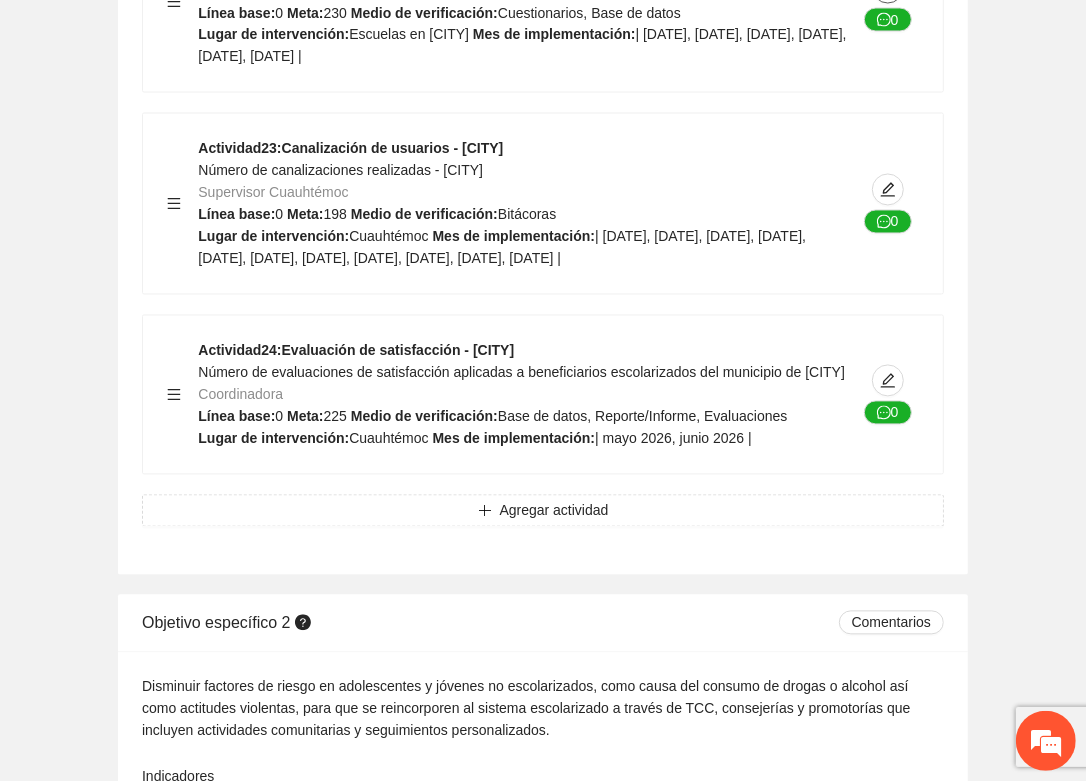 scroll, scrollTop: 10875, scrollLeft: 0, axis: vertical 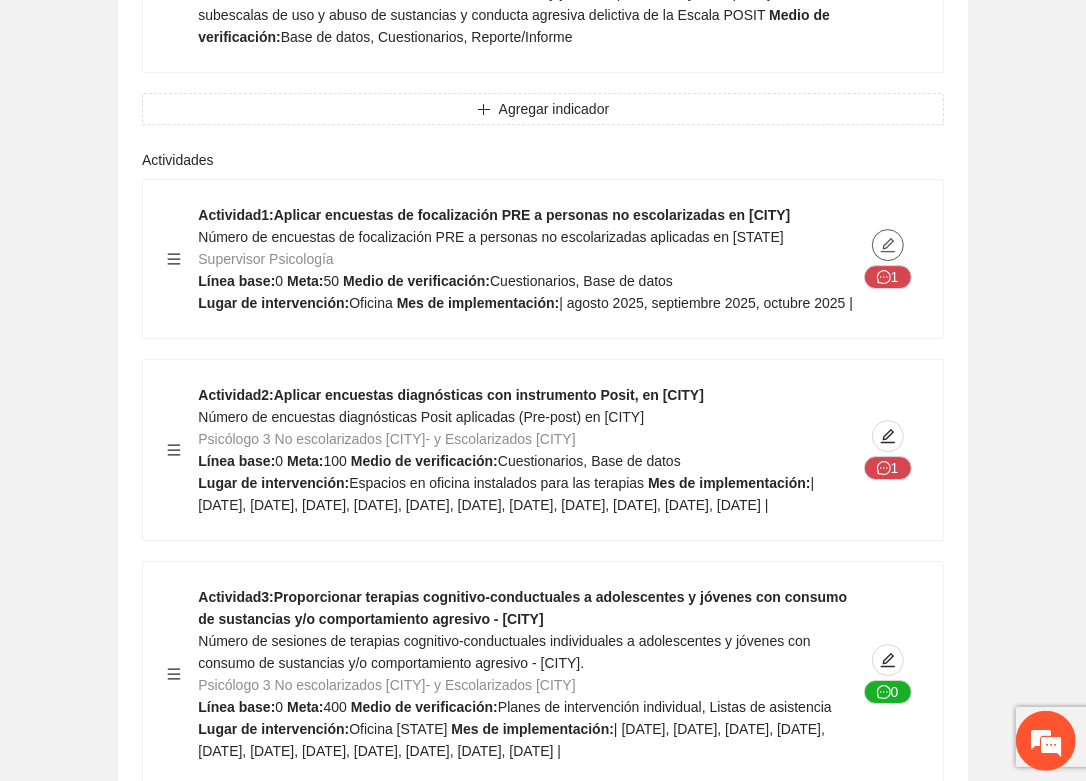 click 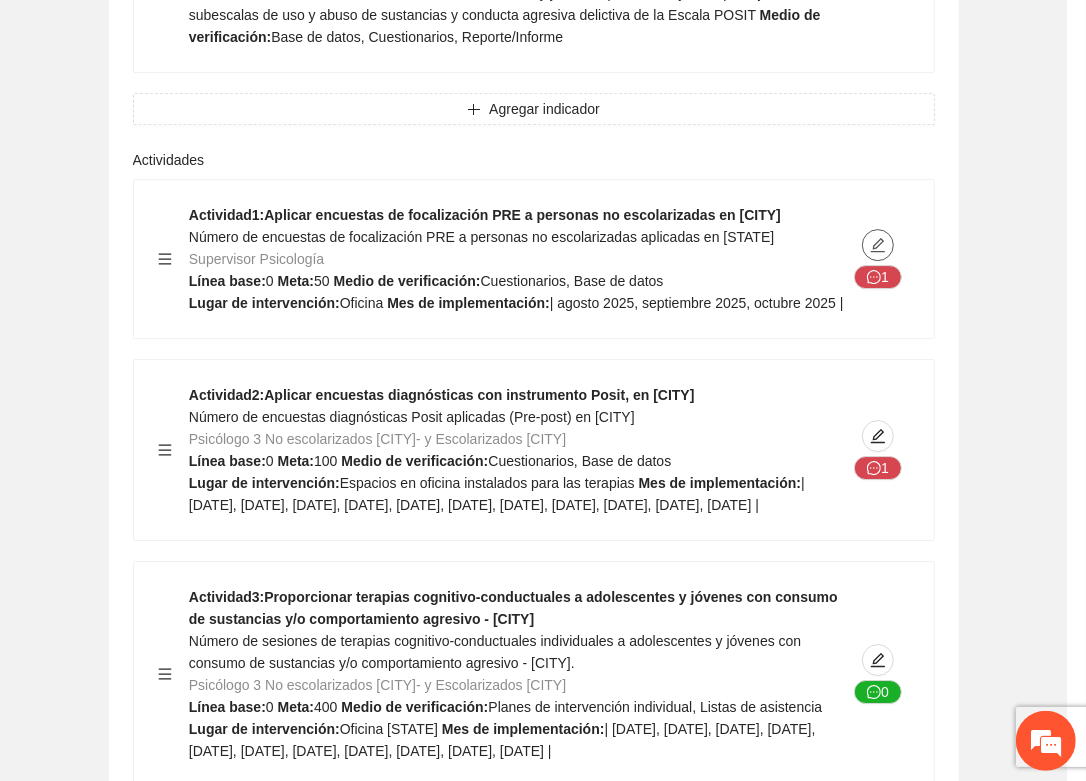 type on "*******" 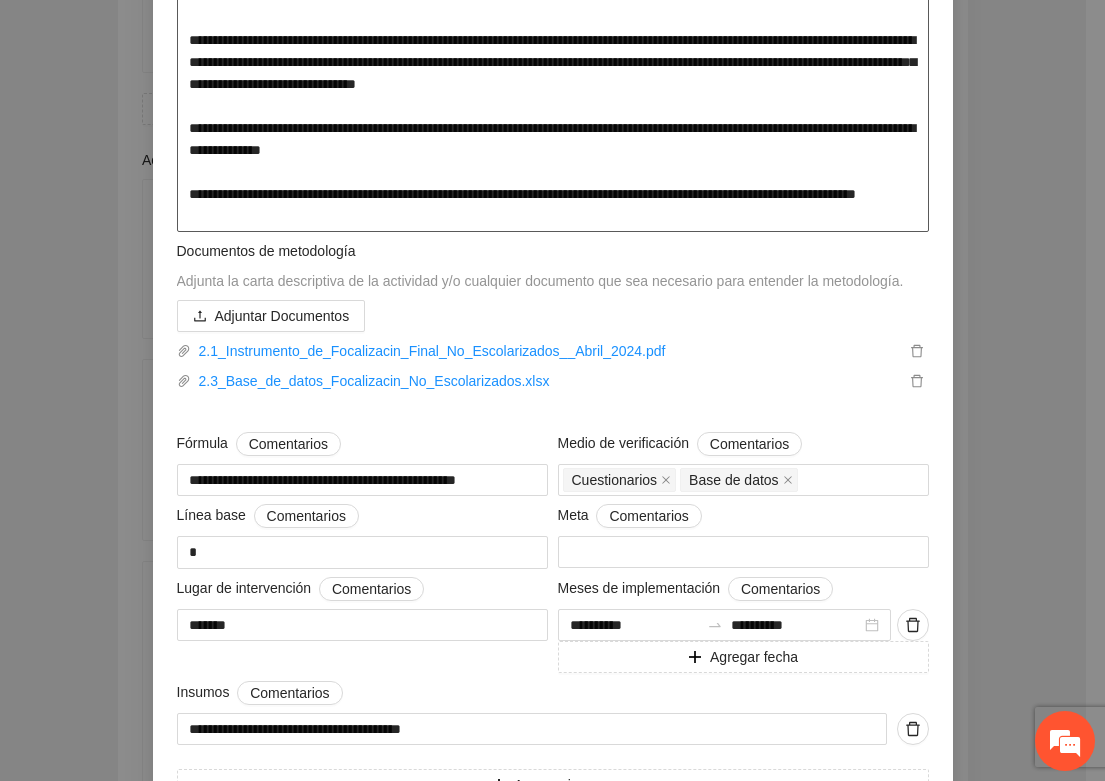 scroll, scrollTop: 625, scrollLeft: 0, axis: vertical 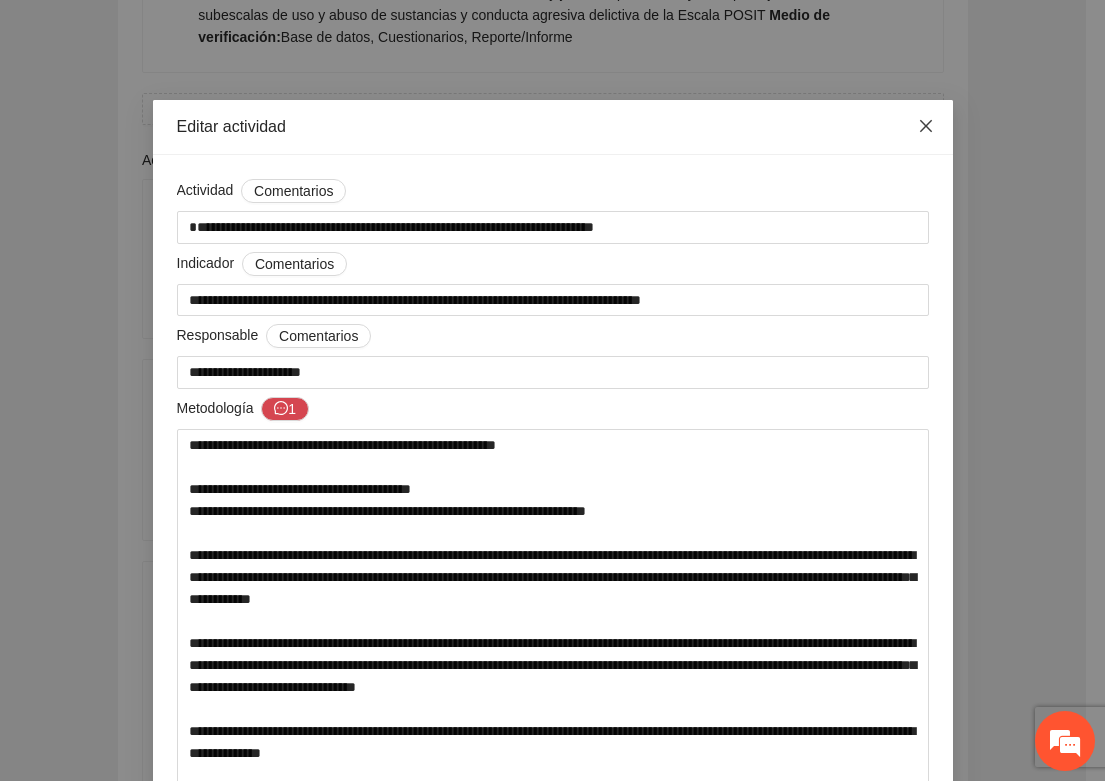 click 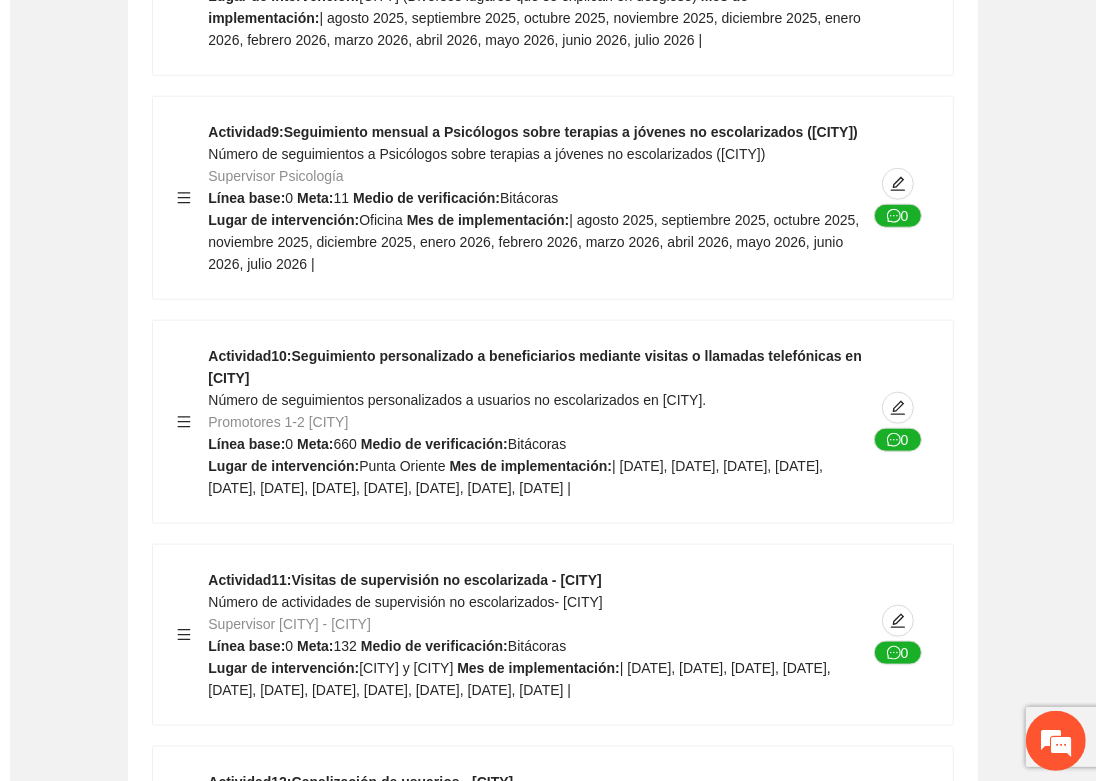 scroll, scrollTop: 14250, scrollLeft: 0, axis: vertical 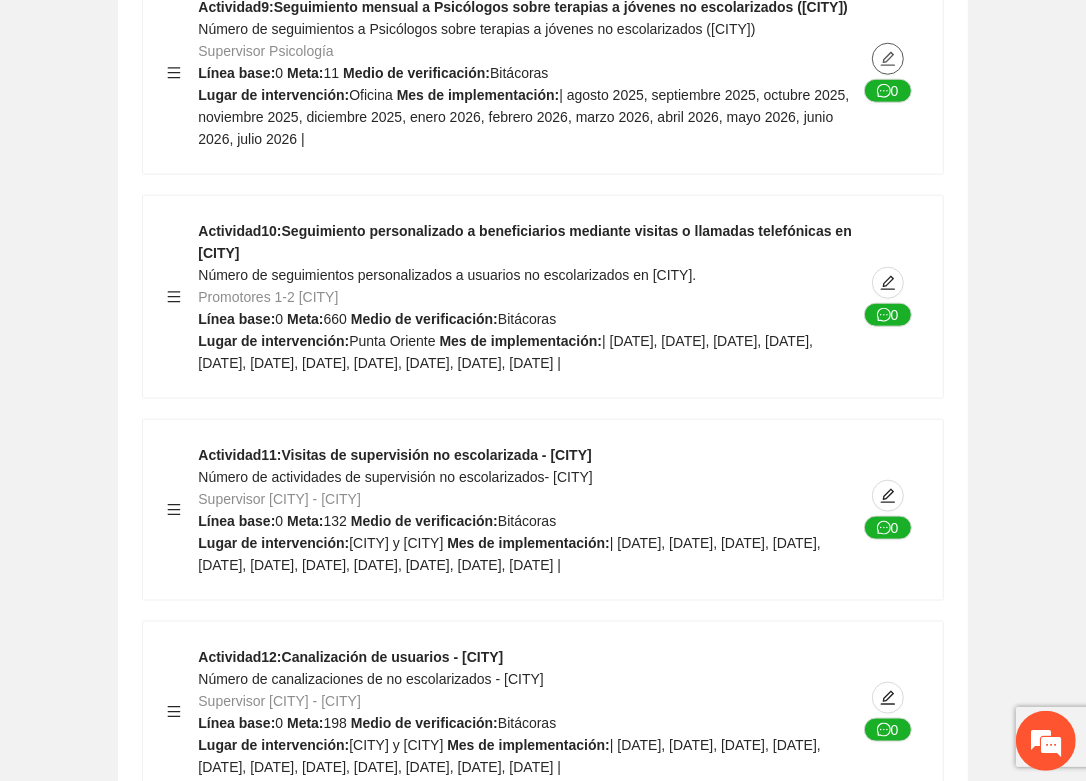 click 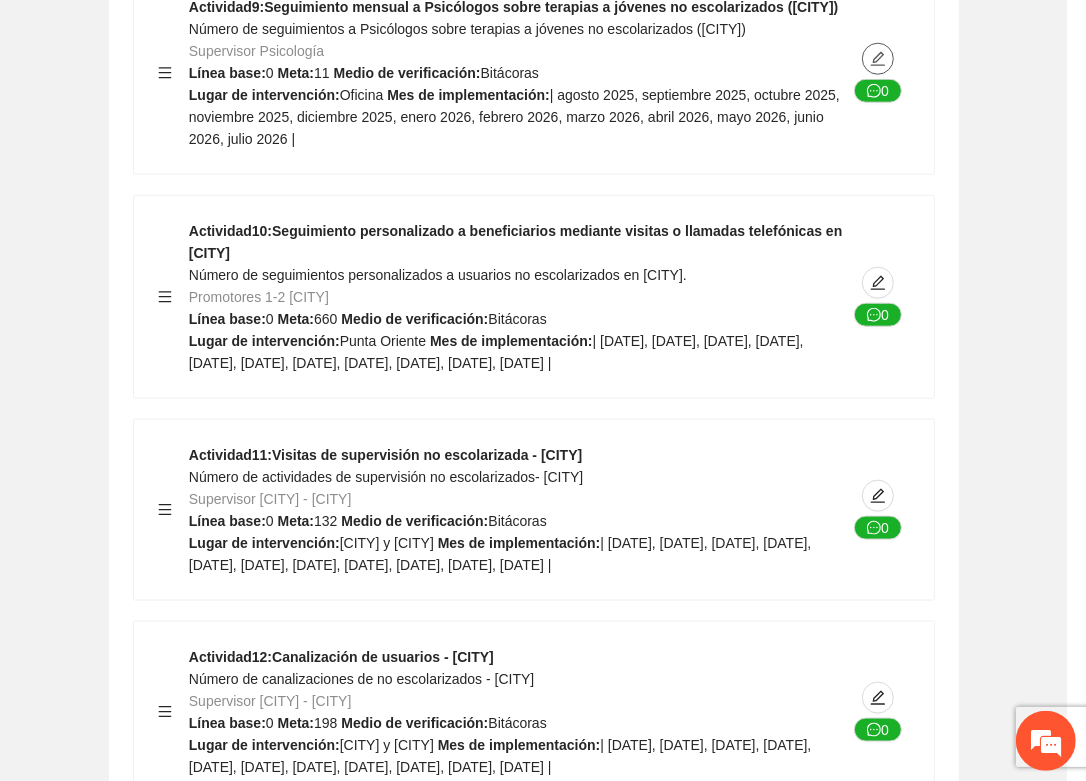 type on "*******" 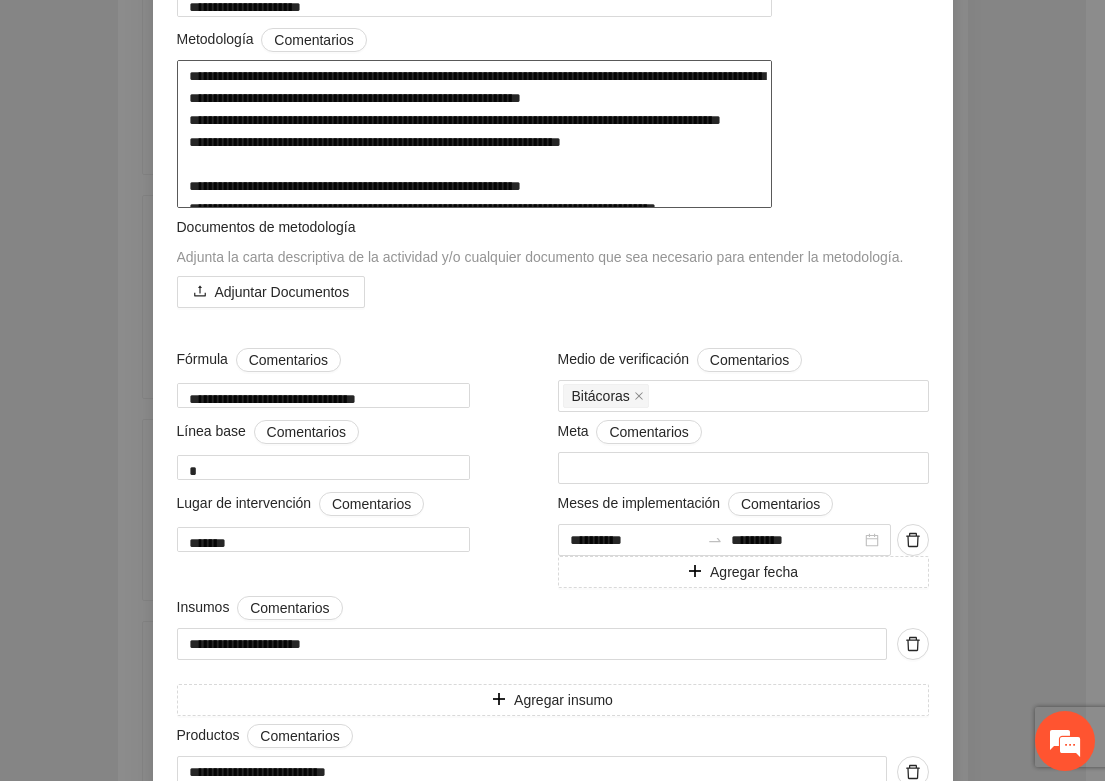 scroll, scrollTop: 375, scrollLeft: 0, axis: vertical 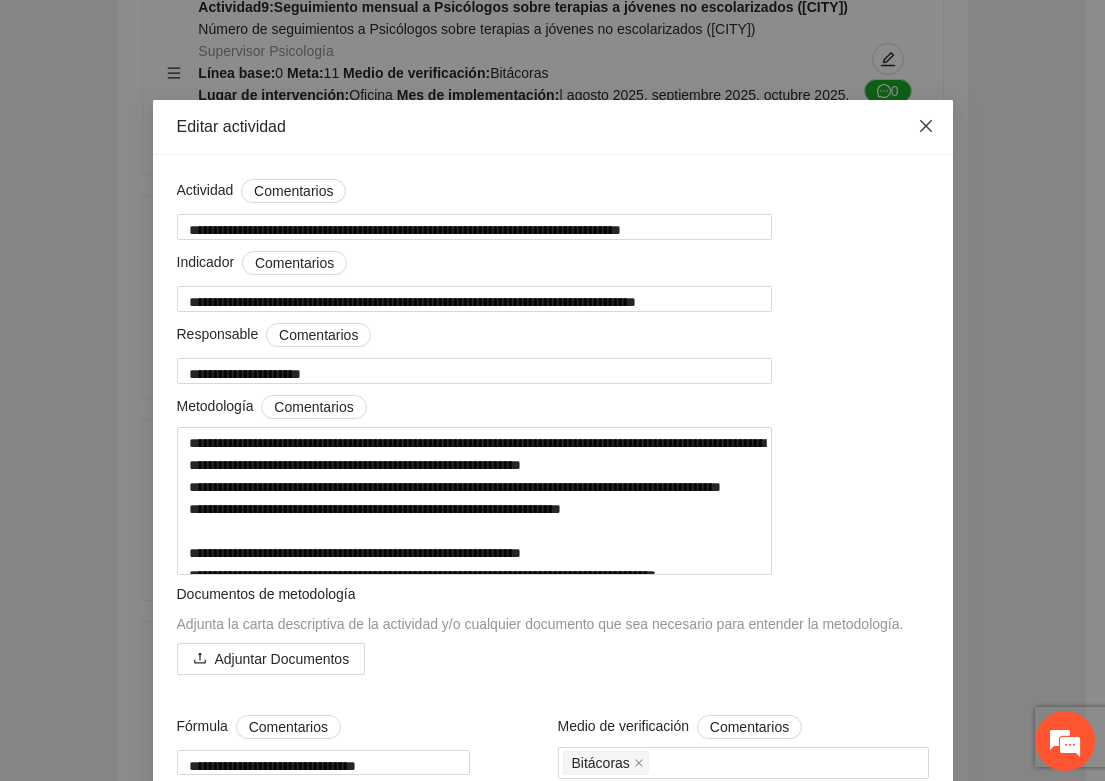 click 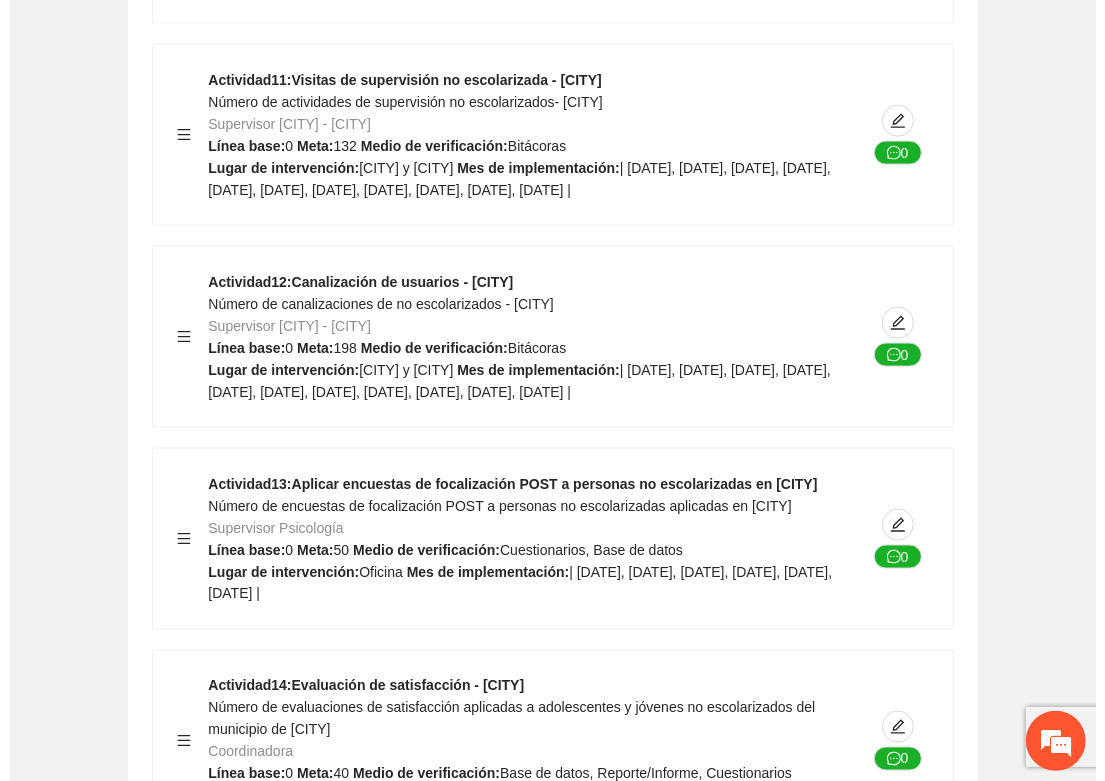 scroll, scrollTop: 14750, scrollLeft: 0, axis: vertical 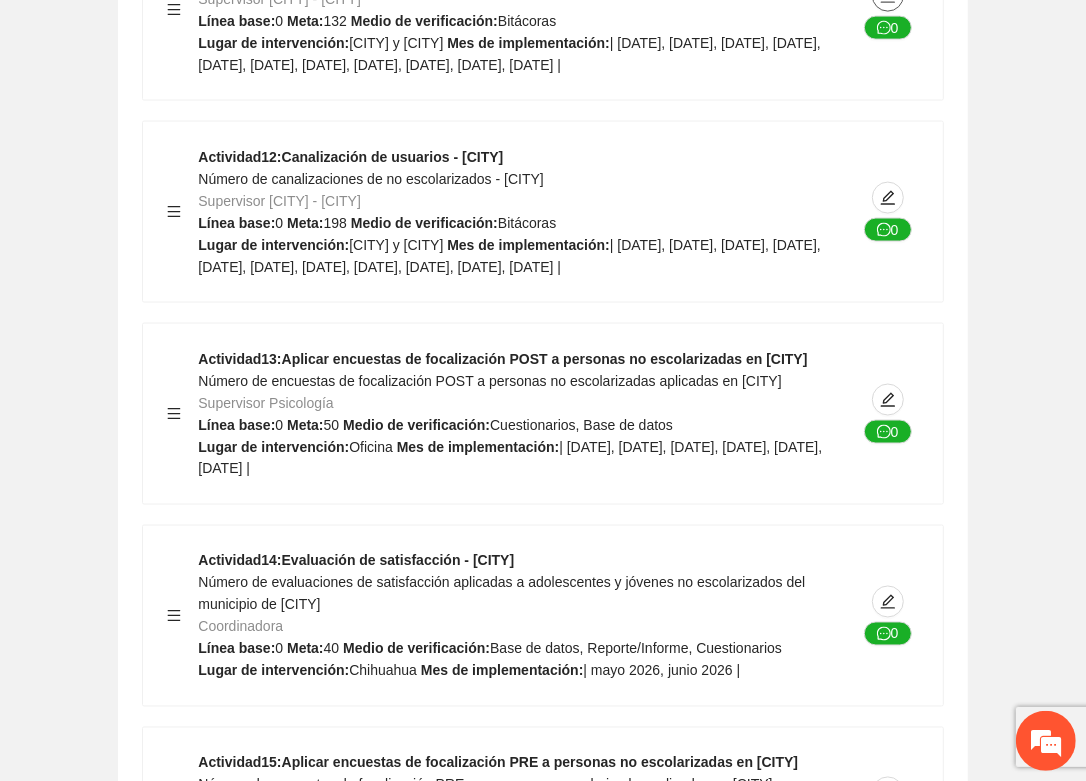 click 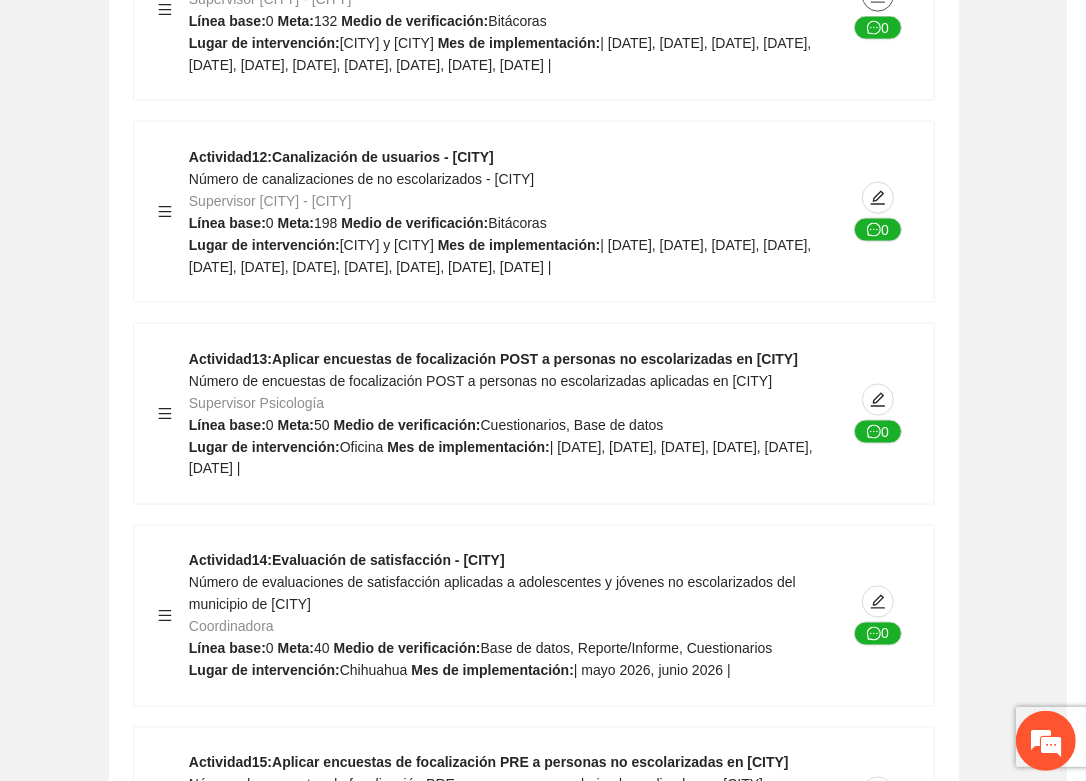 type on "**********" 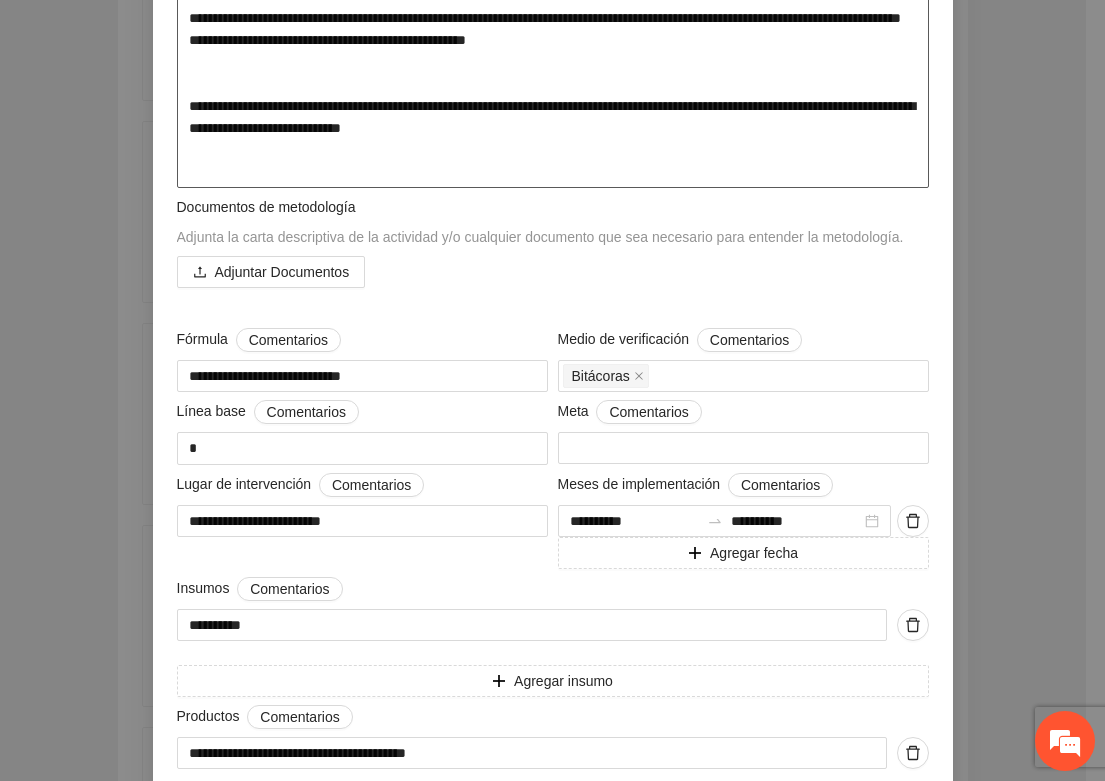 scroll, scrollTop: 500, scrollLeft: 0, axis: vertical 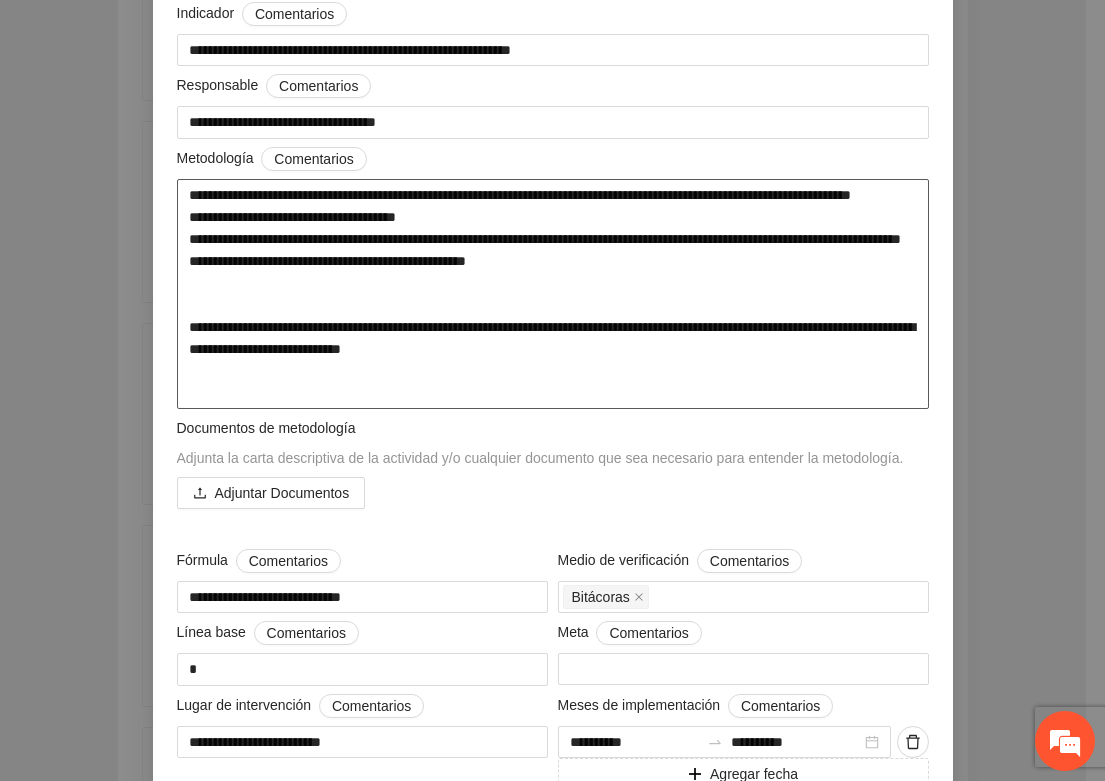 drag, startPoint x: 185, startPoint y: 246, endPoint x: 536, endPoint y: 310, distance: 356.78705 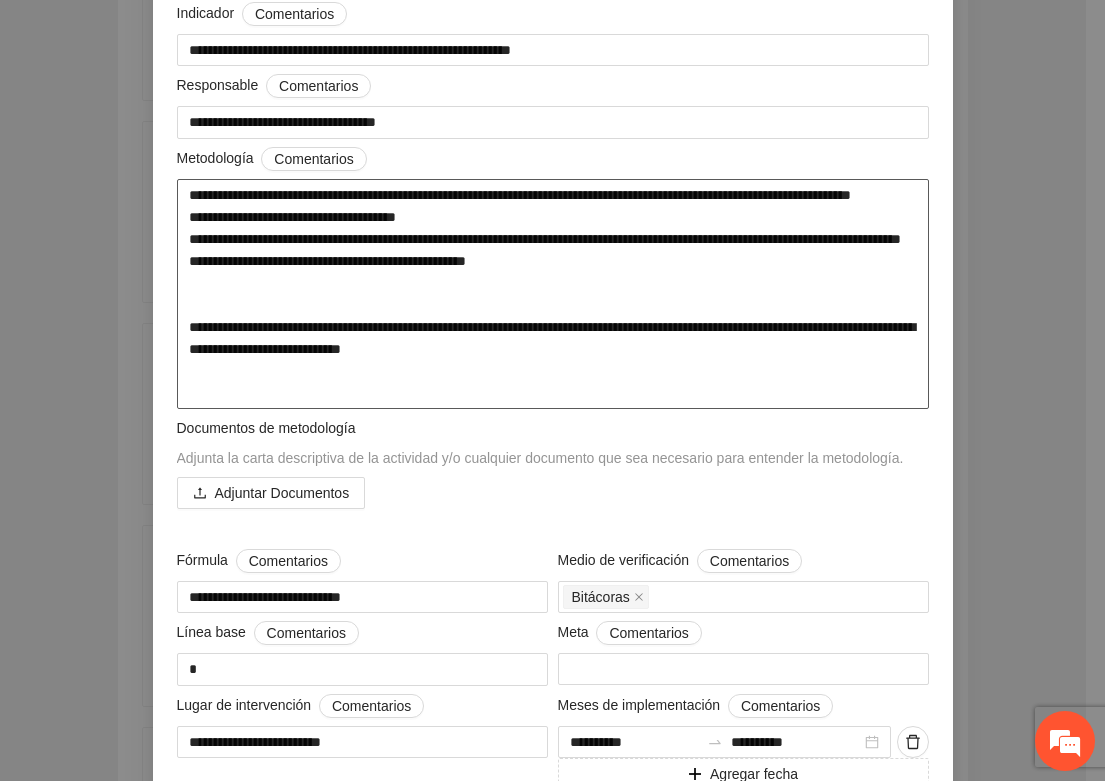 click on "**********" at bounding box center (553, 294) 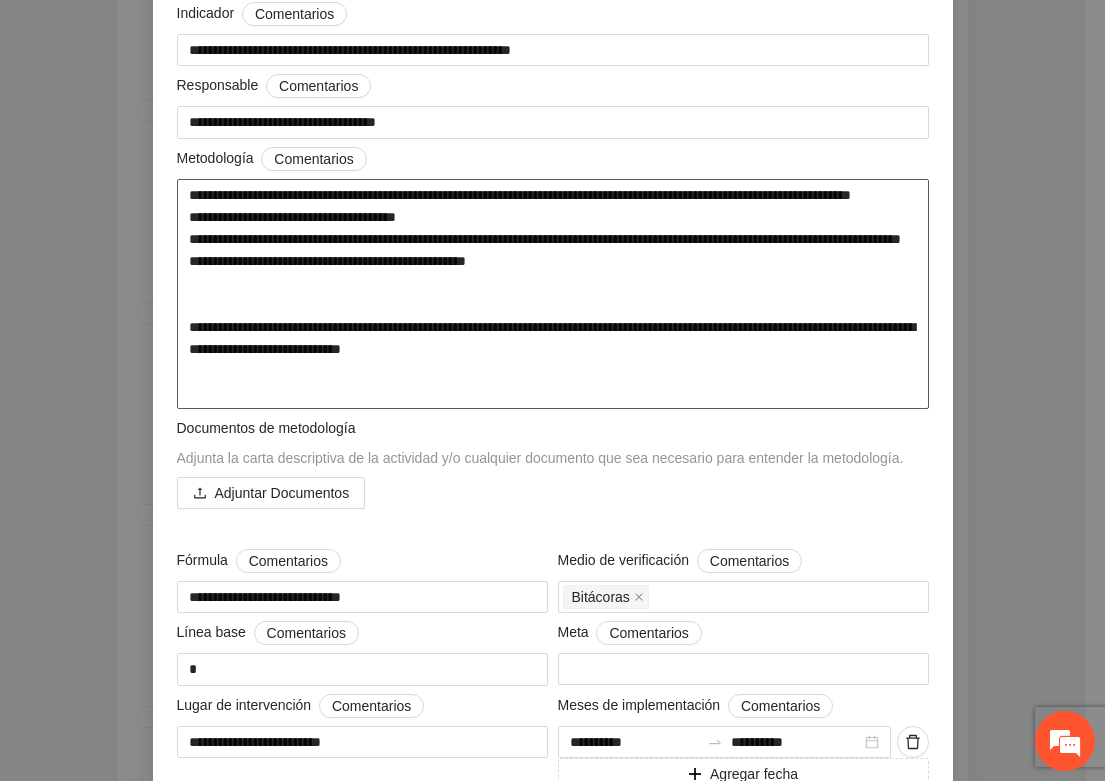 click on "**********" at bounding box center (553, 294) 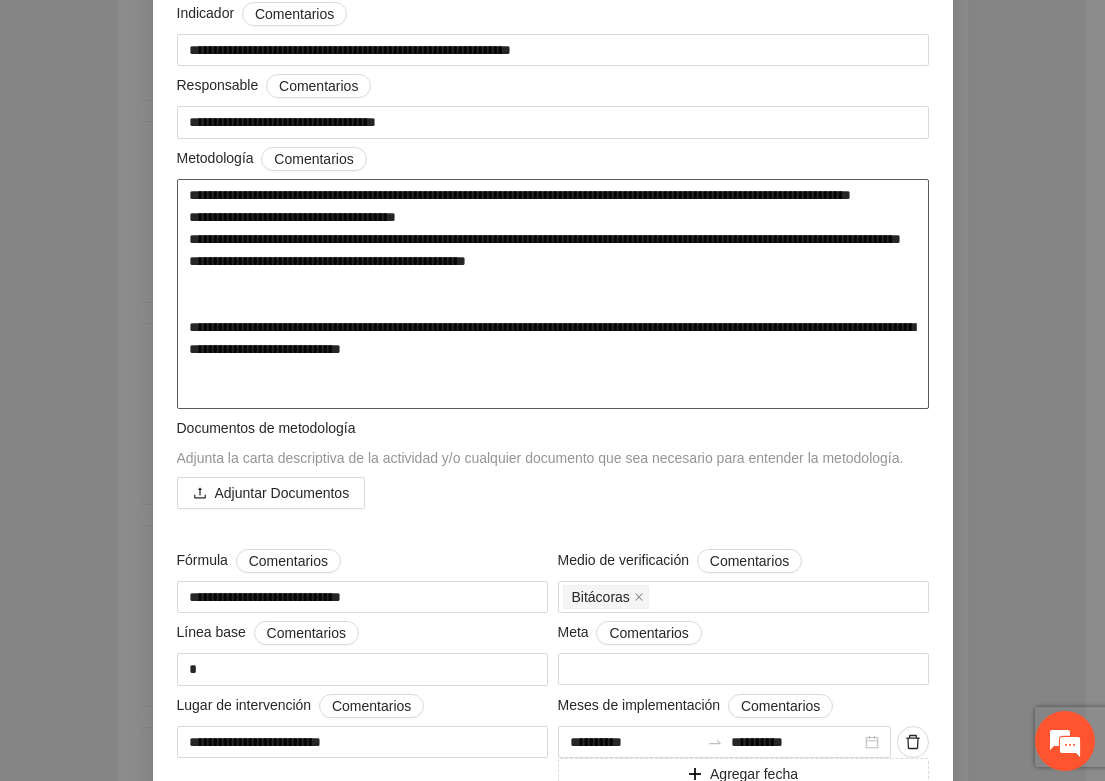 drag, startPoint x: 381, startPoint y: 262, endPoint x: 256, endPoint y: 287, distance: 127.47549 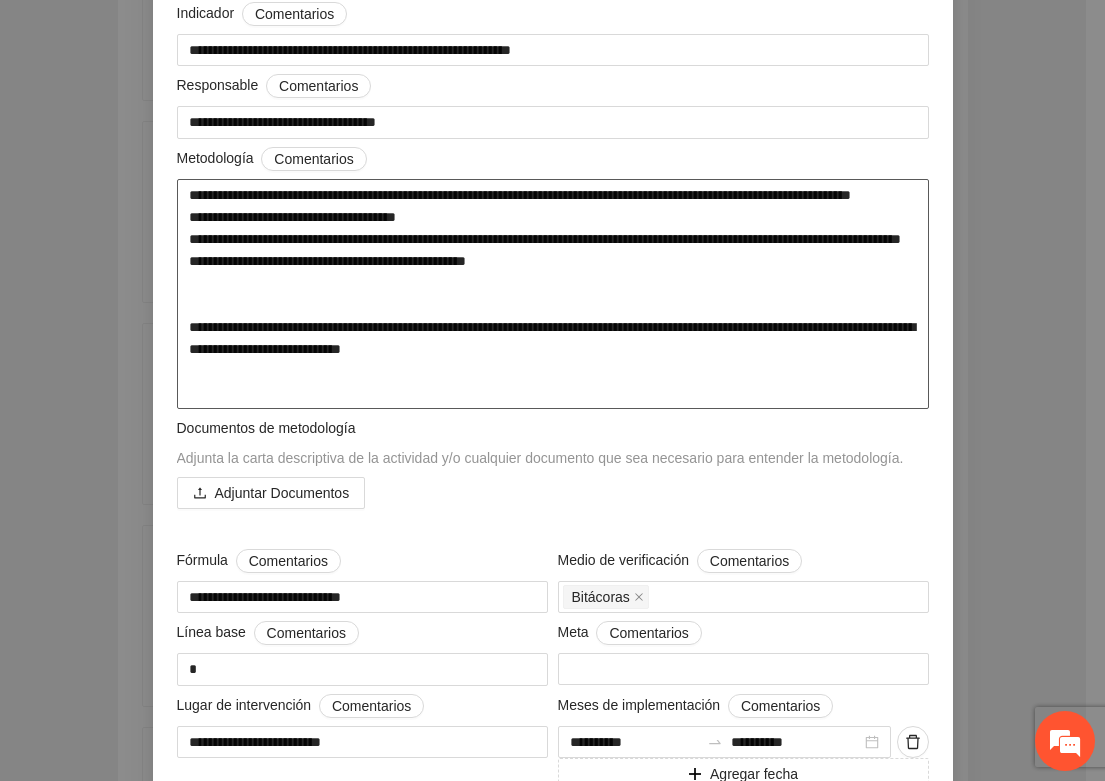click on "**********" at bounding box center (553, 294) 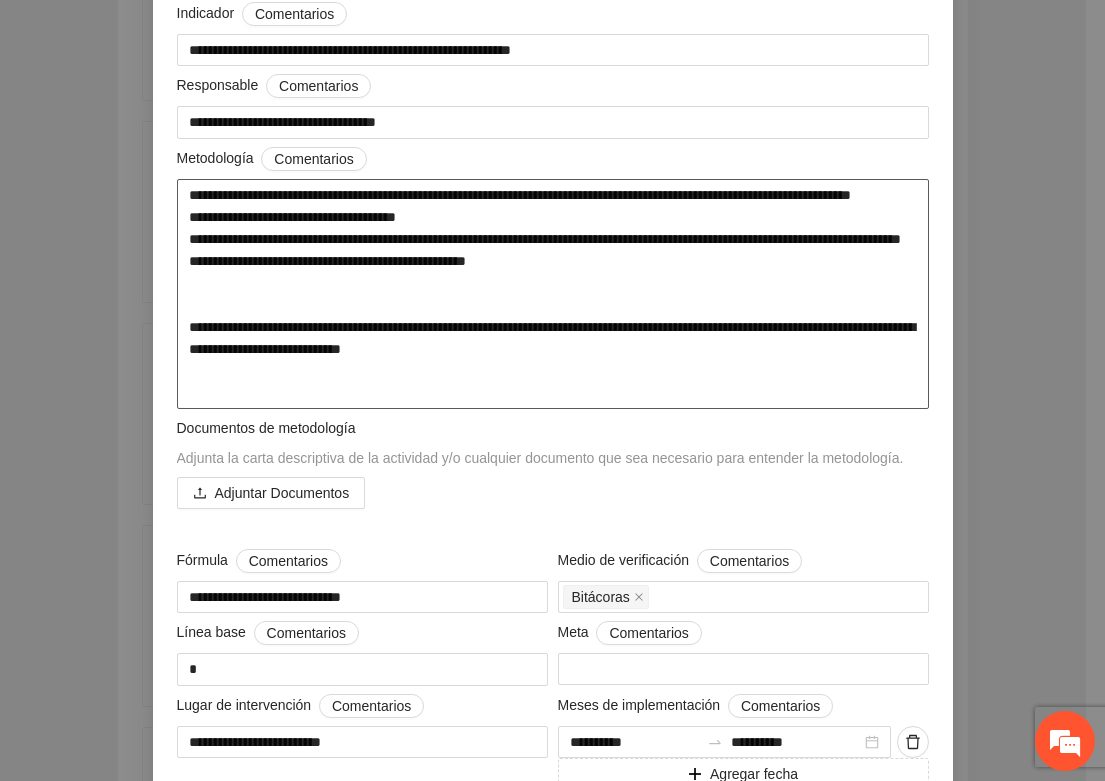 drag, startPoint x: 258, startPoint y: 312, endPoint x: 400, endPoint y: 312, distance: 142 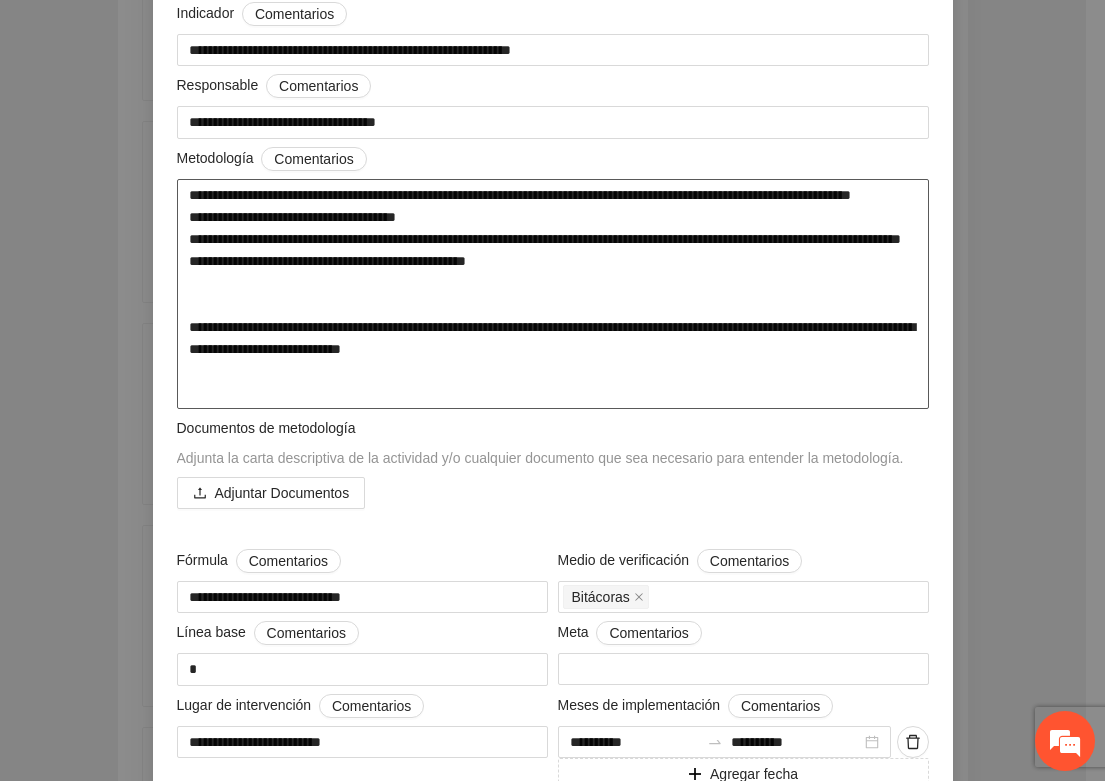click on "**********" at bounding box center [553, 294] 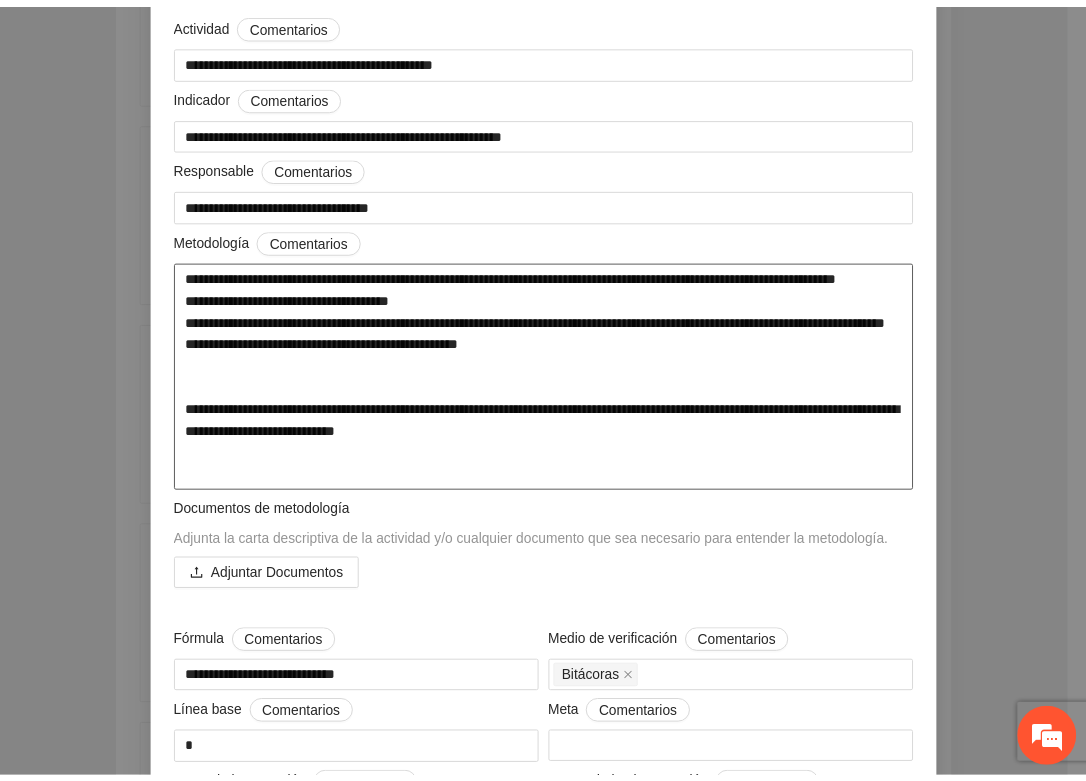 scroll, scrollTop: 0, scrollLeft: 0, axis: both 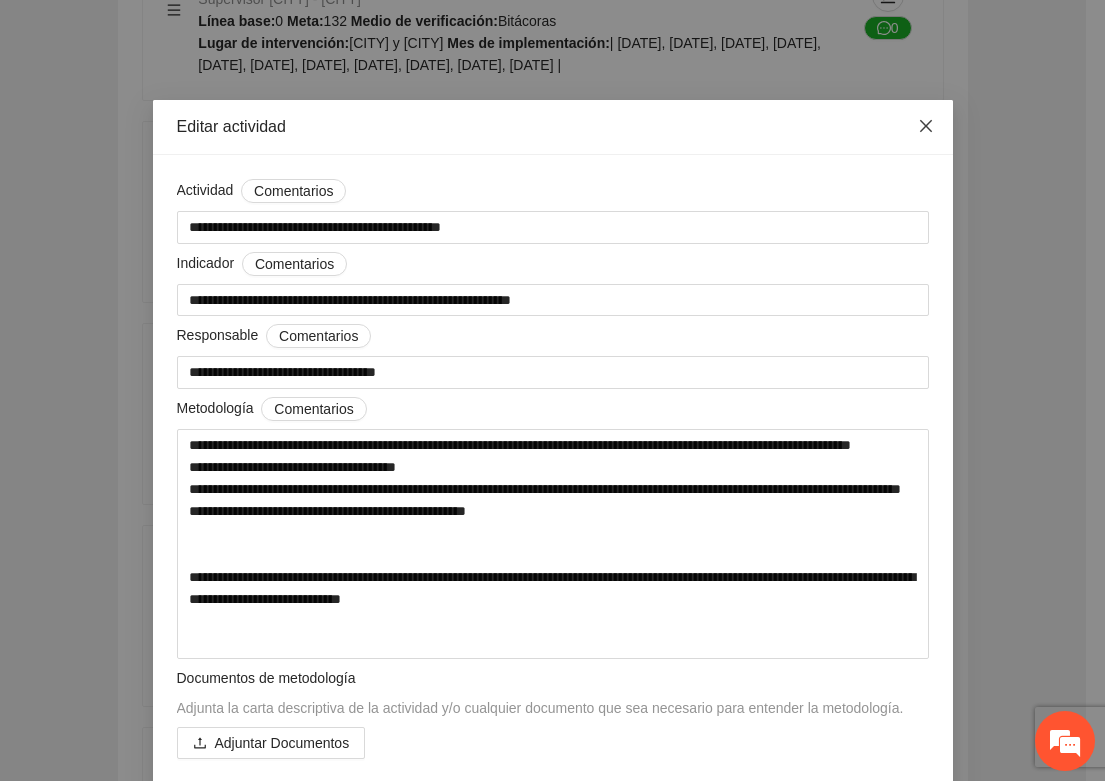 click 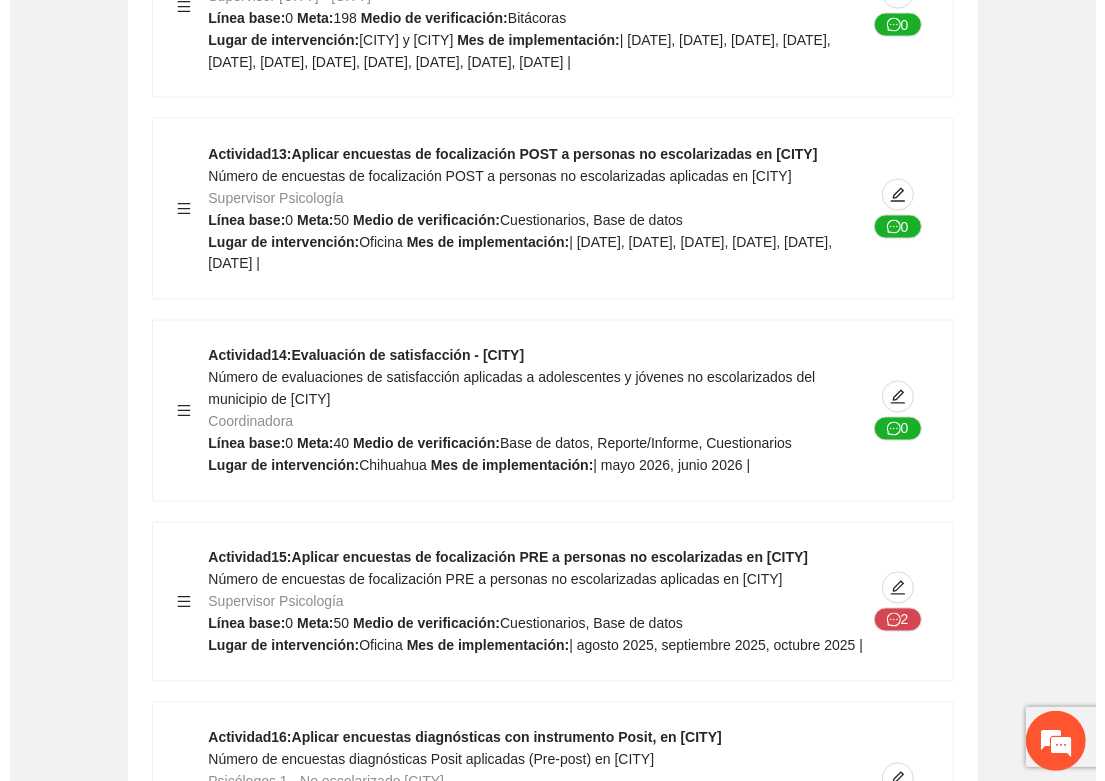scroll, scrollTop: 15000, scrollLeft: 0, axis: vertical 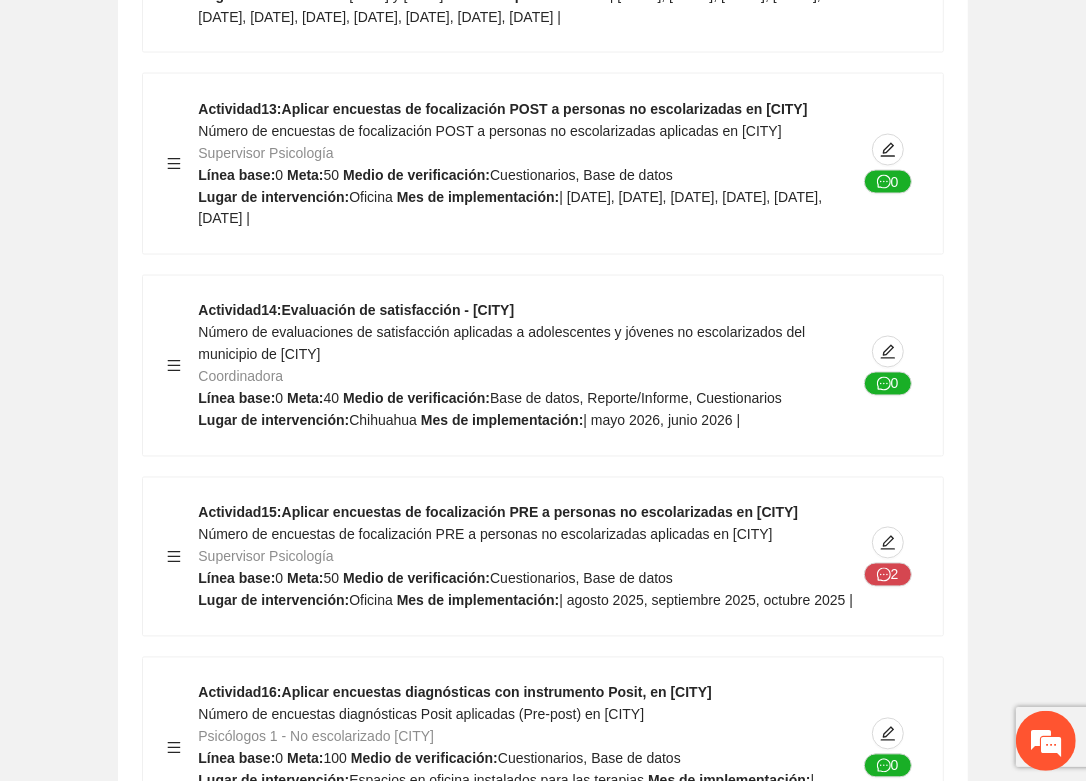 click 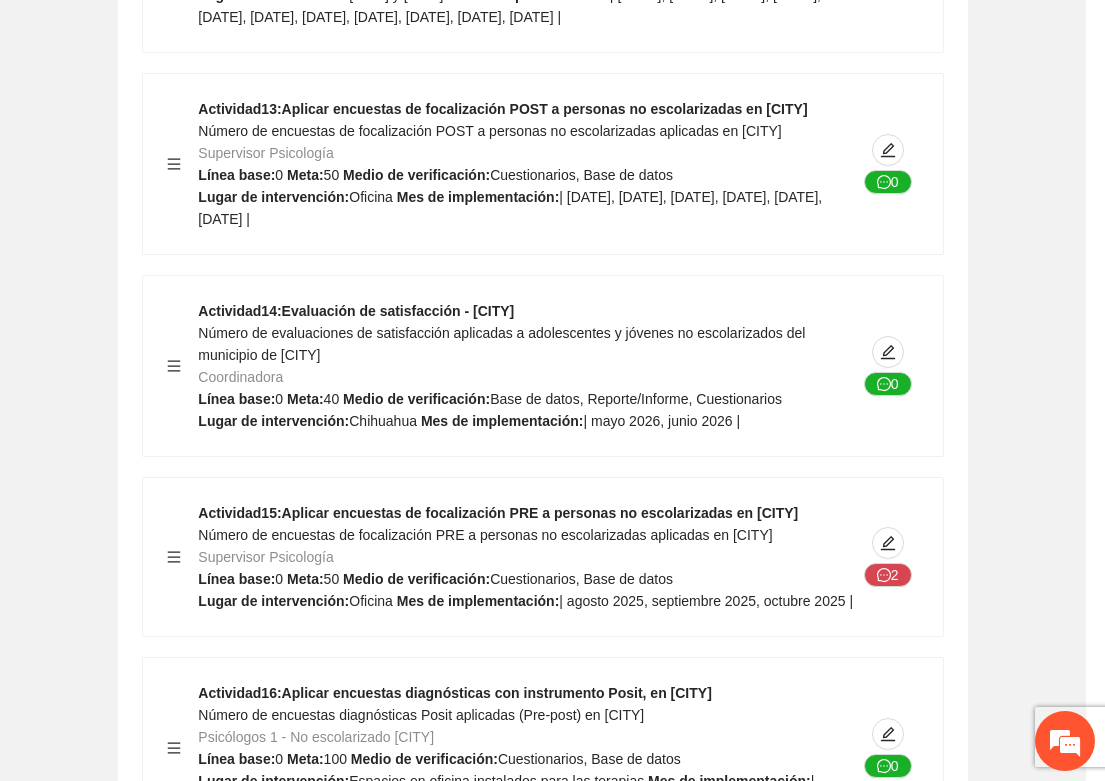 type on "**********" 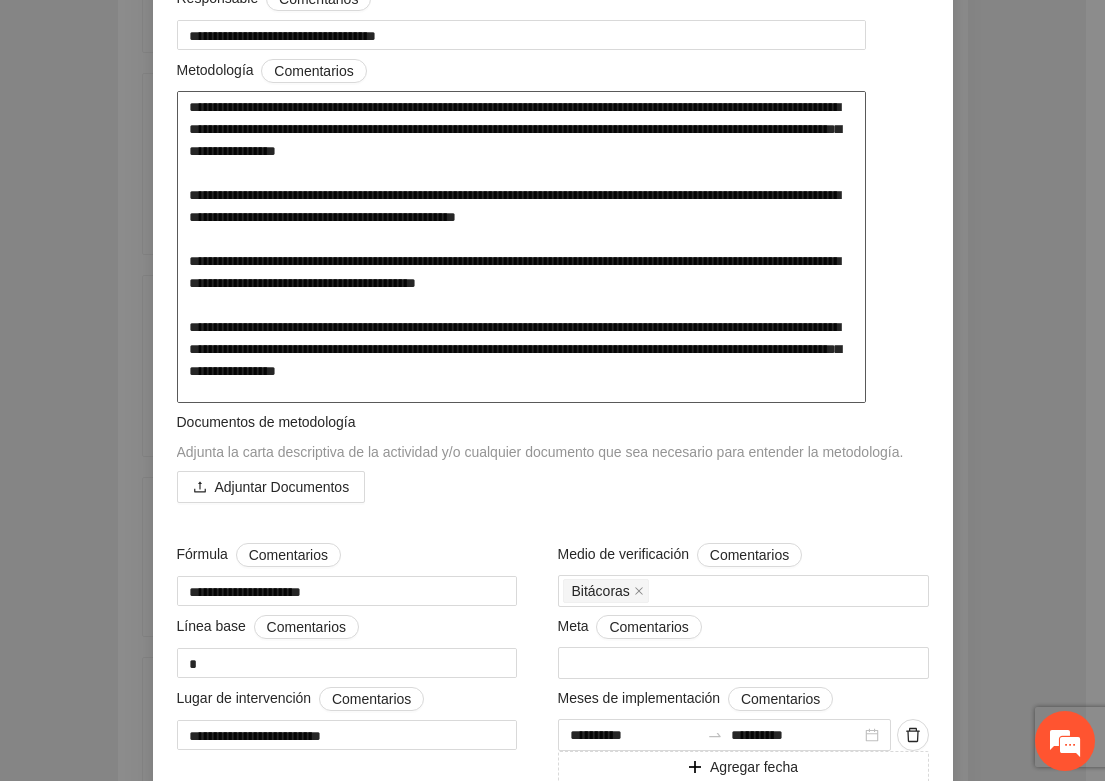 scroll, scrollTop: 375, scrollLeft: 0, axis: vertical 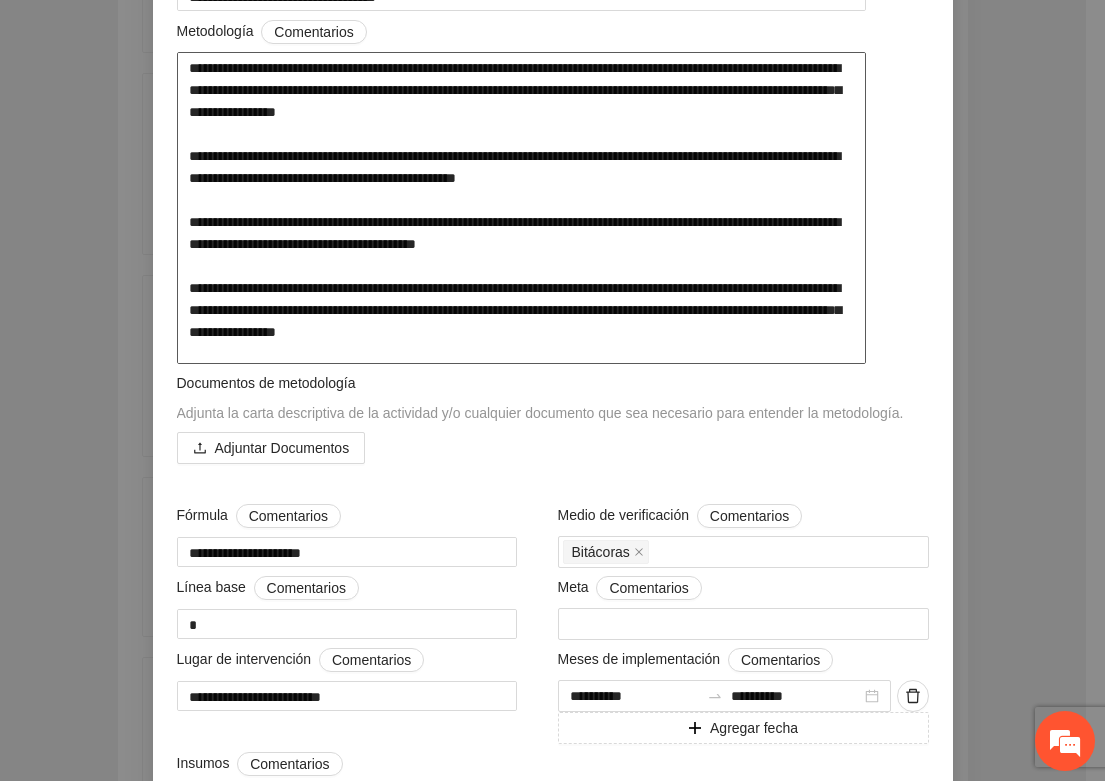 drag, startPoint x: 183, startPoint y: 158, endPoint x: 505, endPoint y: 182, distance: 322.89316 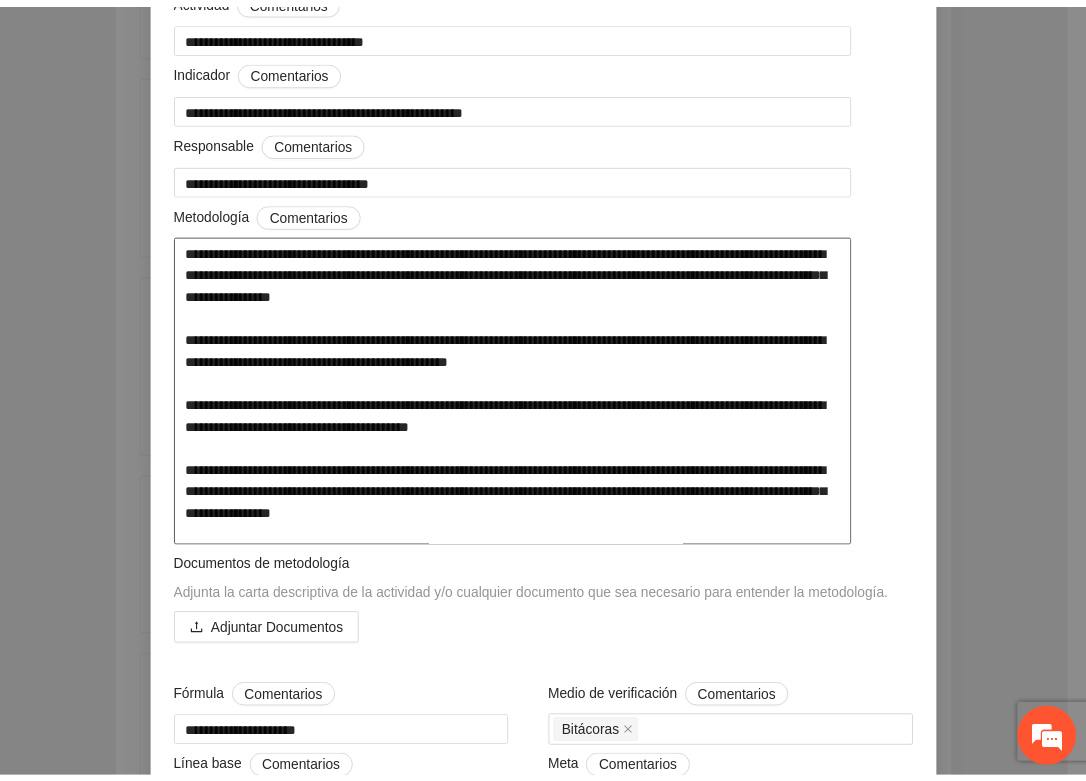 scroll, scrollTop: 0, scrollLeft: 0, axis: both 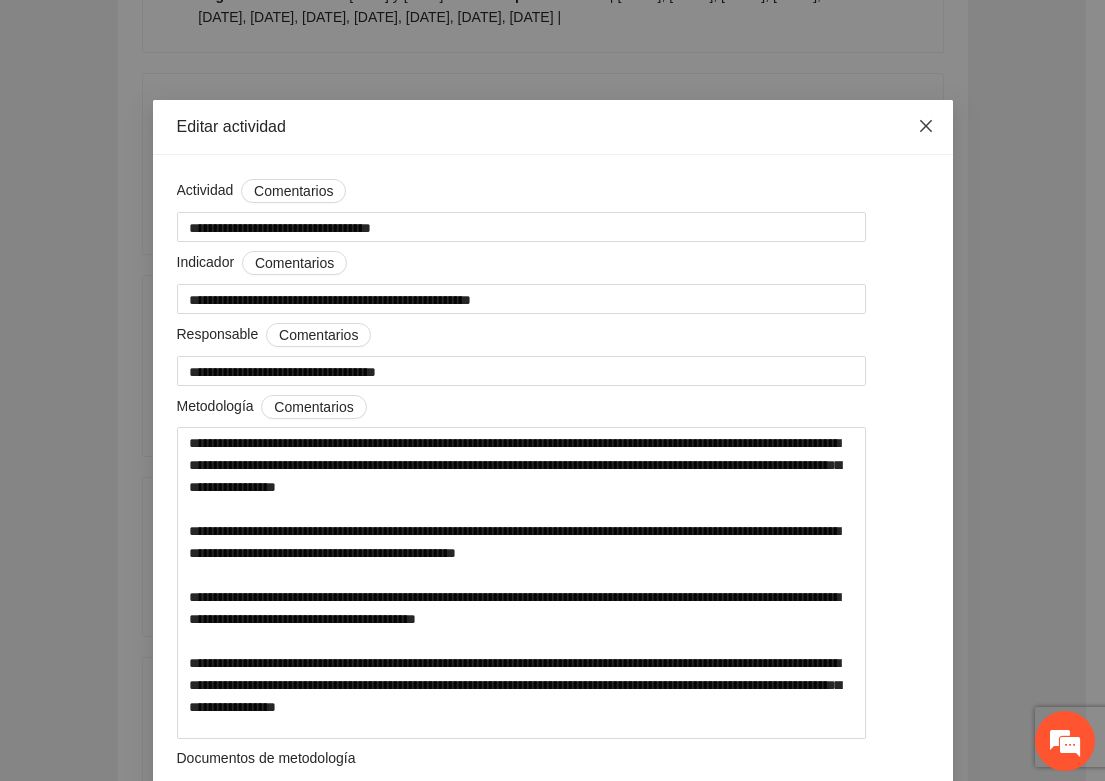 click 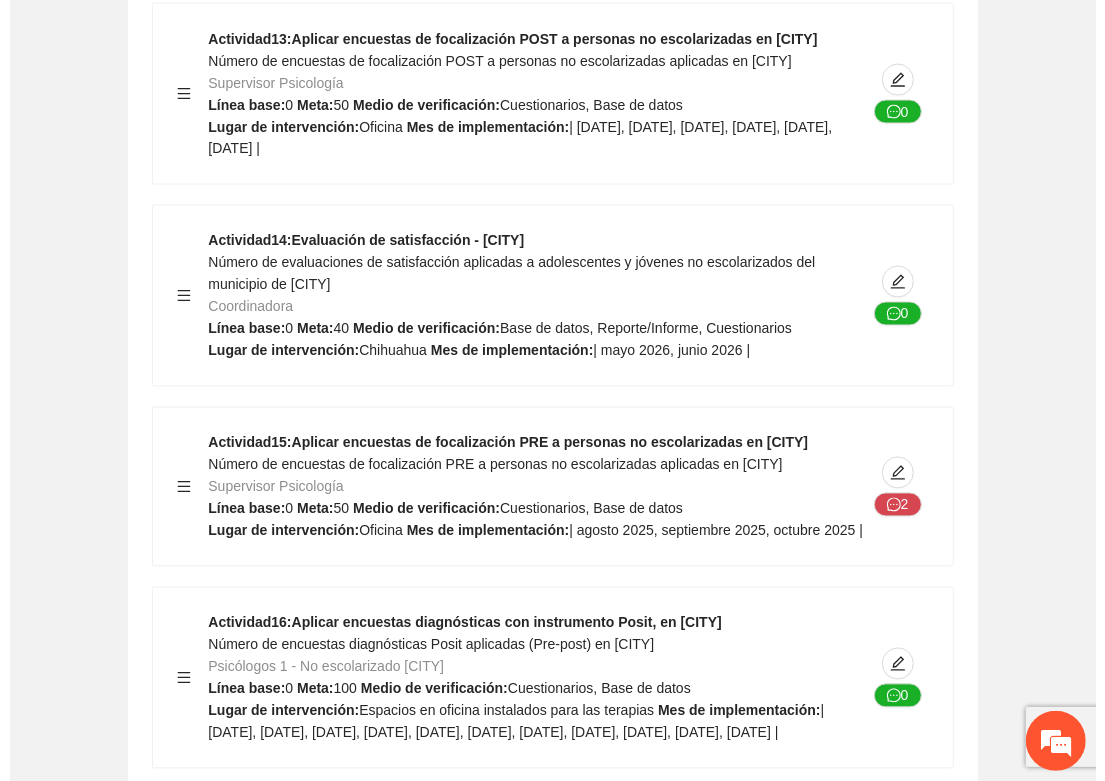 scroll, scrollTop: 15125, scrollLeft: 0, axis: vertical 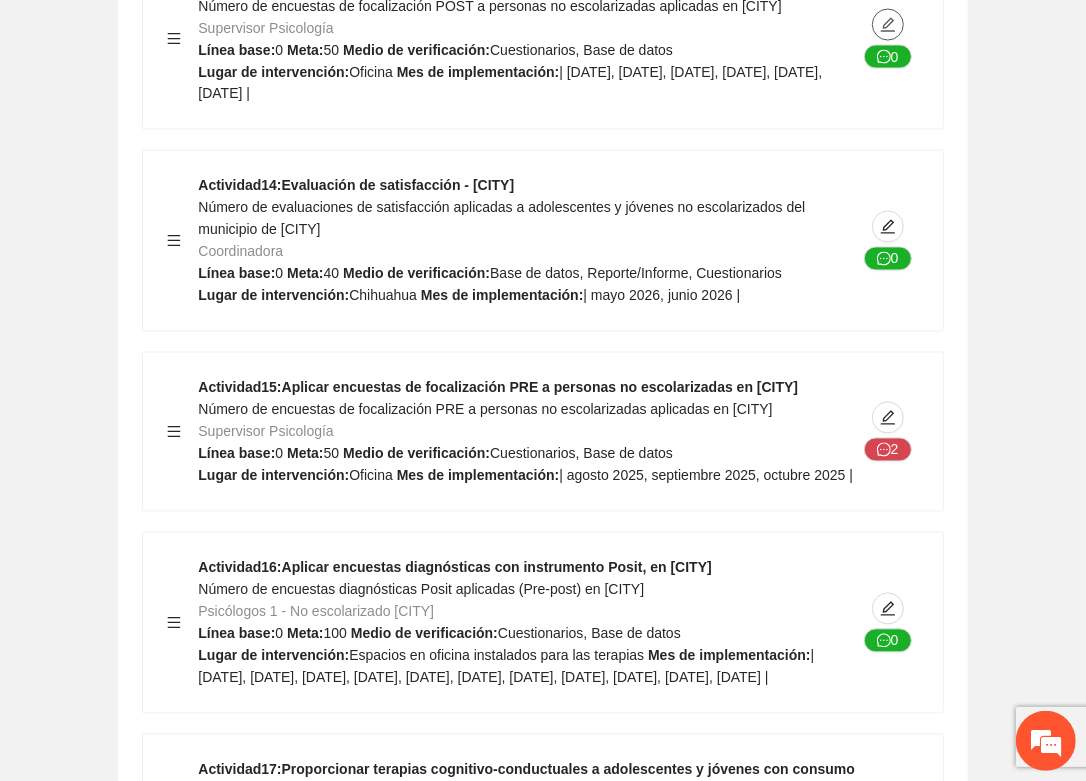 click 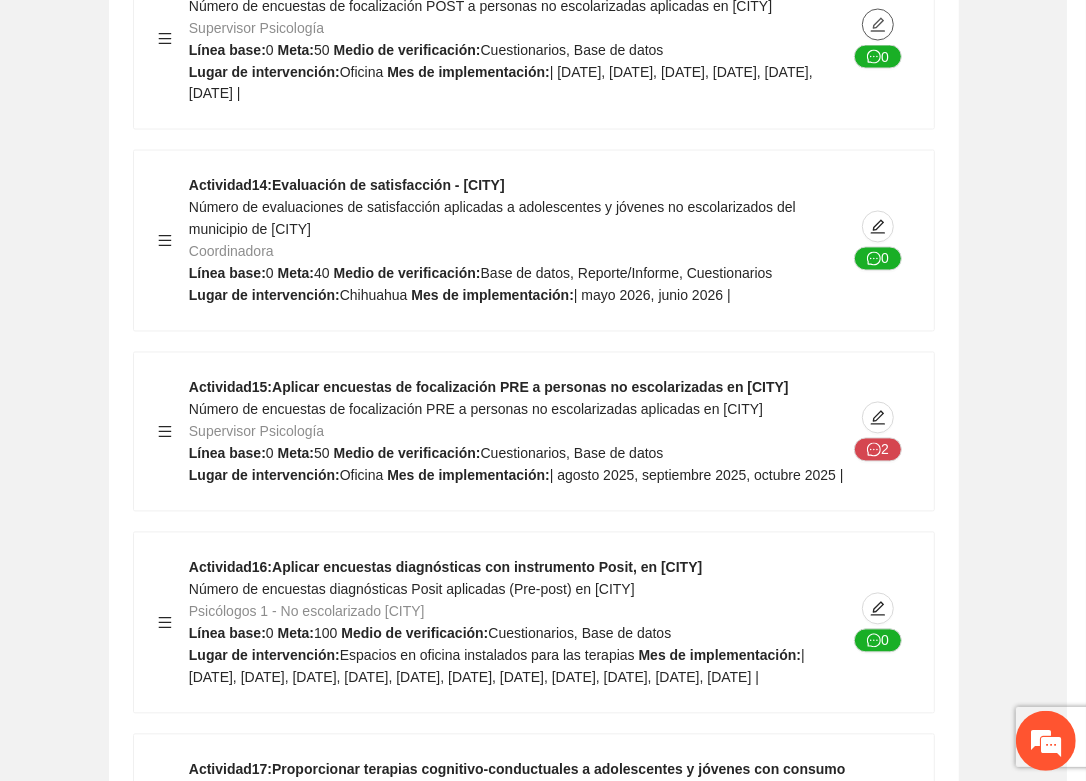 type on "*******" 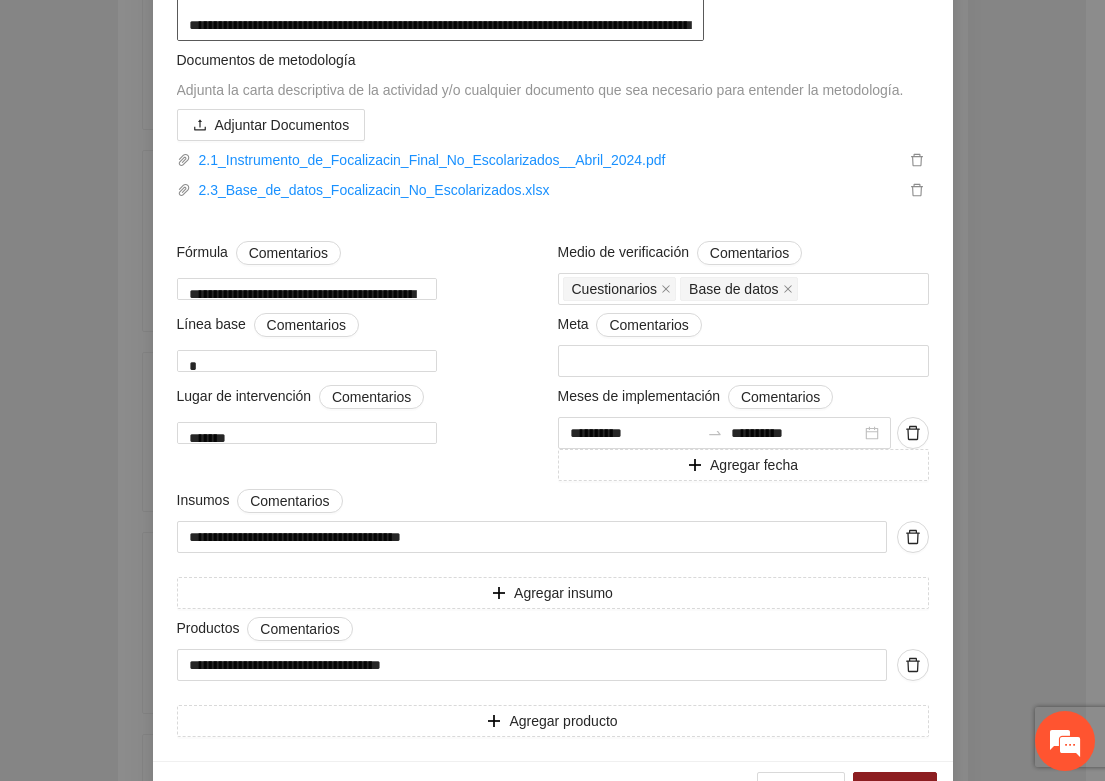 scroll, scrollTop: 750, scrollLeft: 0, axis: vertical 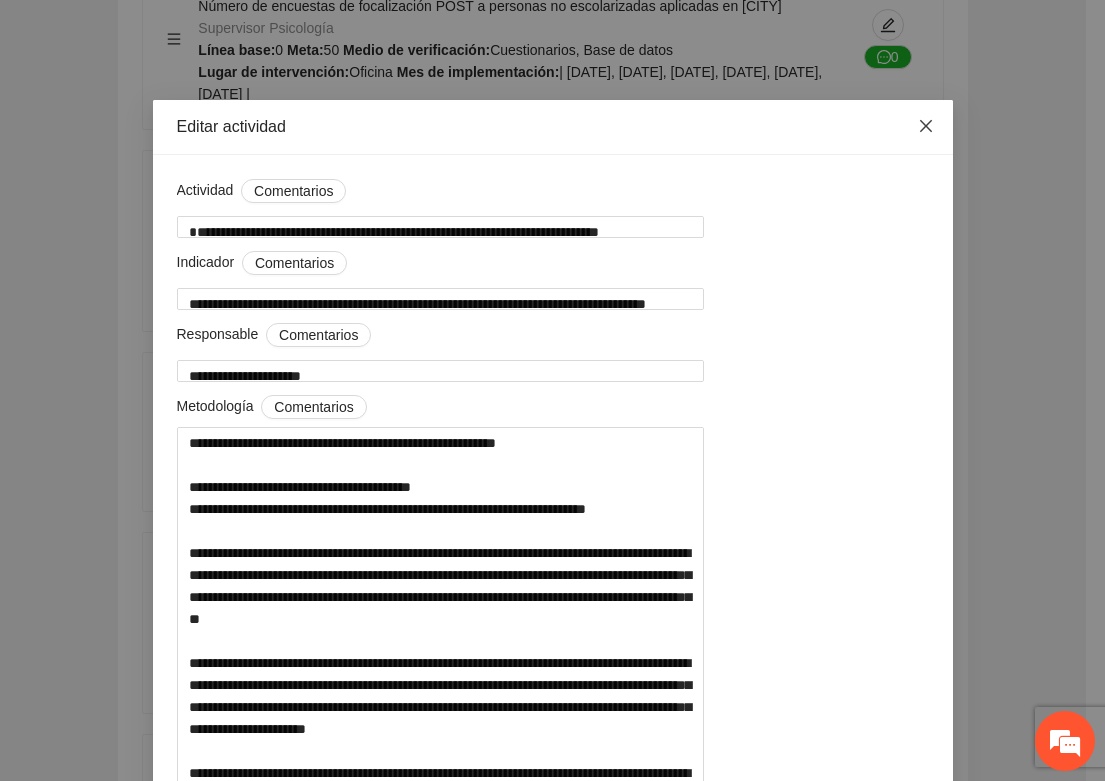 click 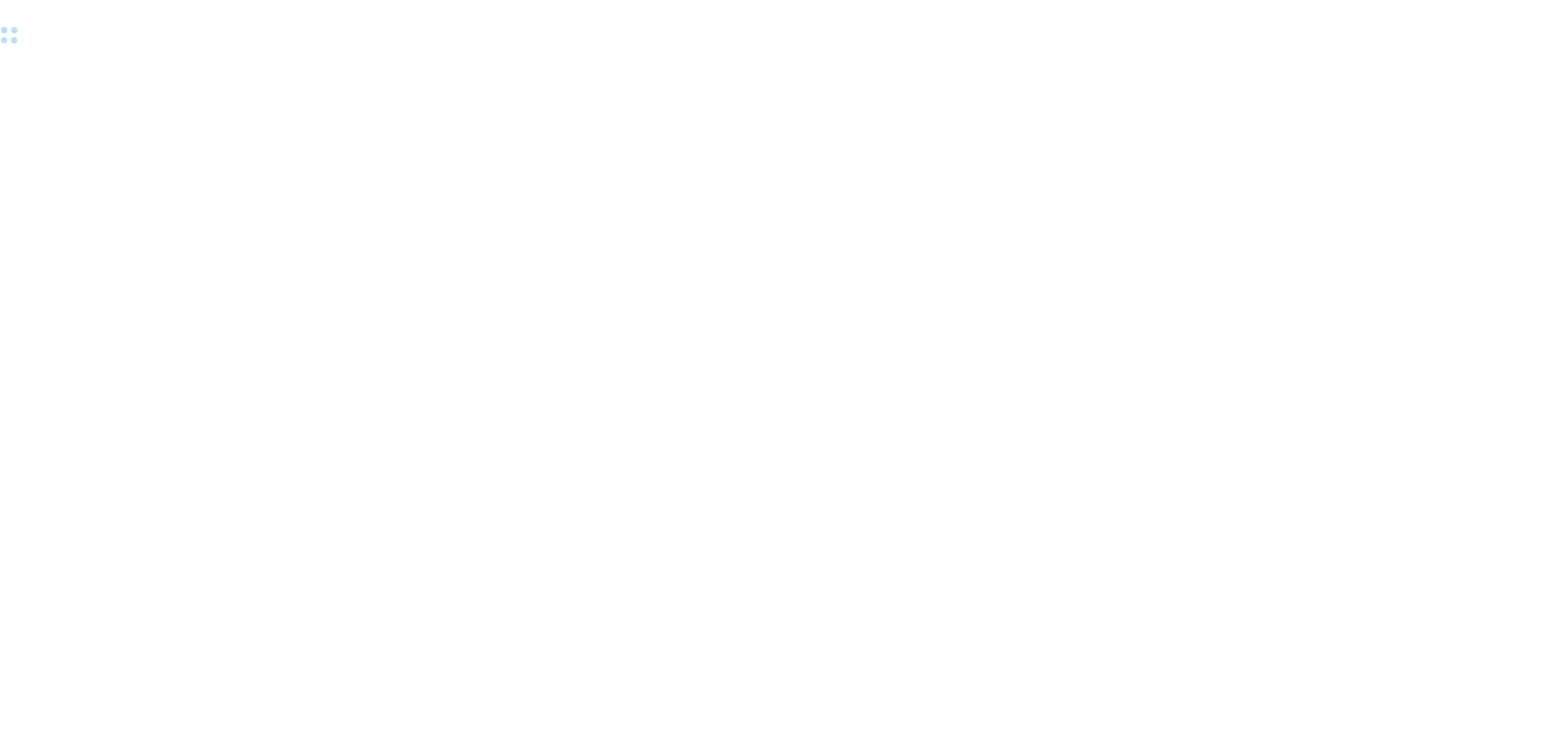 scroll, scrollTop: 0, scrollLeft: 0, axis: both 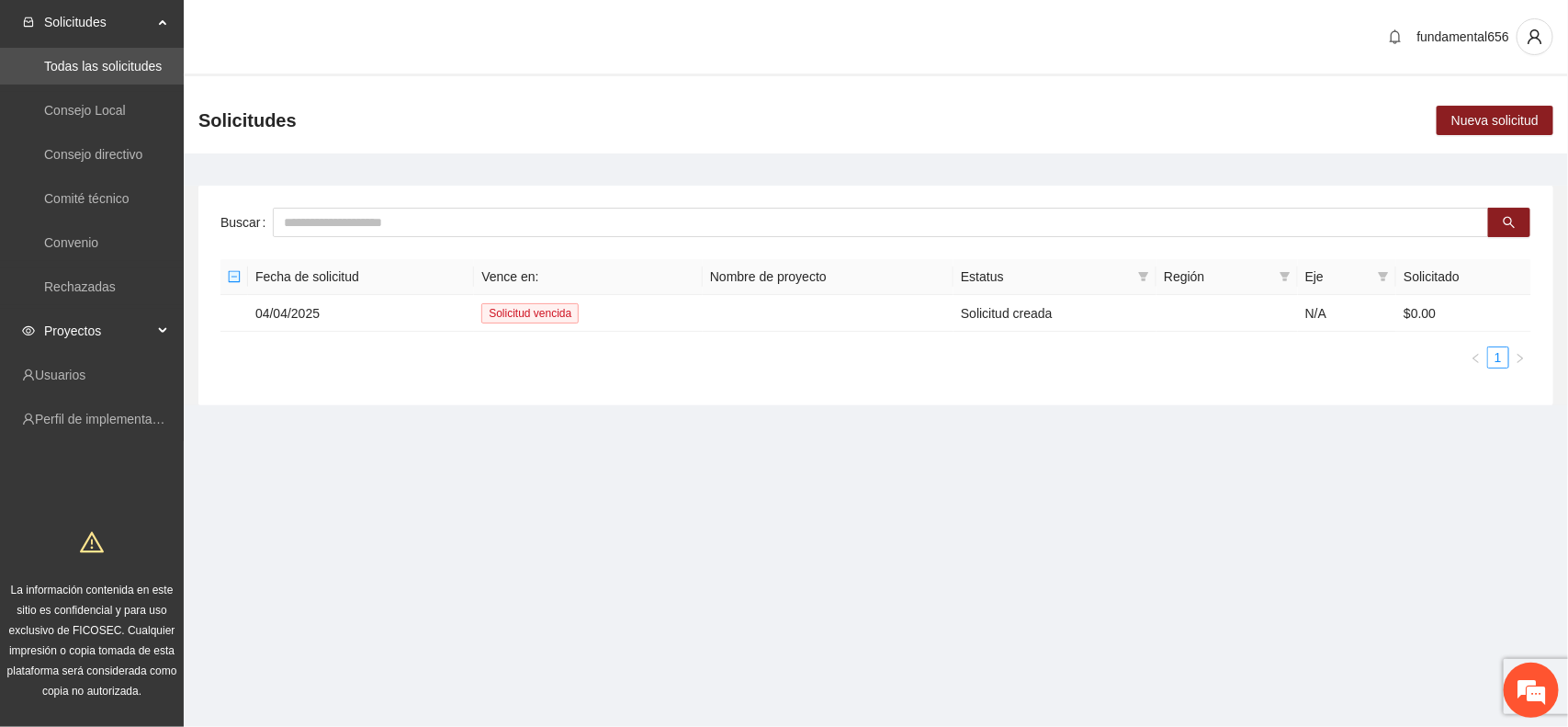 click on "Proyectos" at bounding box center [98, 331] 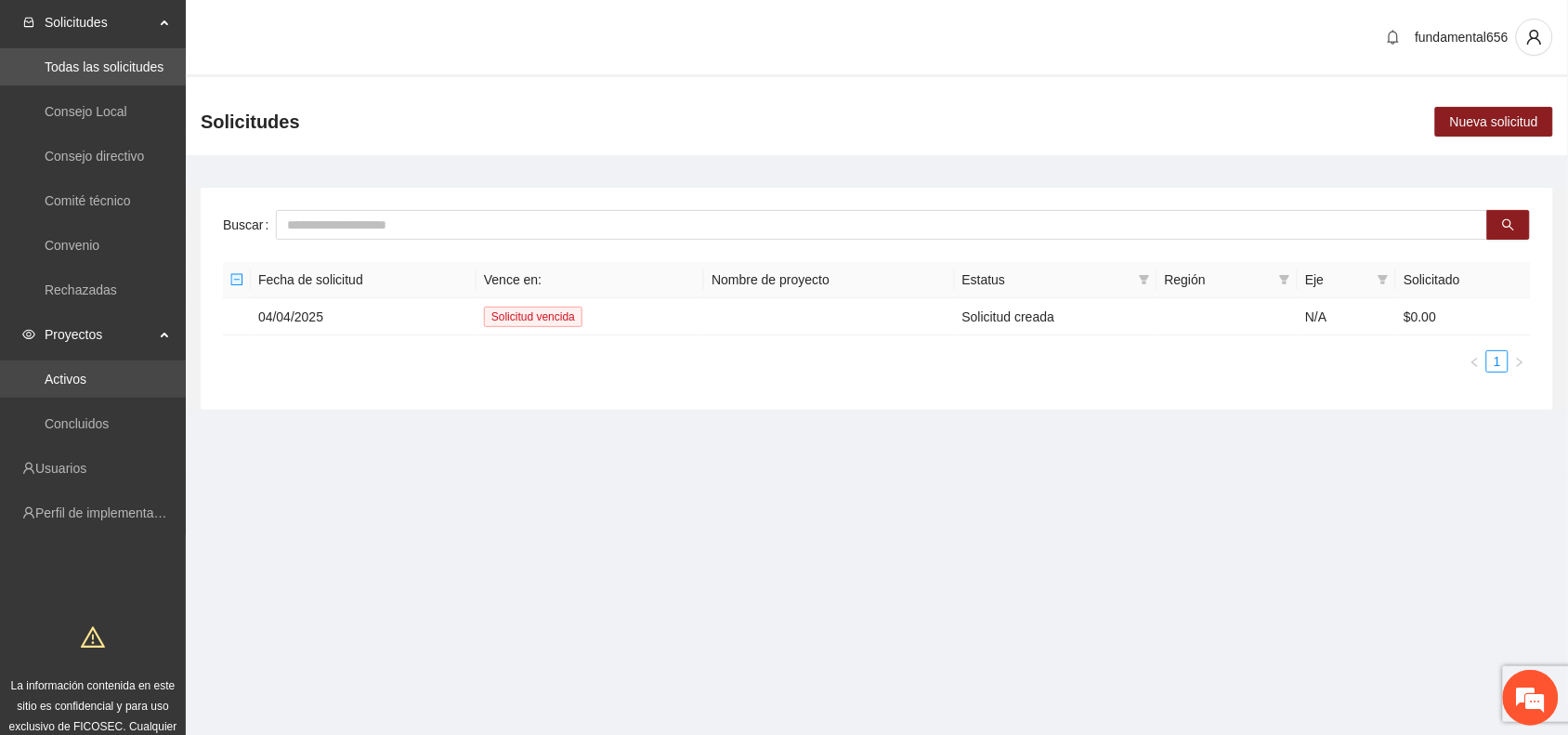click on "Activos" at bounding box center [65, 379] 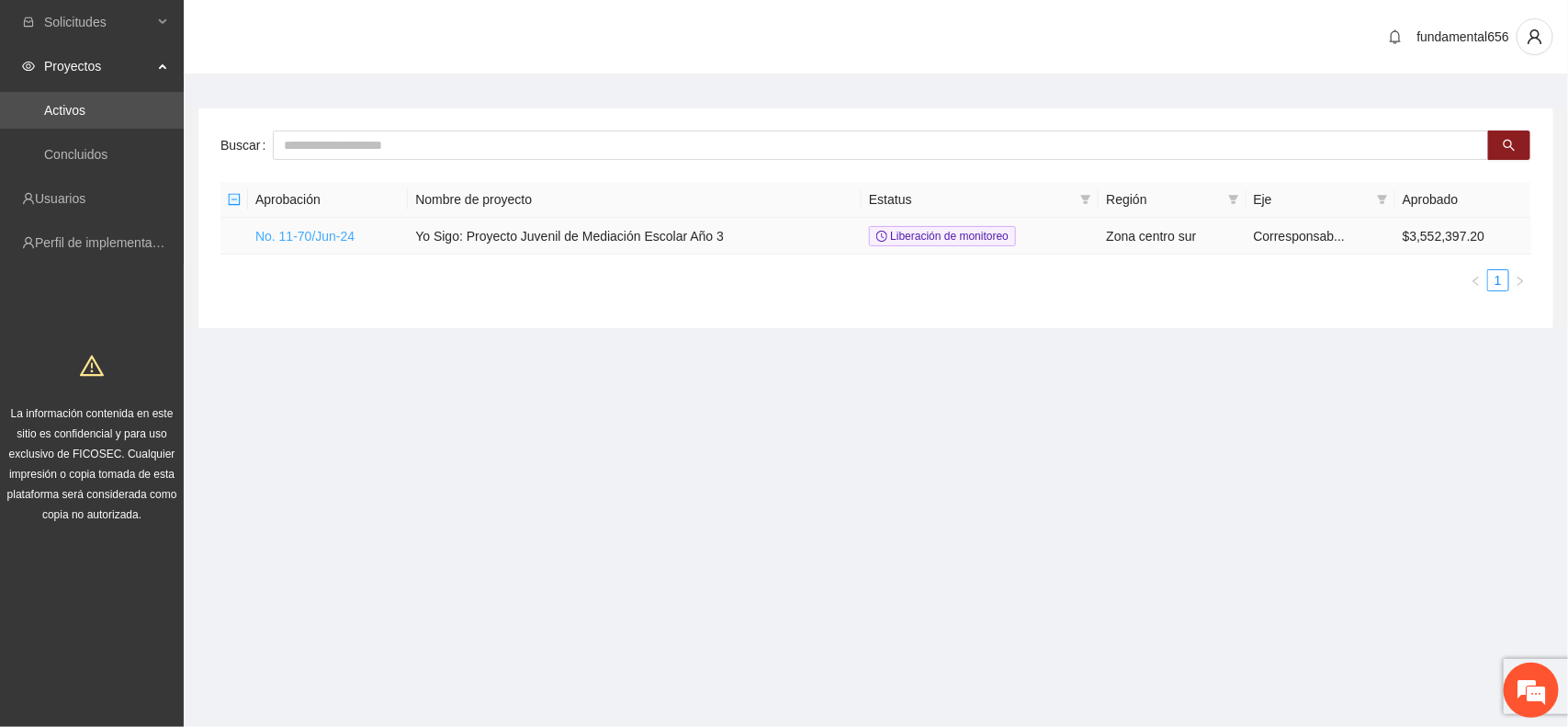 click on "No. 11-70/Jun-24" at bounding box center (305, 236) 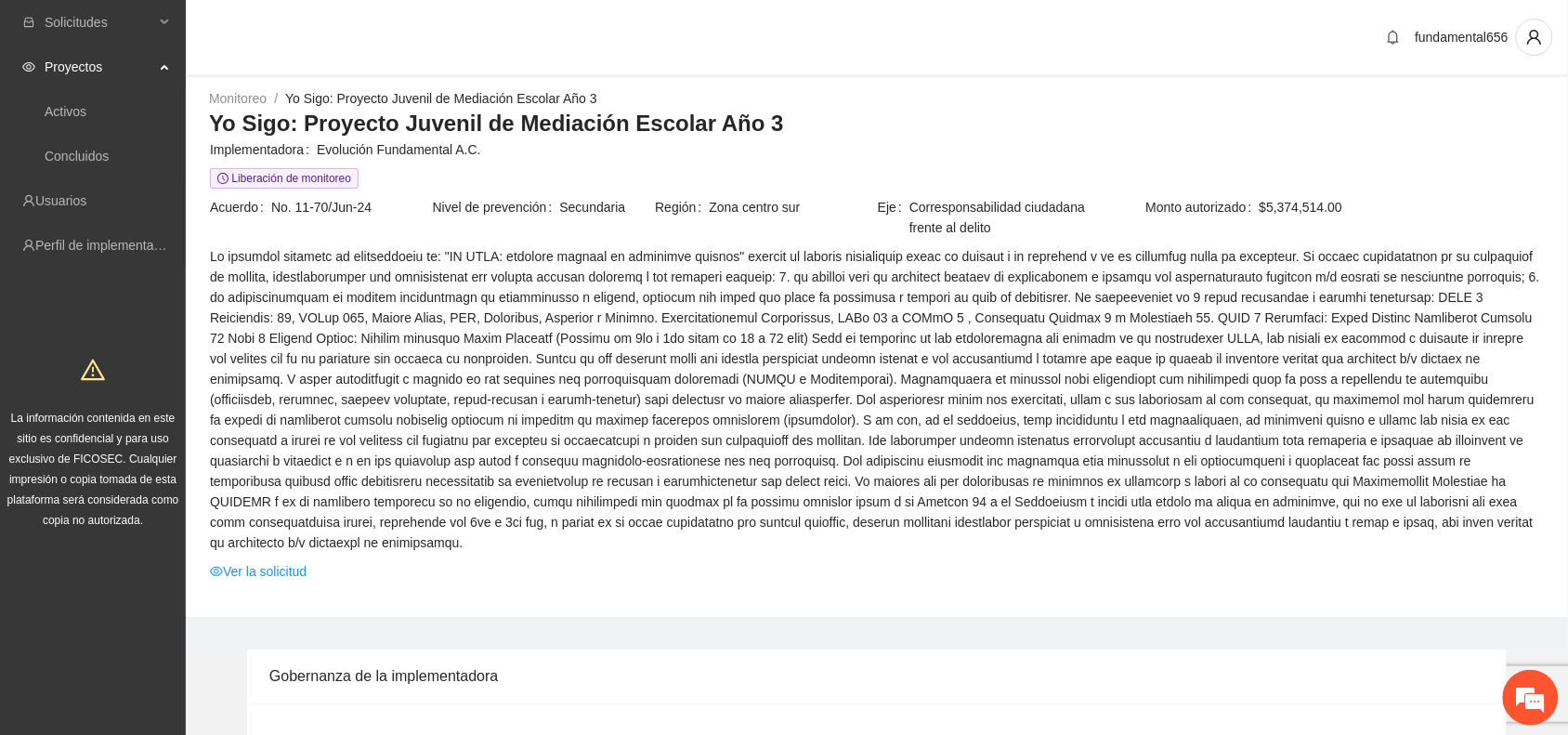 scroll, scrollTop: 0, scrollLeft: 0, axis: both 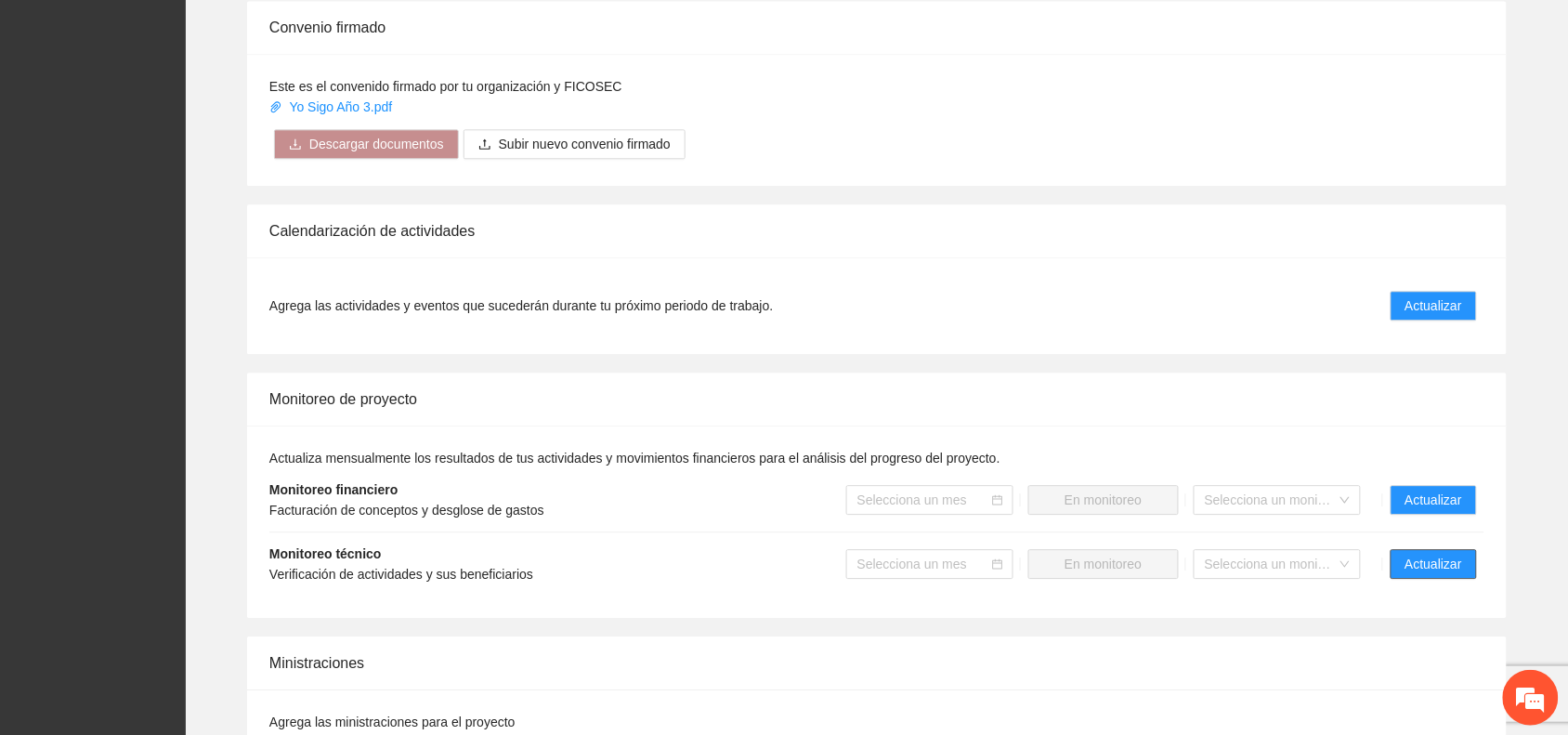 click on "Actualizar" at bounding box center [1433, 564] 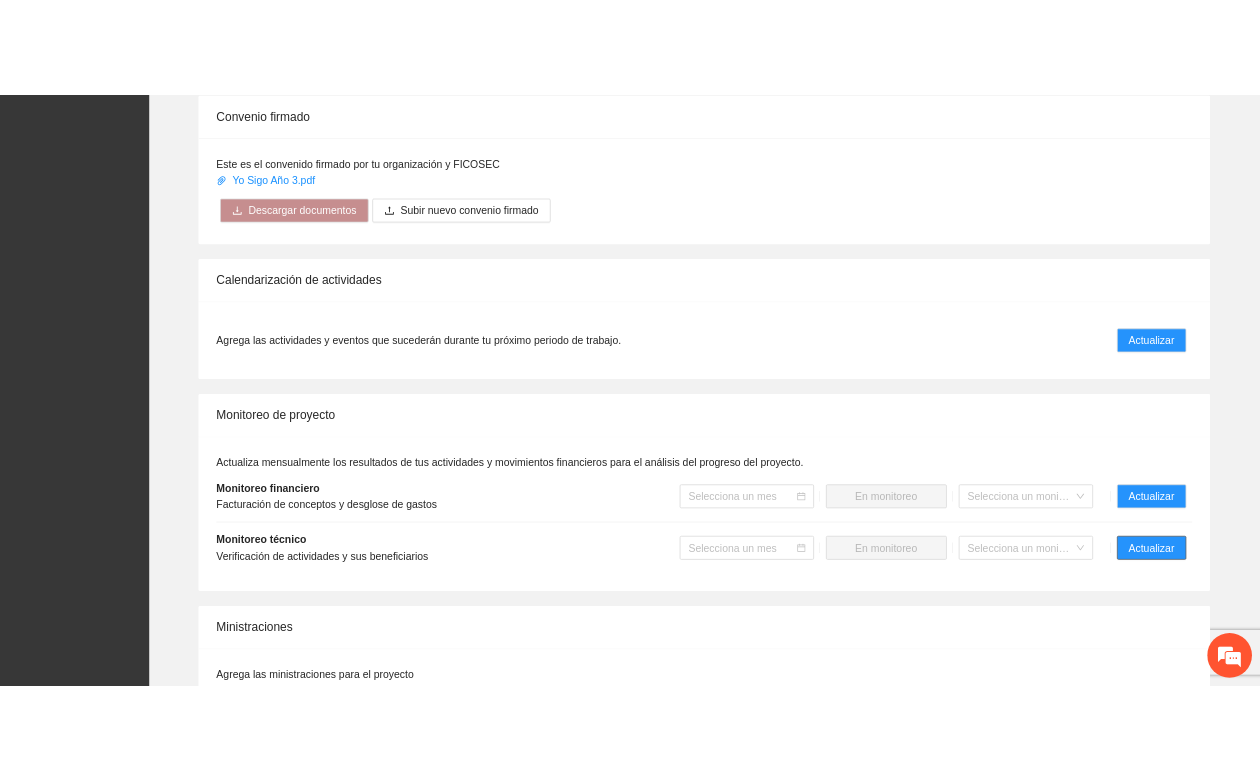 scroll, scrollTop: 0, scrollLeft: 0, axis: both 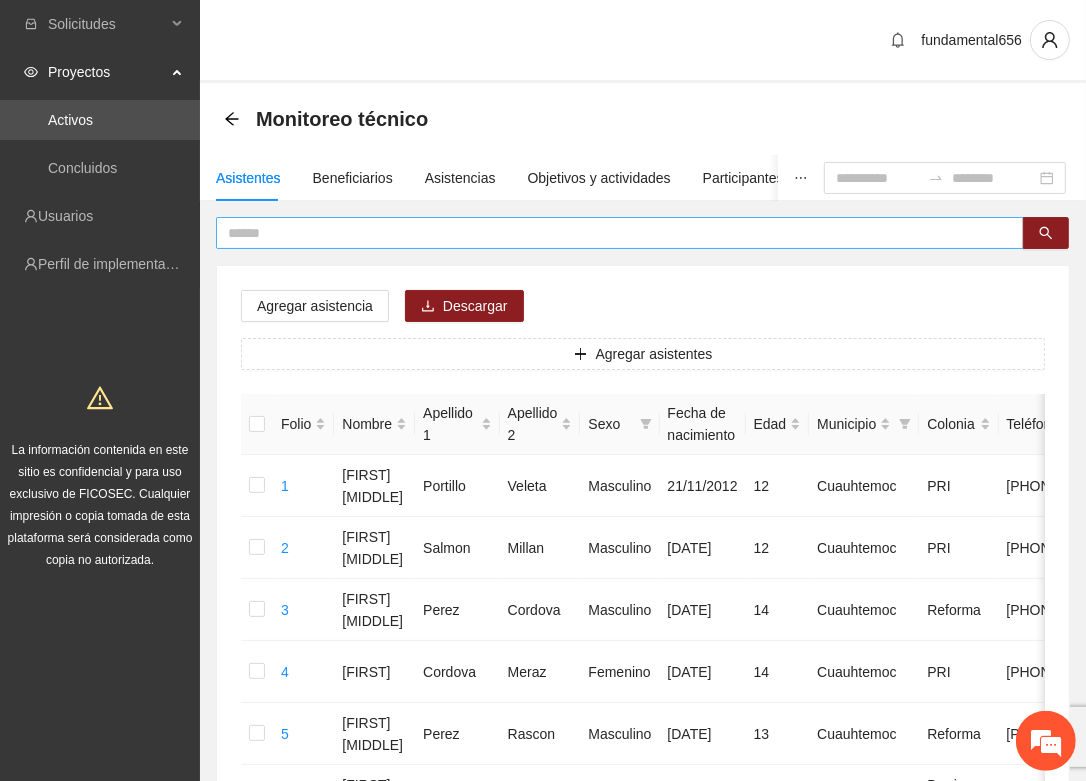 click at bounding box center (612, 233) 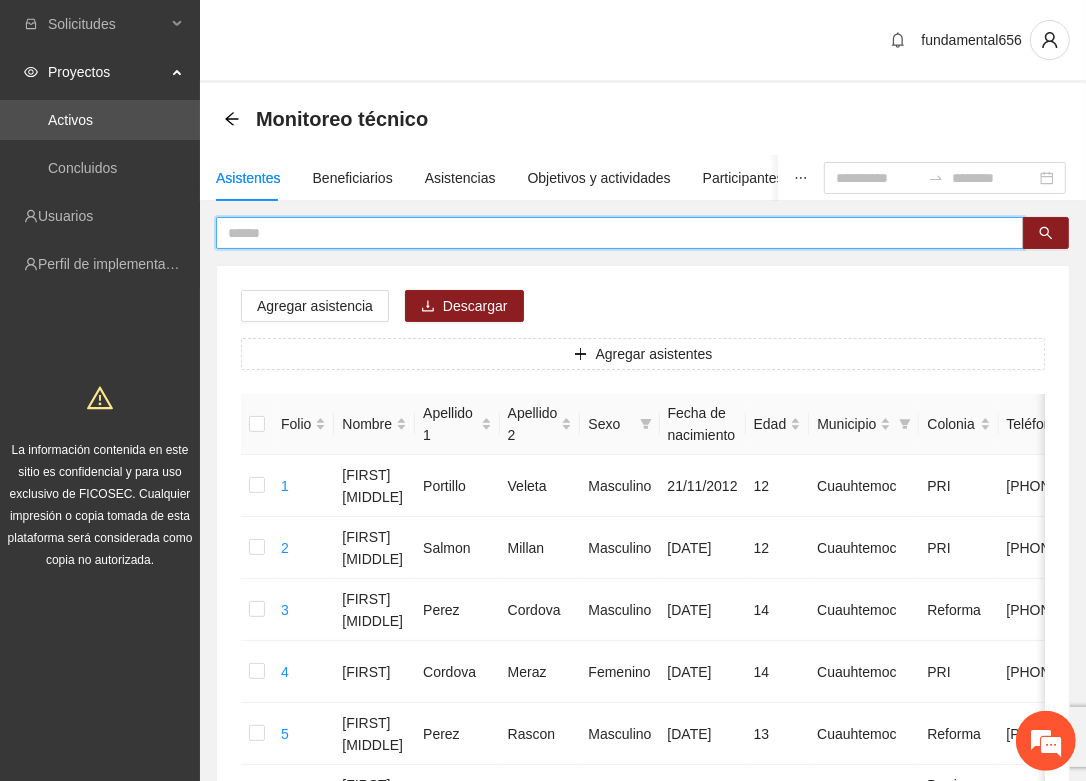 paste on "**********" 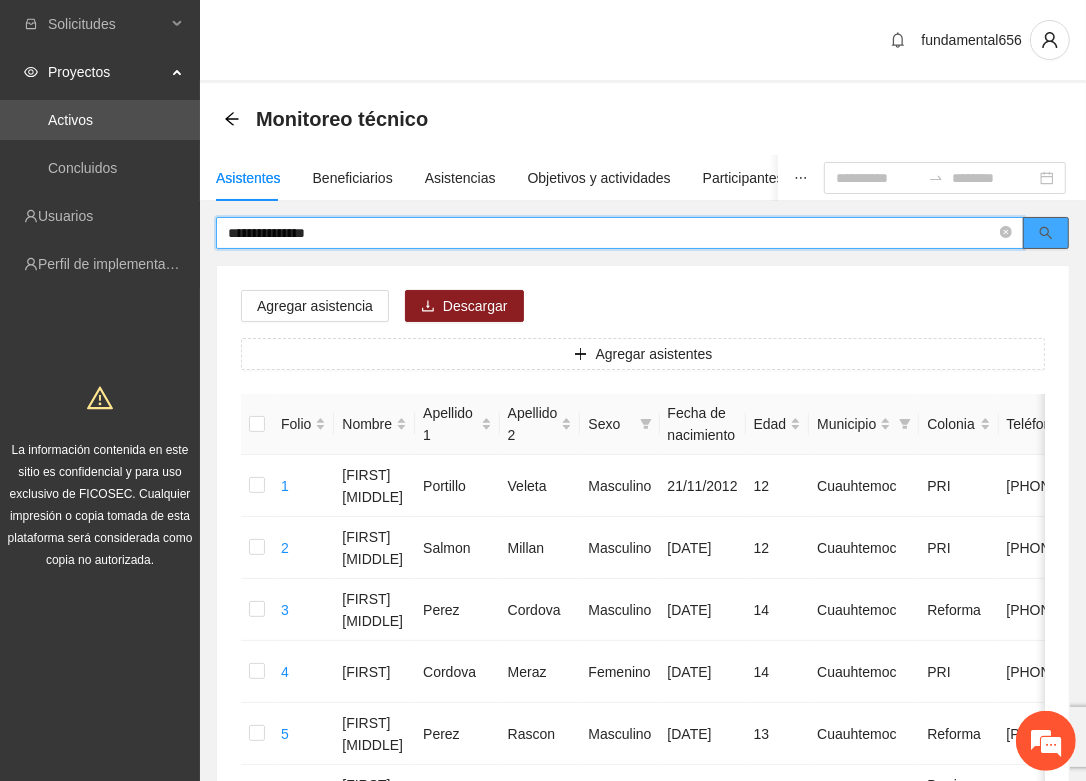 click at bounding box center [1046, 233] 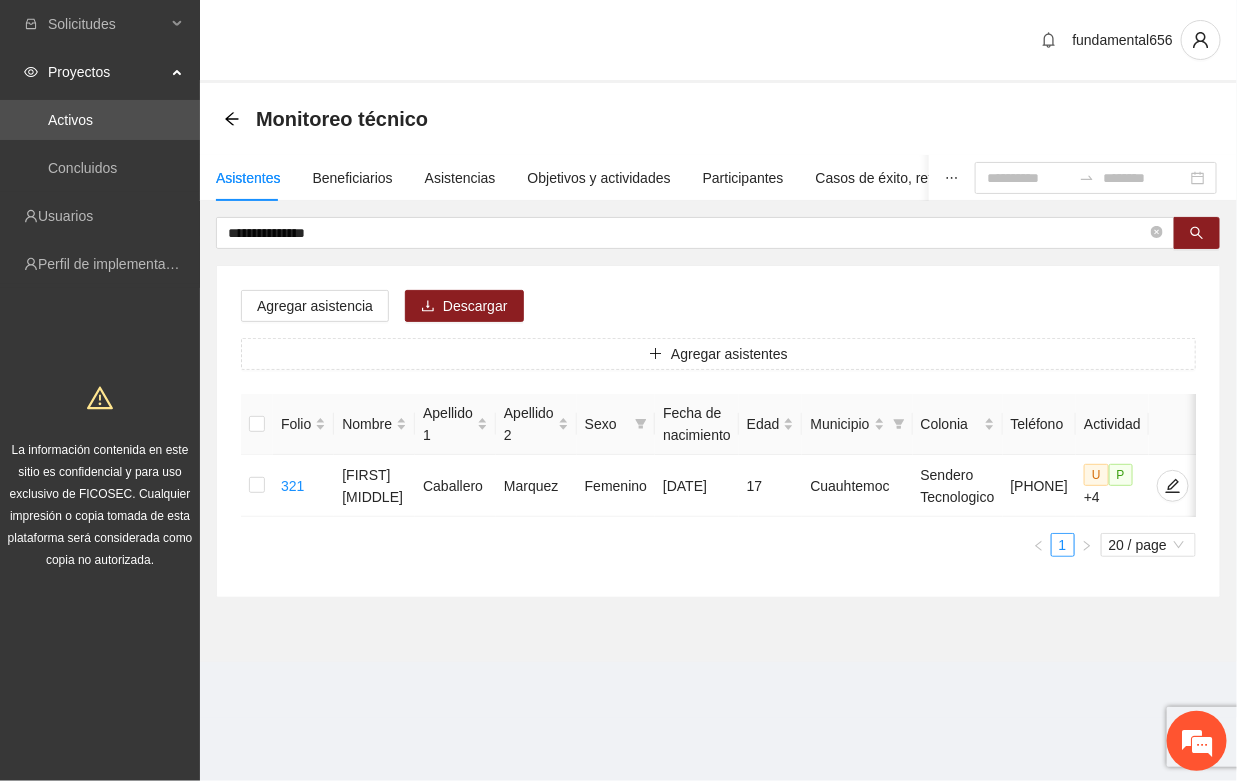 click on "La información contenida en este sitio es confidencial y para uso exclusivo de FICOSEC. Cualquier impresión o copia tomada de esta plataforma será considerada como copia no autorizada." at bounding box center (100, 478) 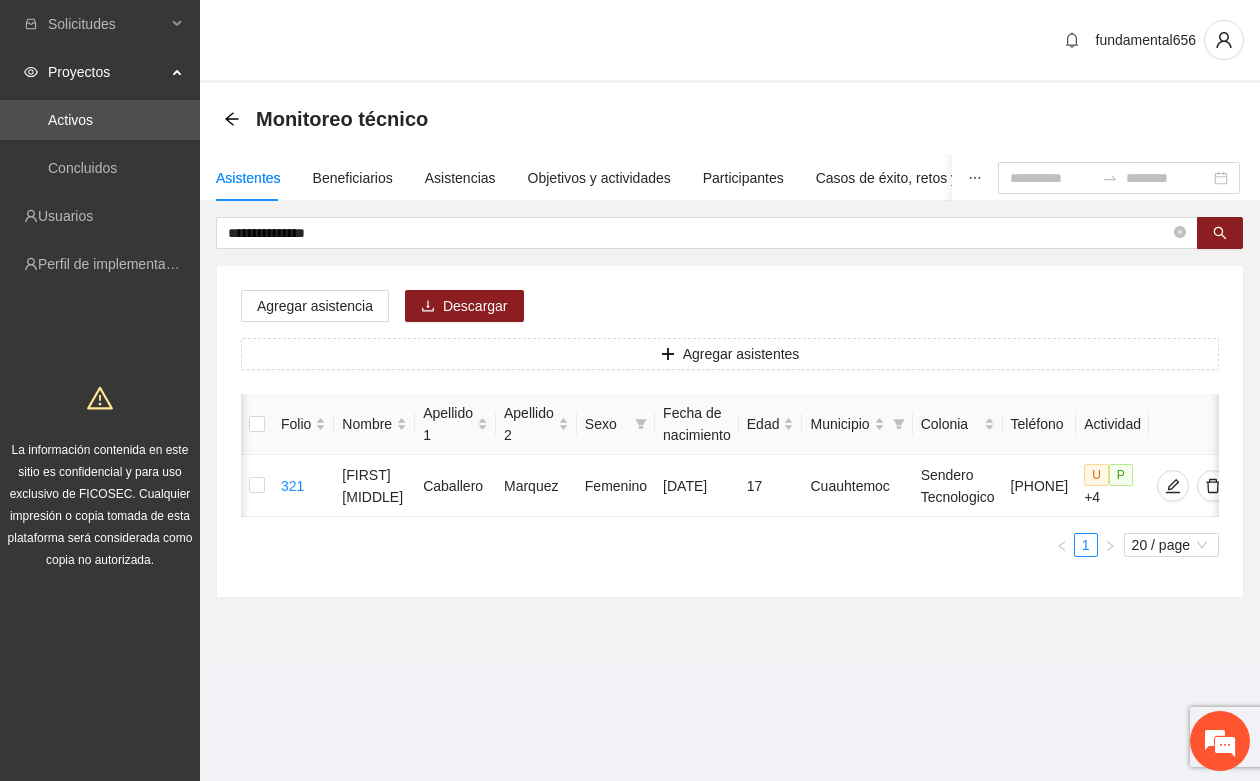 scroll, scrollTop: 0, scrollLeft: 43, axis: horizontal 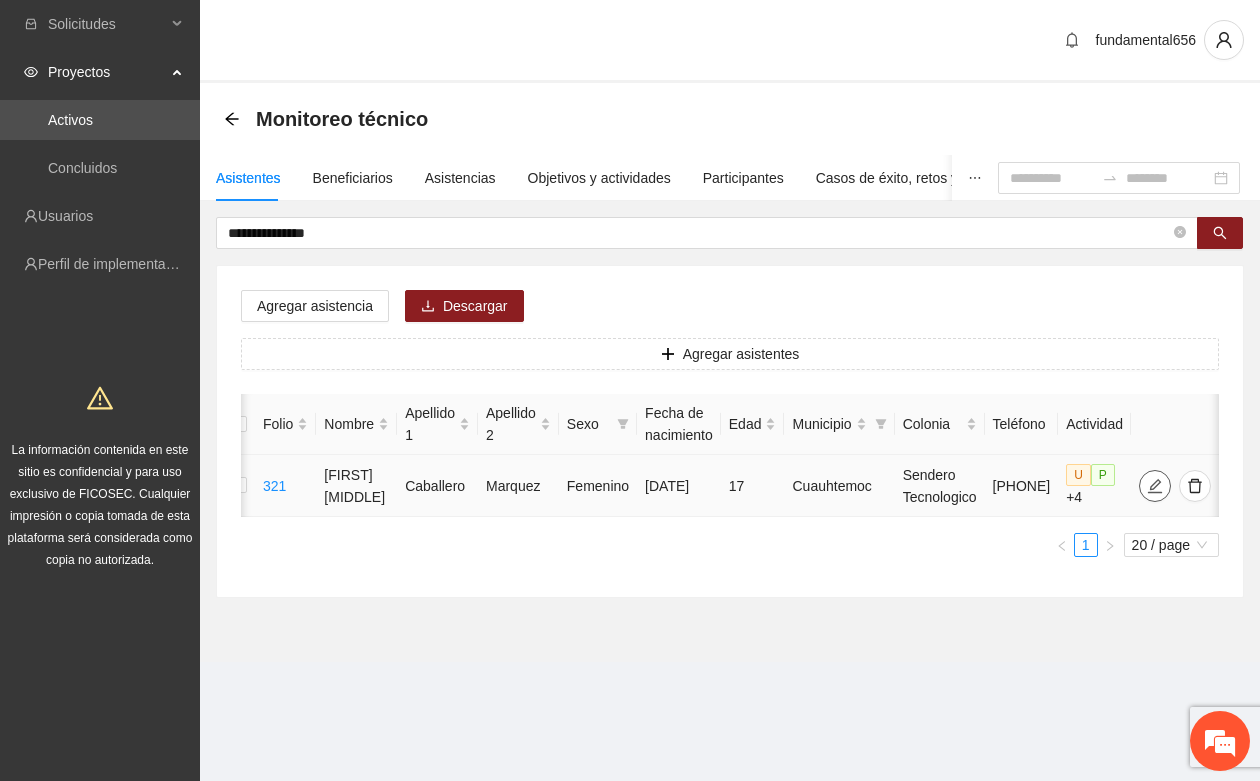 click 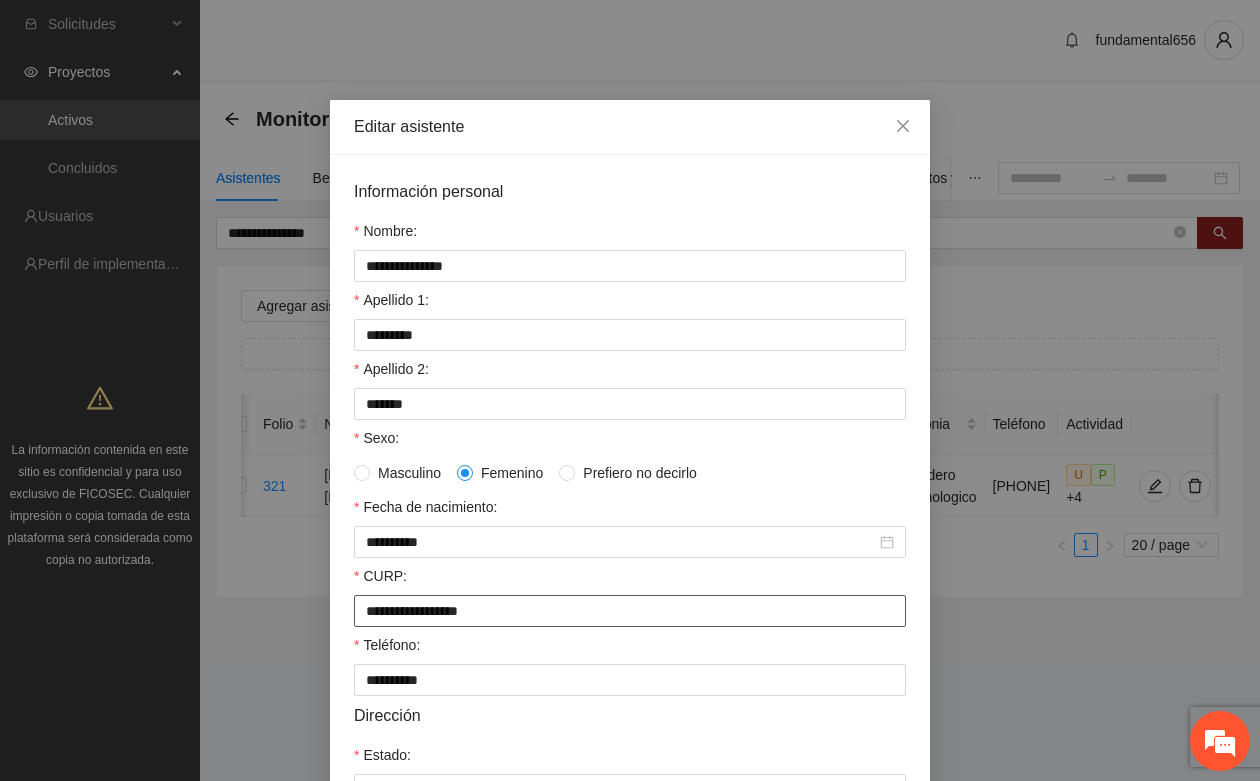 drag, startPoint x: 346, startPoint y: 625, endPoint x: 533, endPoint y: 626, distance: 187.00267 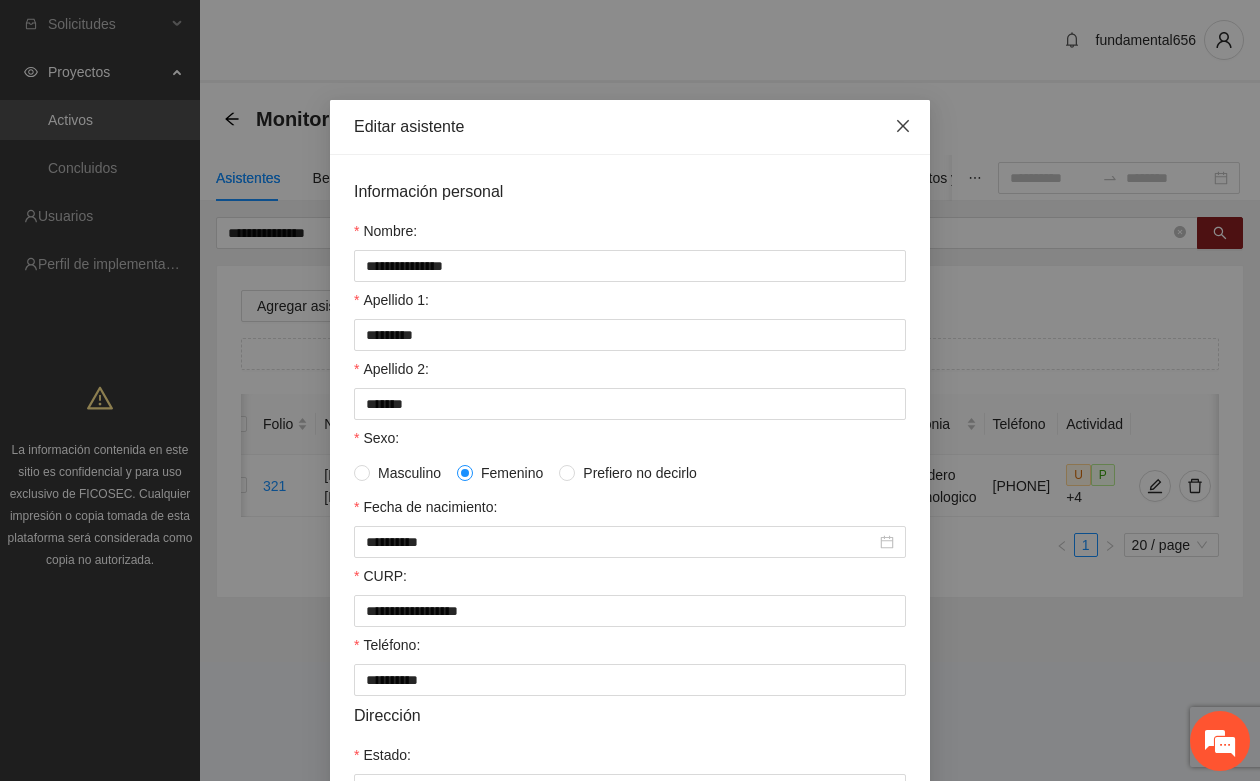 click 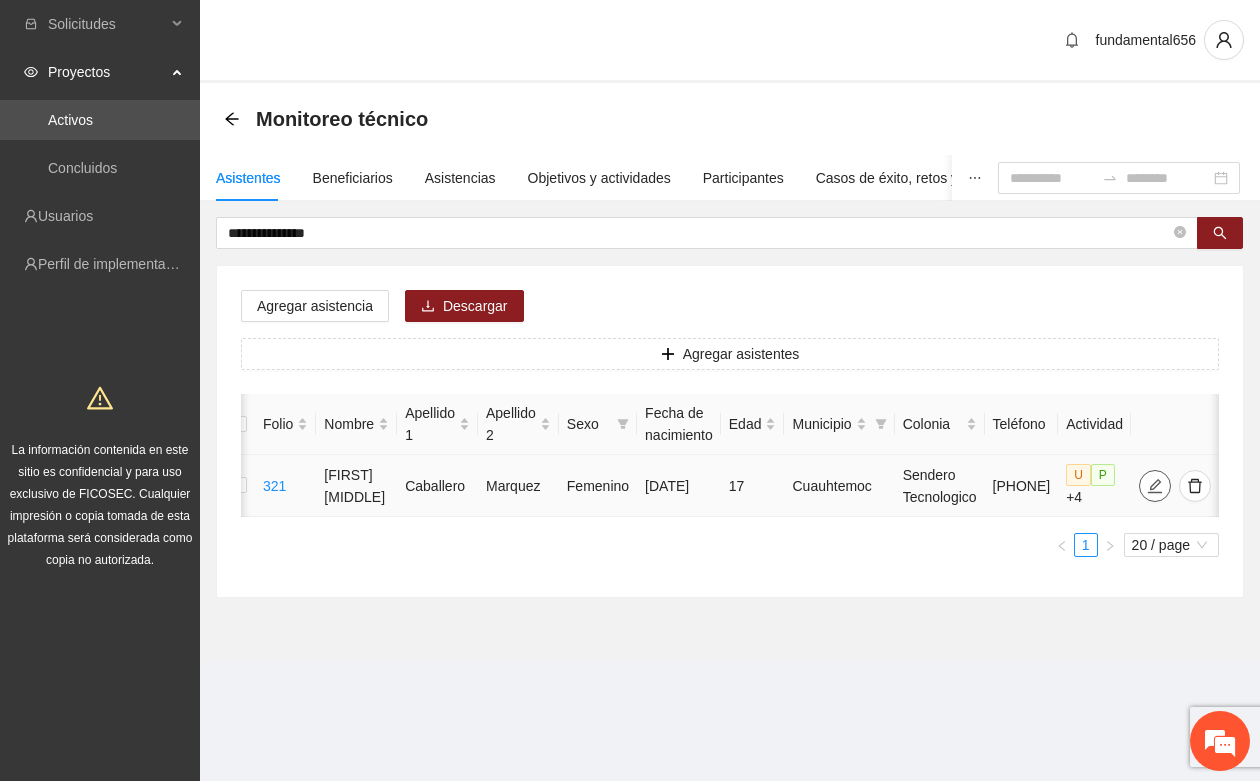 click 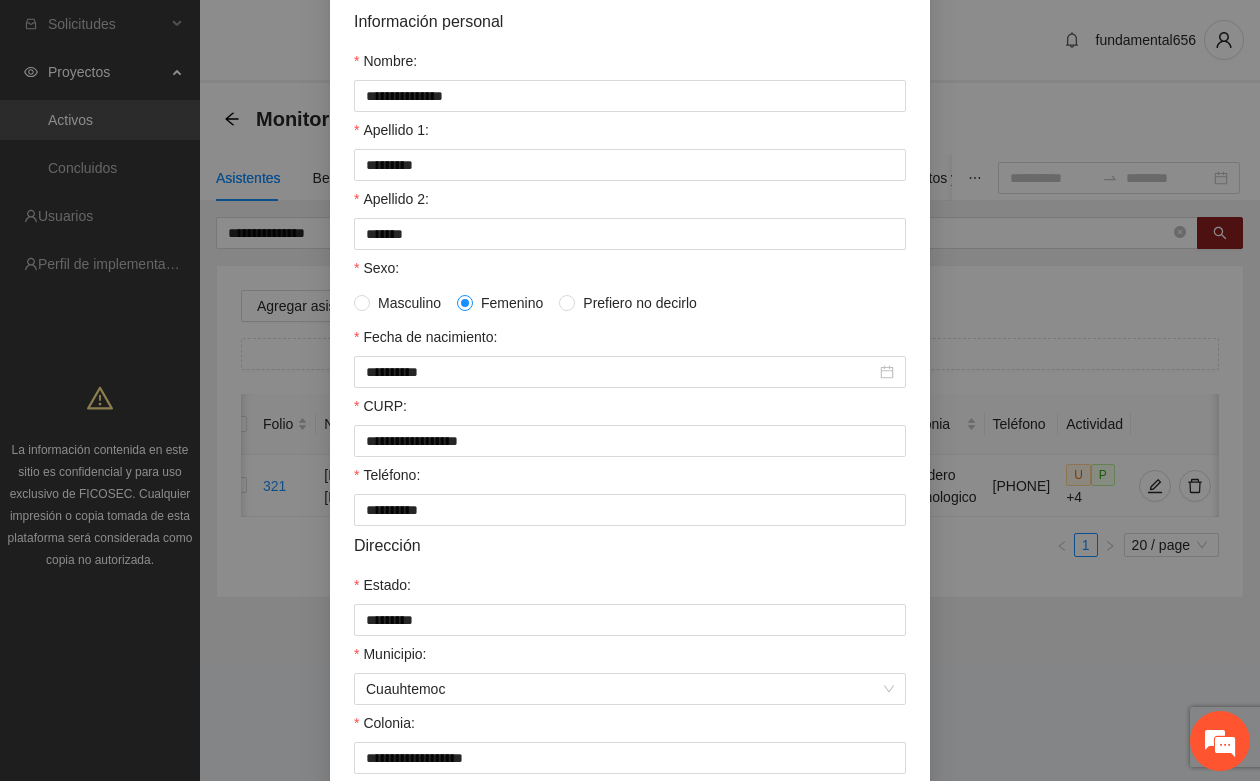 scroll, scrollTop: 396, scrollLeft: 0, axis: vertical 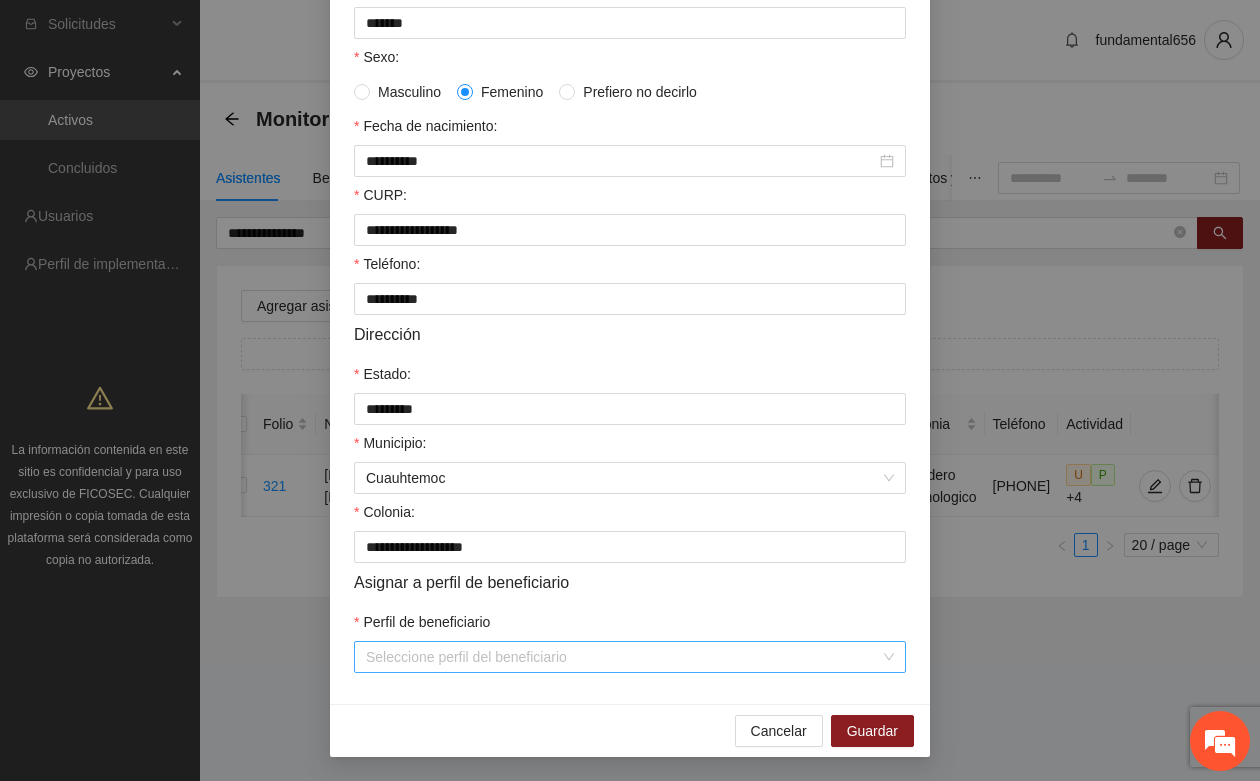 click on "Perfil de beneficiario" at bounding box center [623, 657] 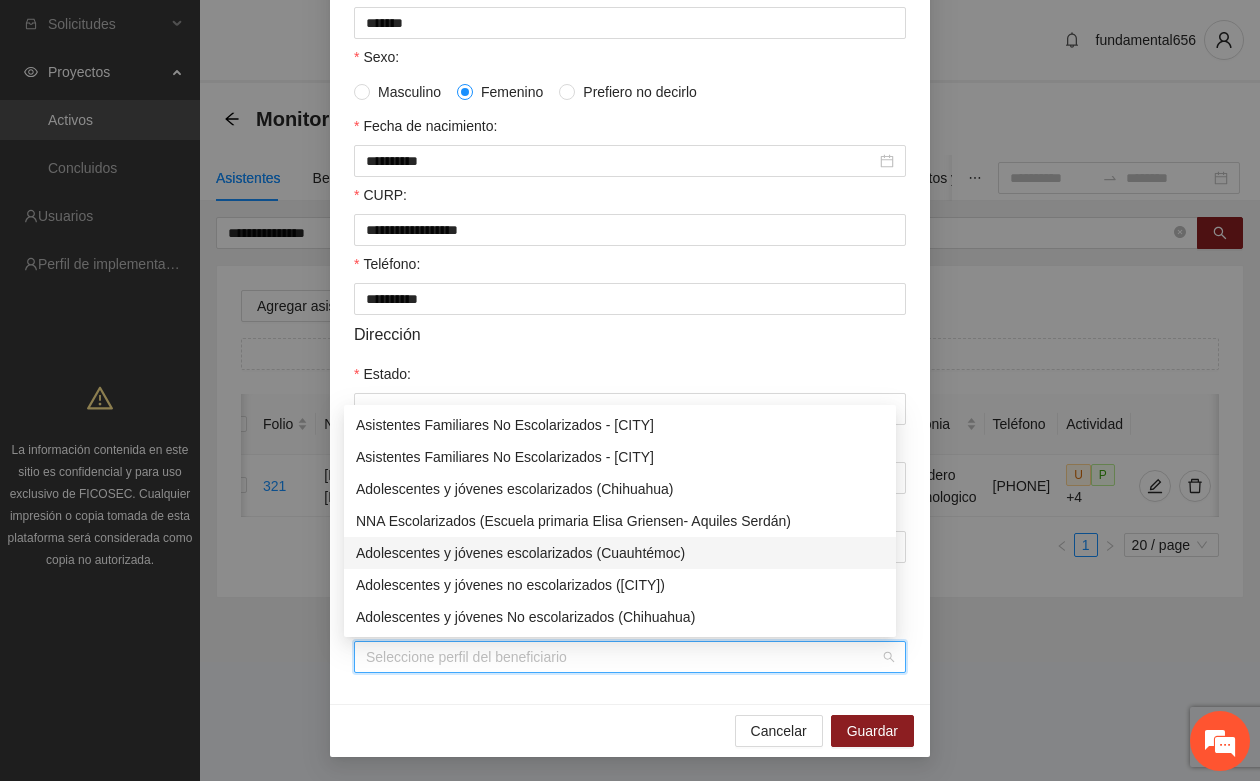 click on "Adolescentes y jóvenes escolarizados (Cuauhtémoc)" at bounding box center [620, 553] 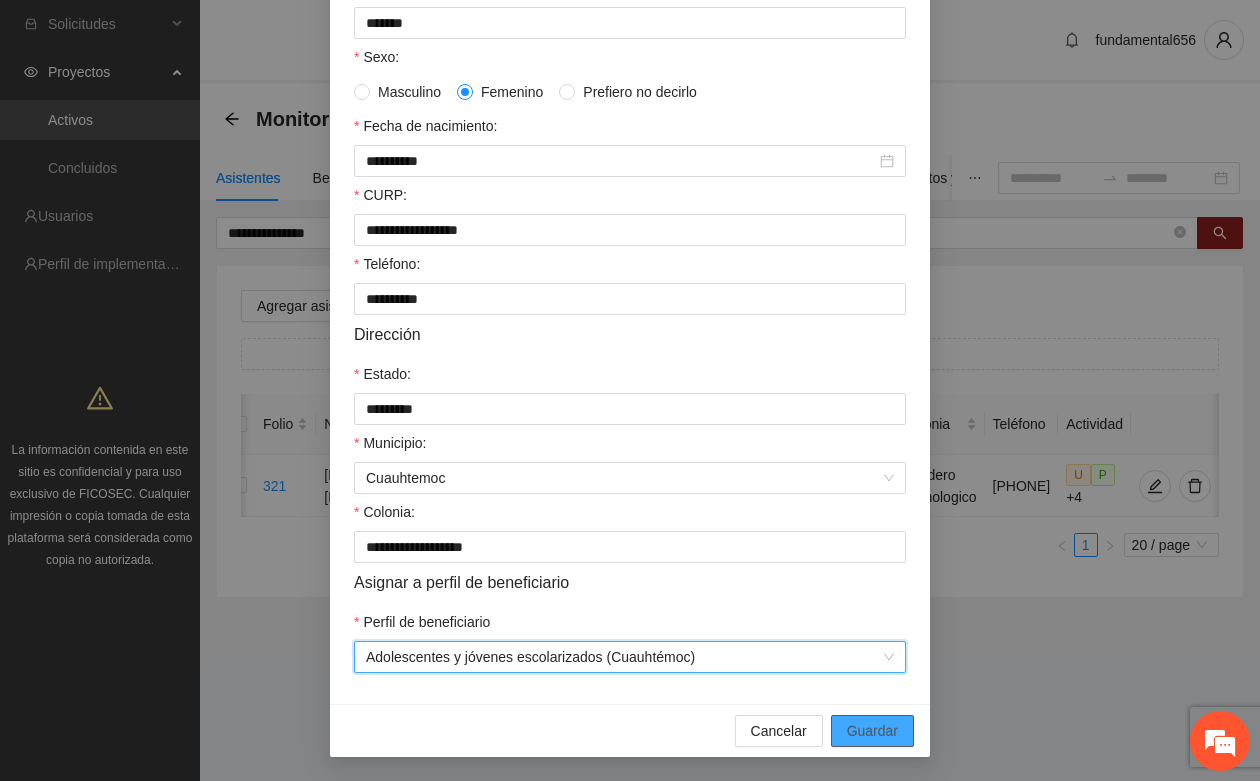 click on "Guardar" at bounding box center [872, 731] 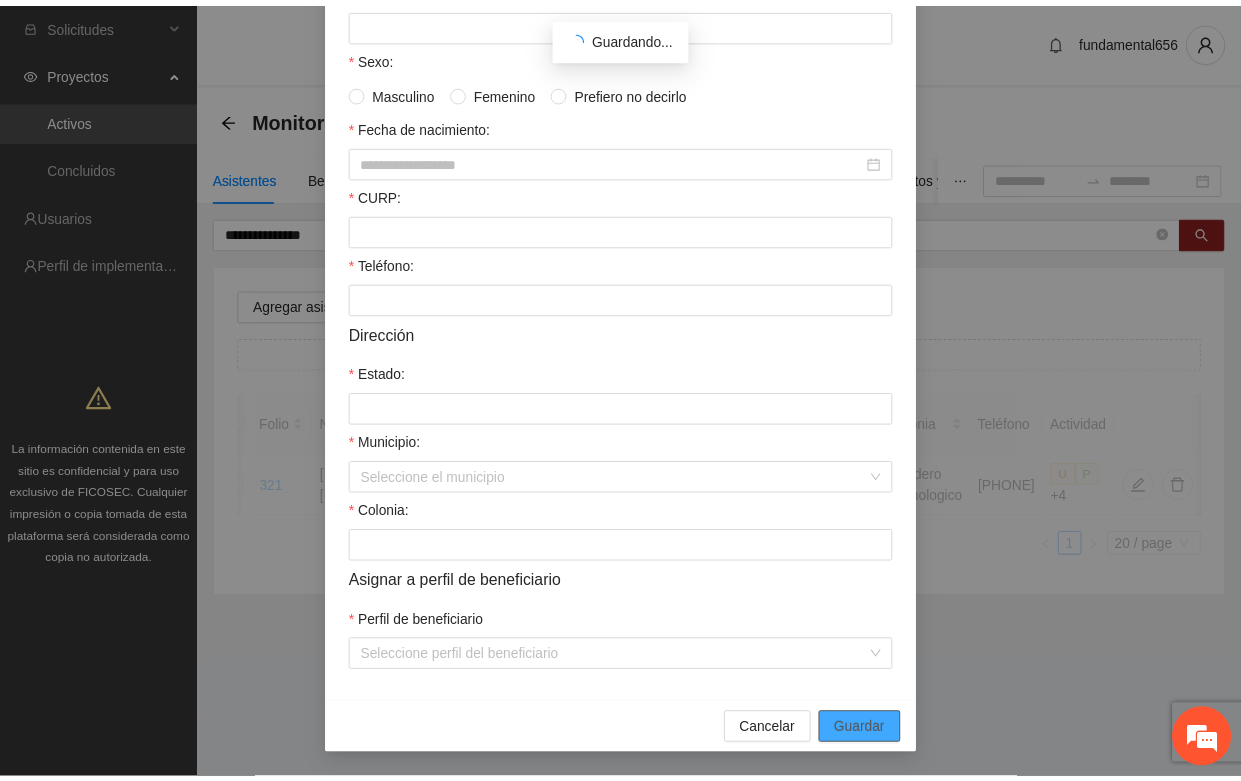 scroll, scrollTop: 296, scrollLeft: 0, axis: vertical 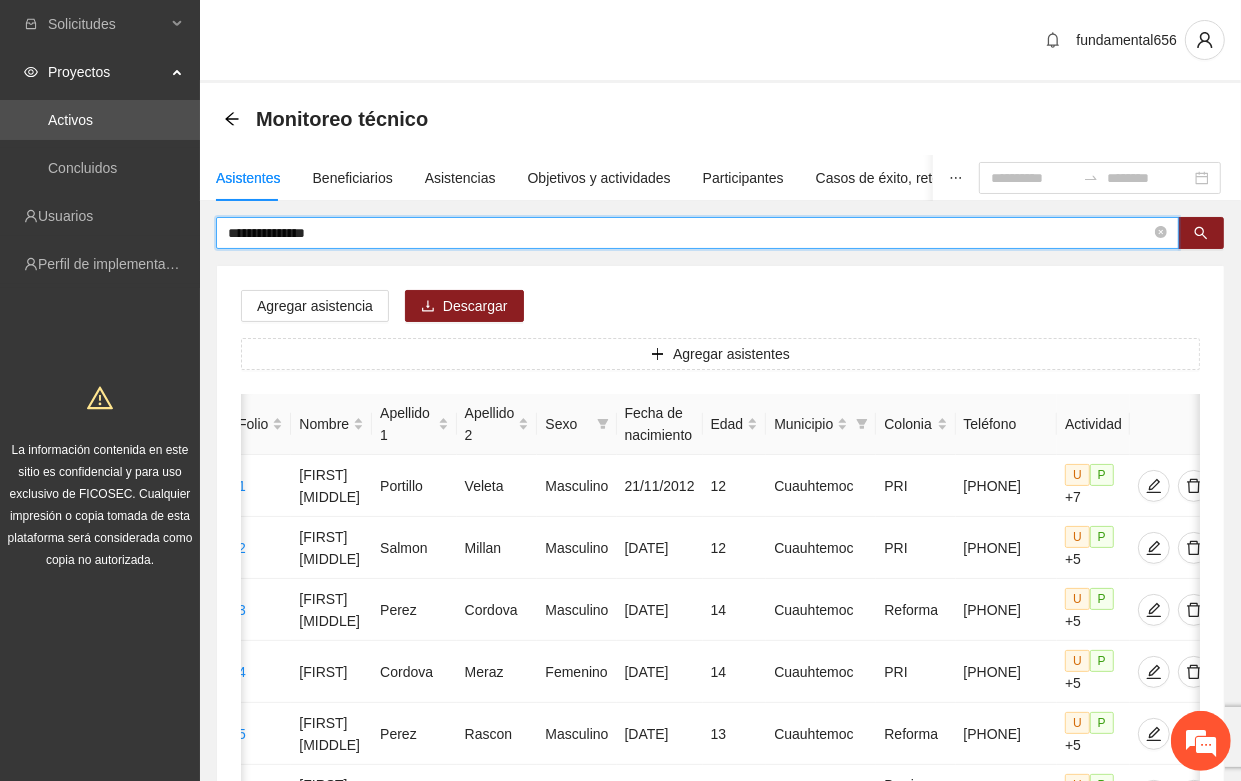 drag, startPoint x: 350, startPoint y: 230, endPoint x: 202, endPoint y: 238, distance: 148.21606 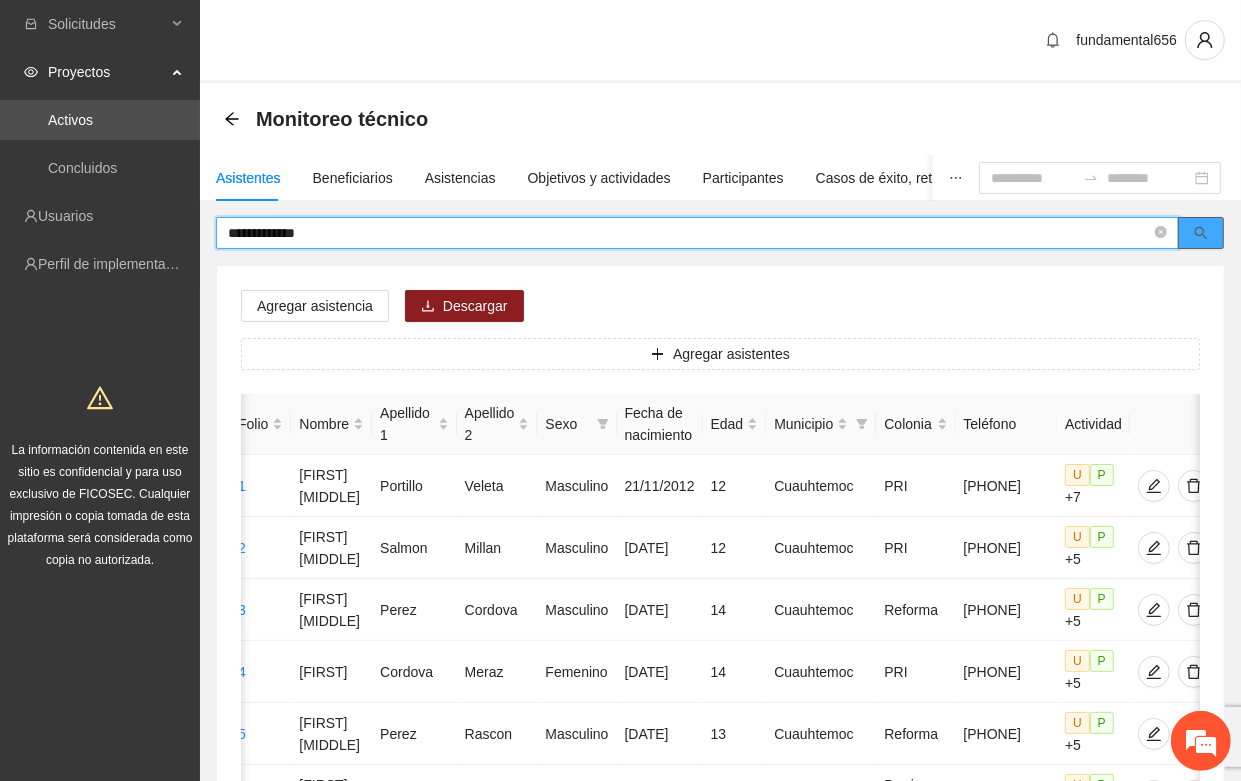 click at bounding box center (1201, 233) 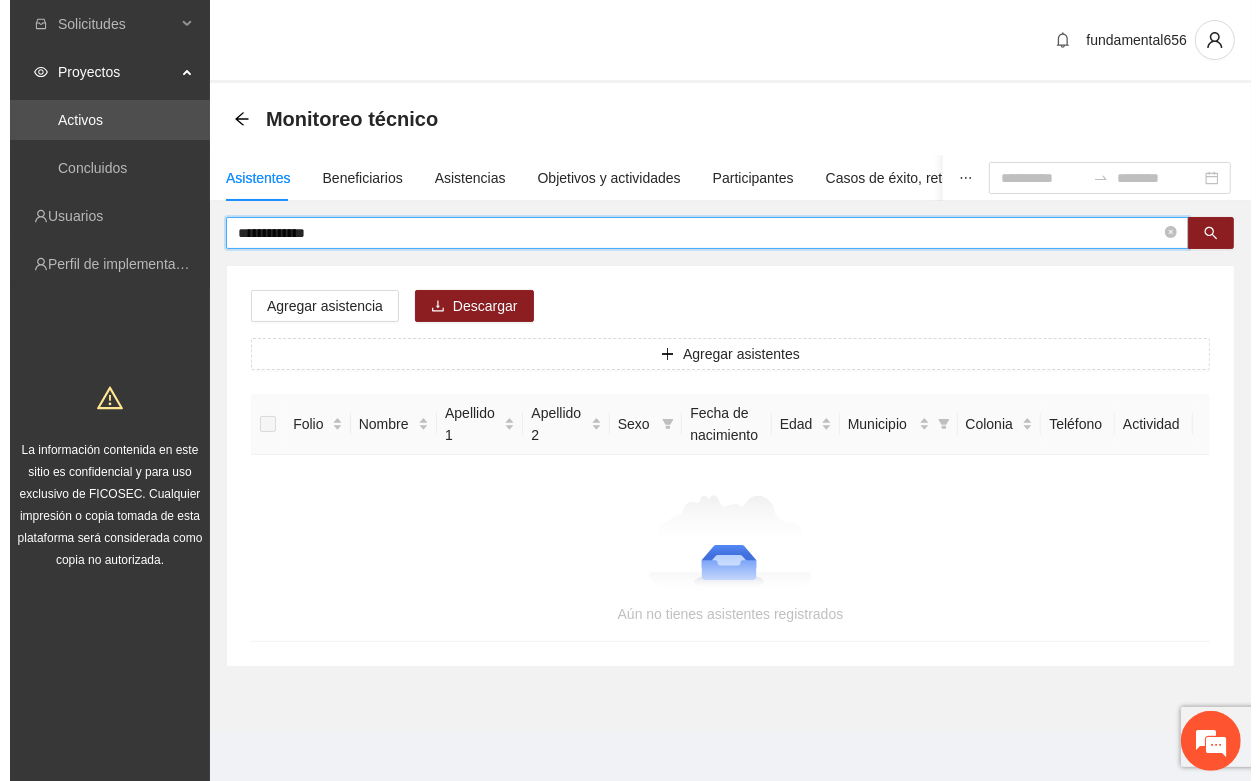 scroll, scrollTop: 0, scrollLeft: 0, axis: both 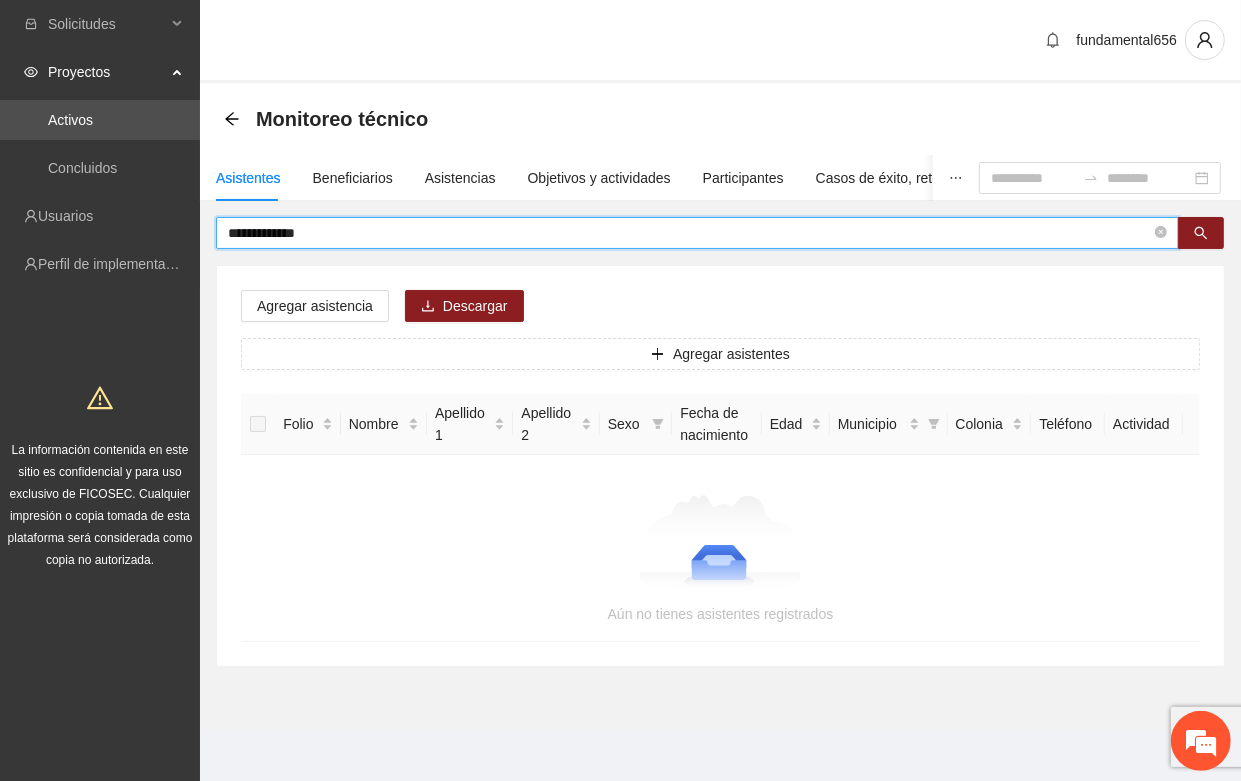 click on "**********" at bounding box center [689, 233] 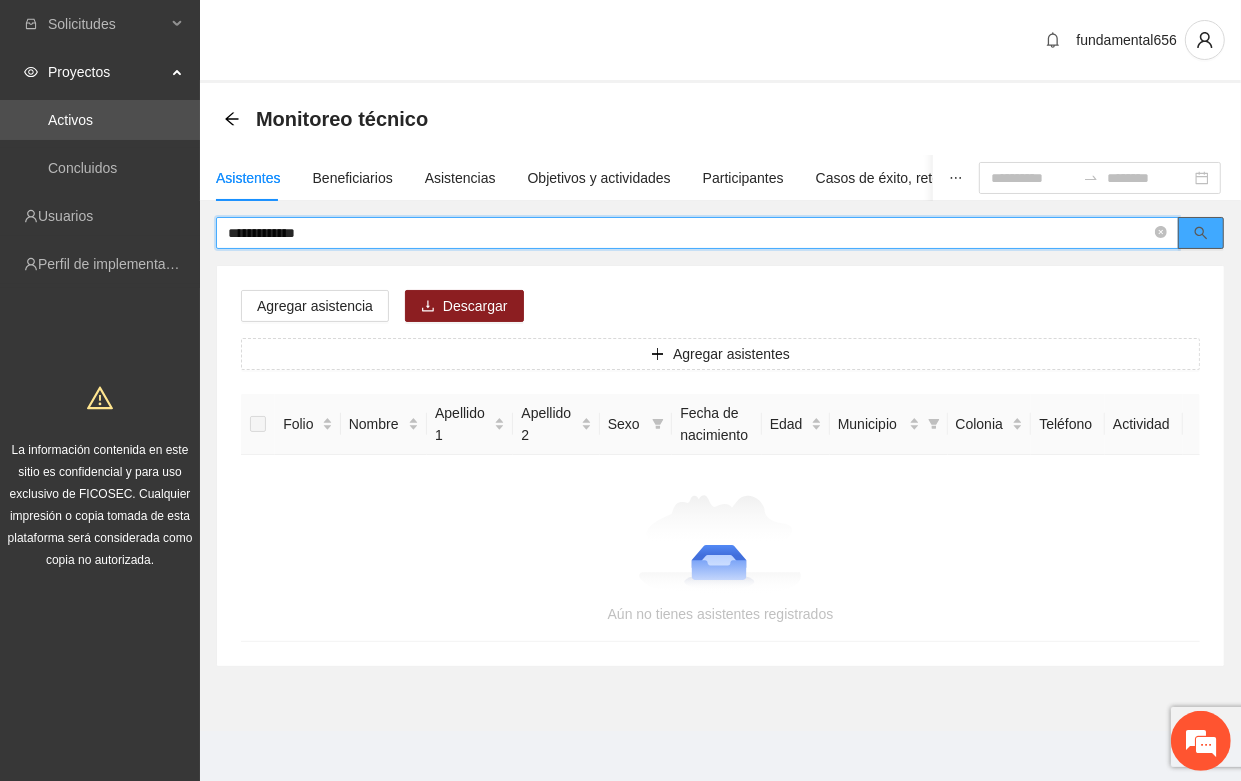 click 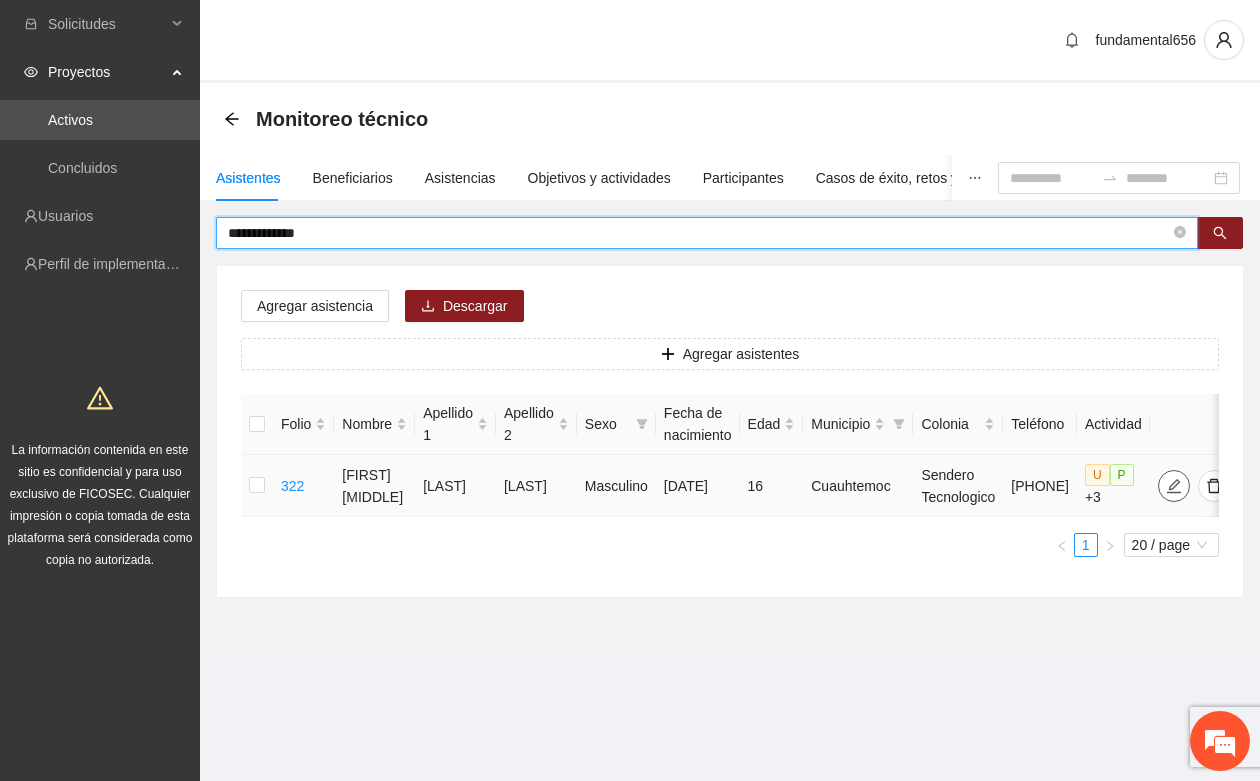 click 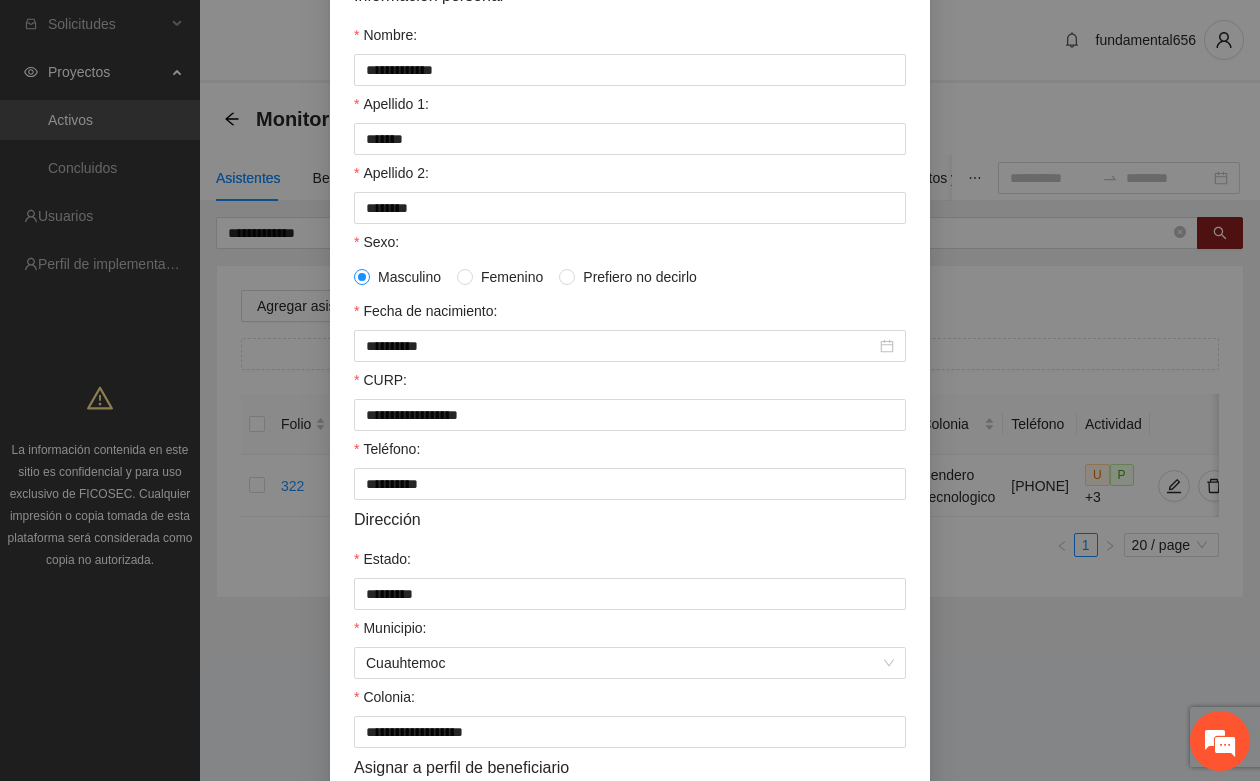 scroll, scrollTop: 396, scrollLeft: 0, axis: vertical 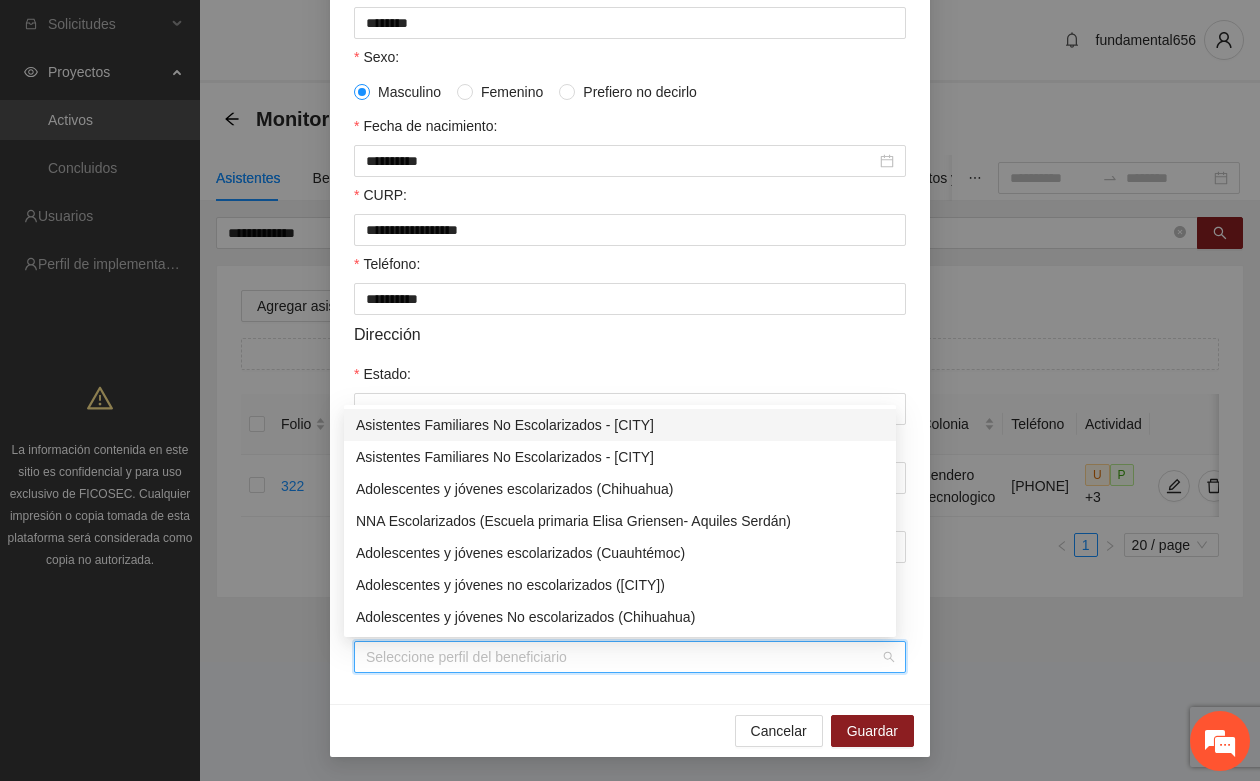 click on "Perfil de beneficiario" at bounding box center (623, 657) 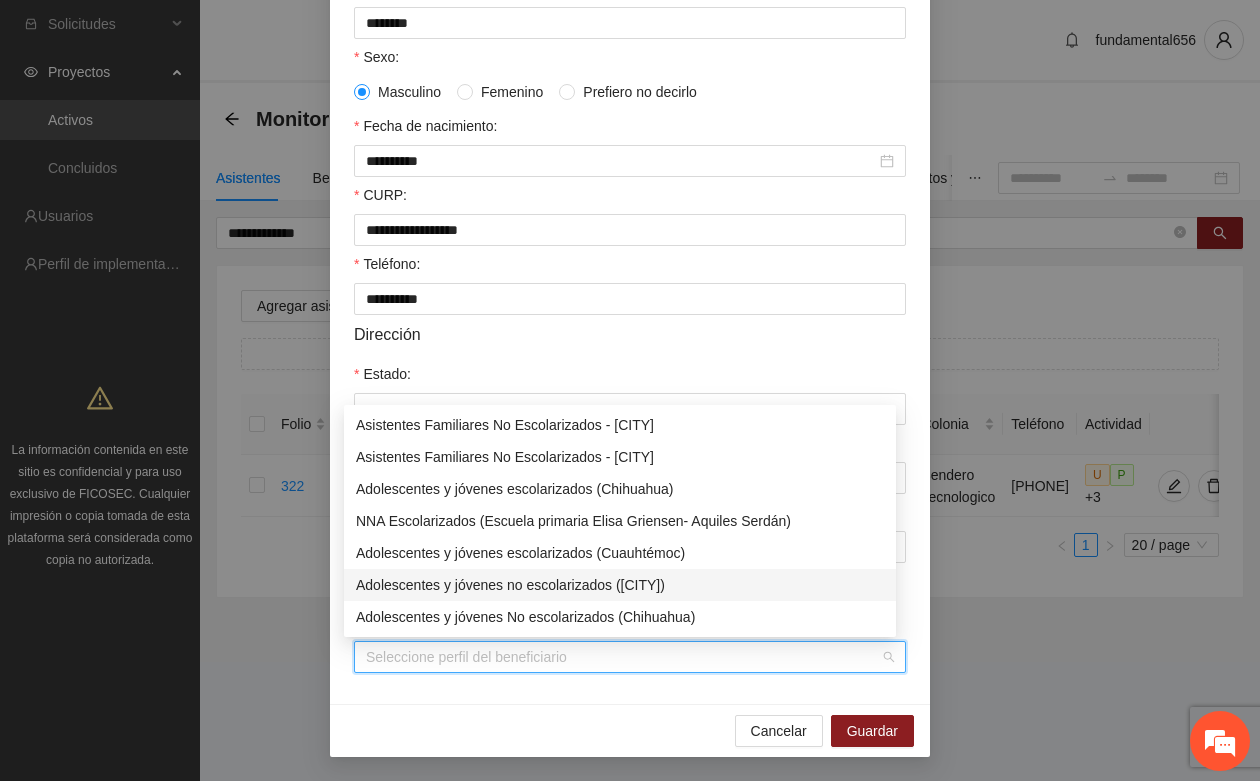click on "Adolescentes y jóvenes no escolarizados ([CITY])" at bounding box center (620, 585) 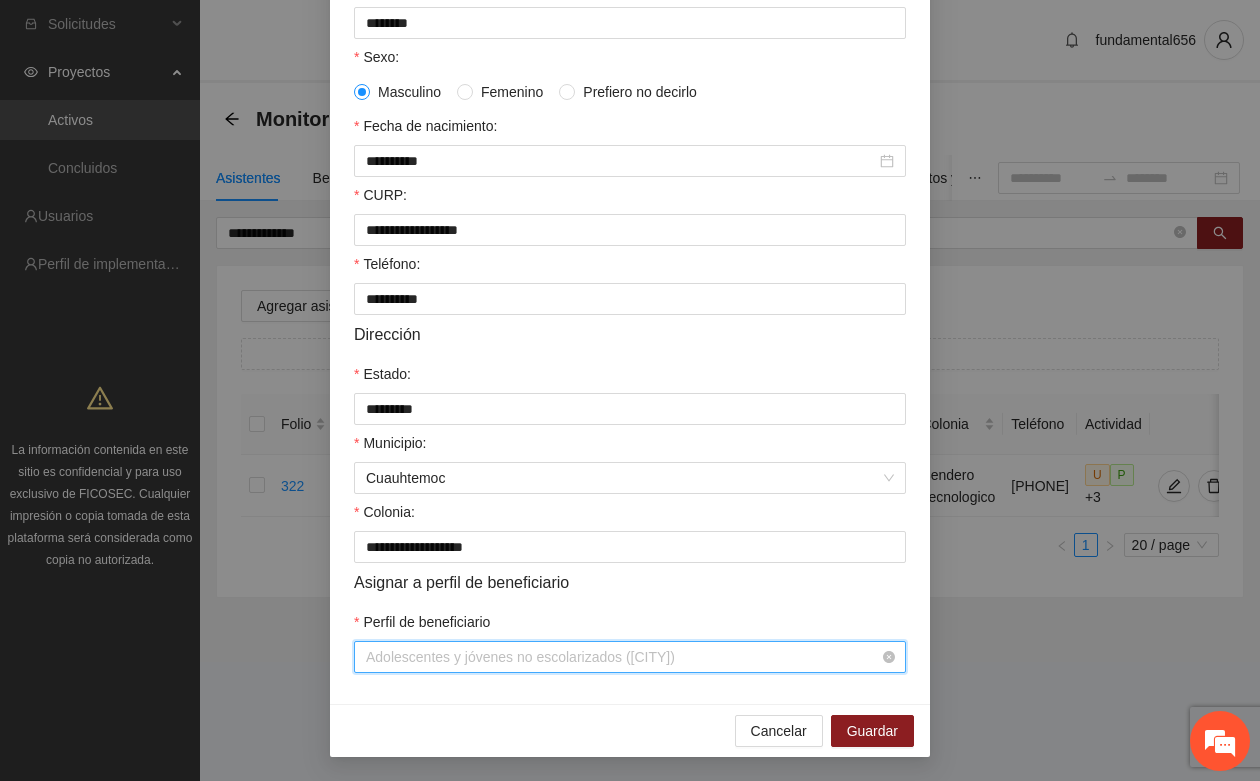 click on "Adolescentes y jóvenes no escolarizados ([CITY])" at bounding box center (630, 657) 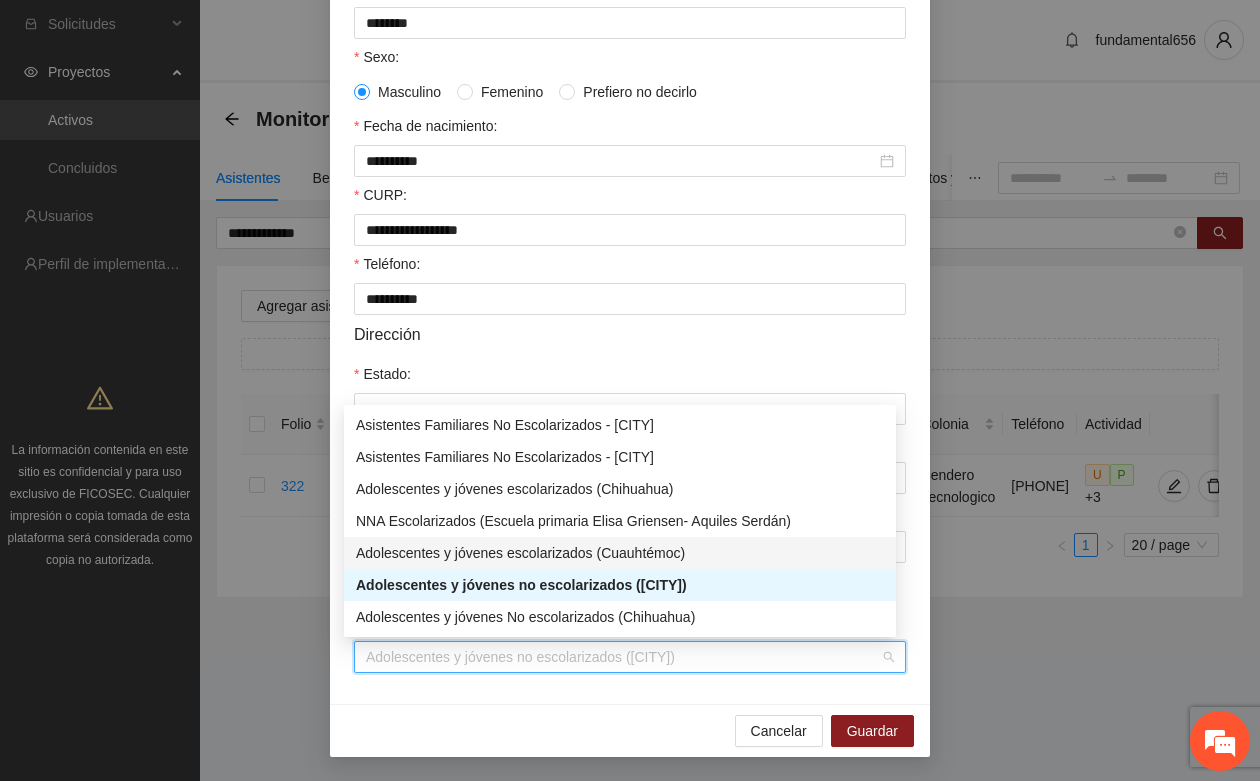 click on "Adolescentes y jóvenes escolarizados (Cuauhtémoc)" at bounding box center (620, 553) 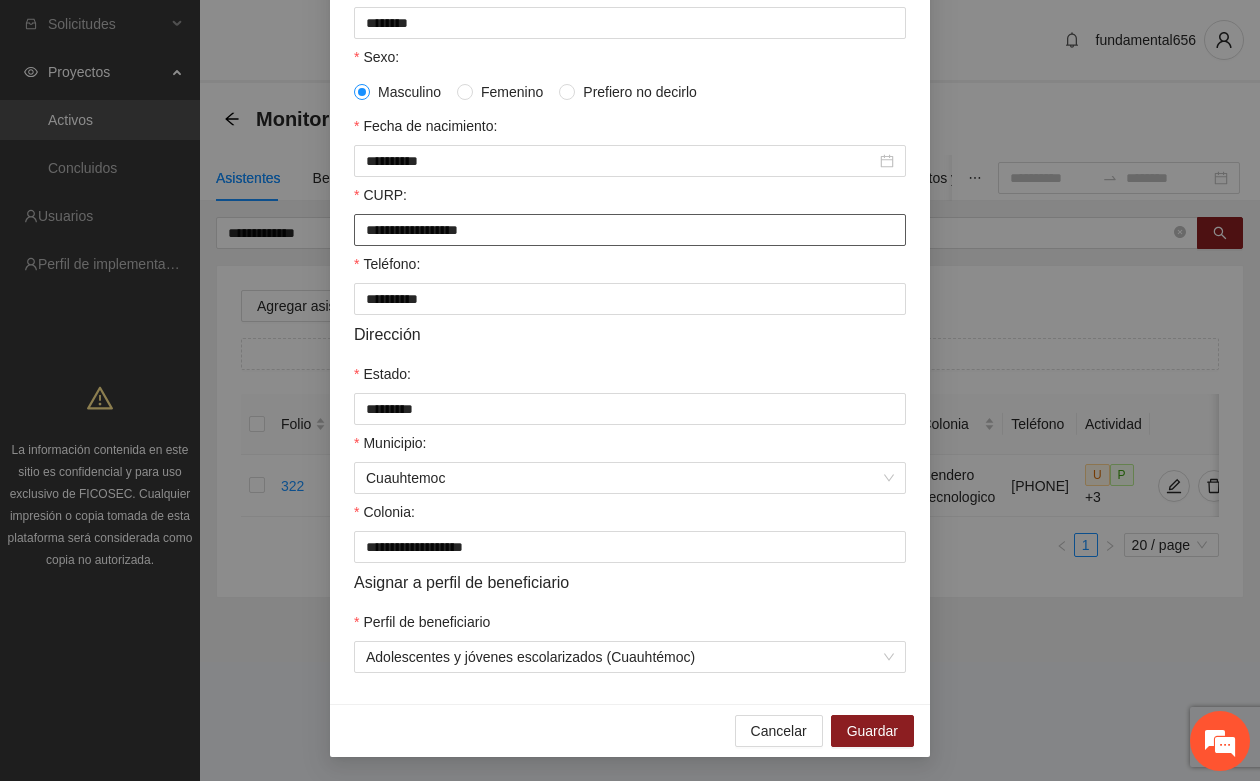 drag, startPoint x: 351, startPoint y: 225, endPoint x: 518, endPoint y: 231, distance: 167.10774 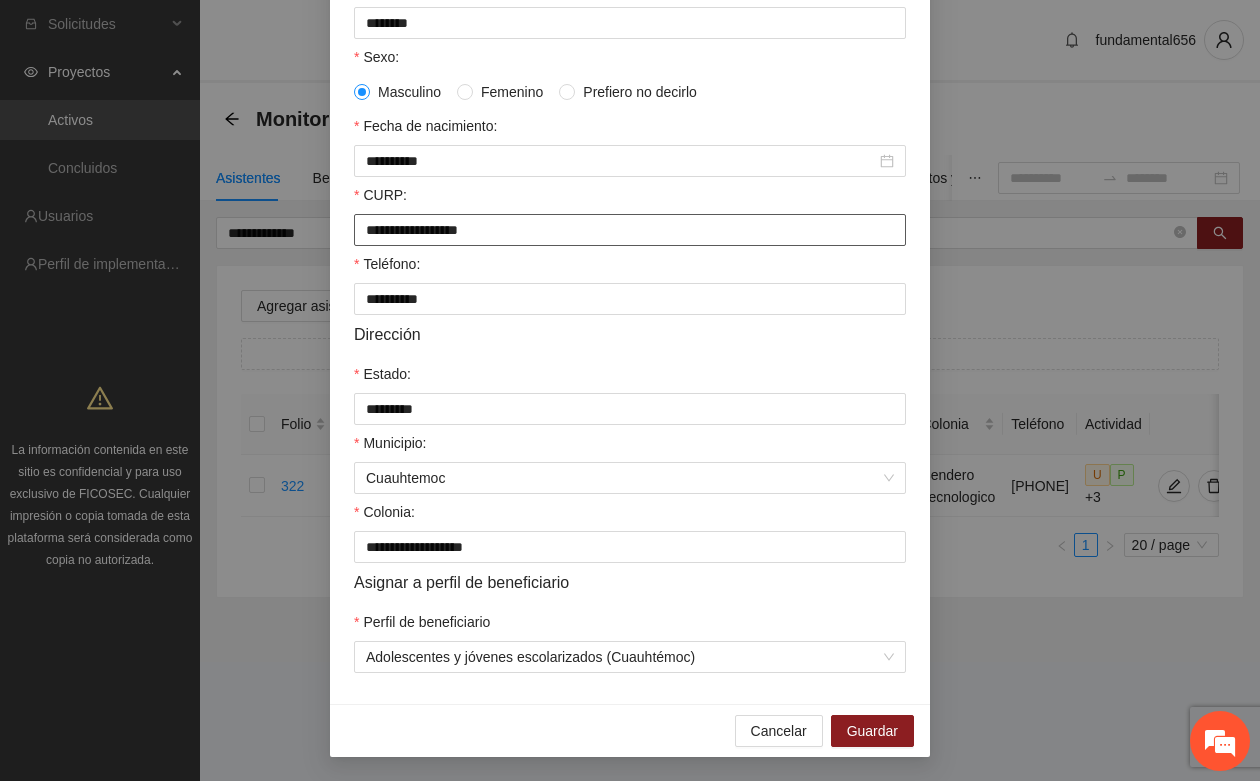 click on "**********" at bounding box center [630, 230] 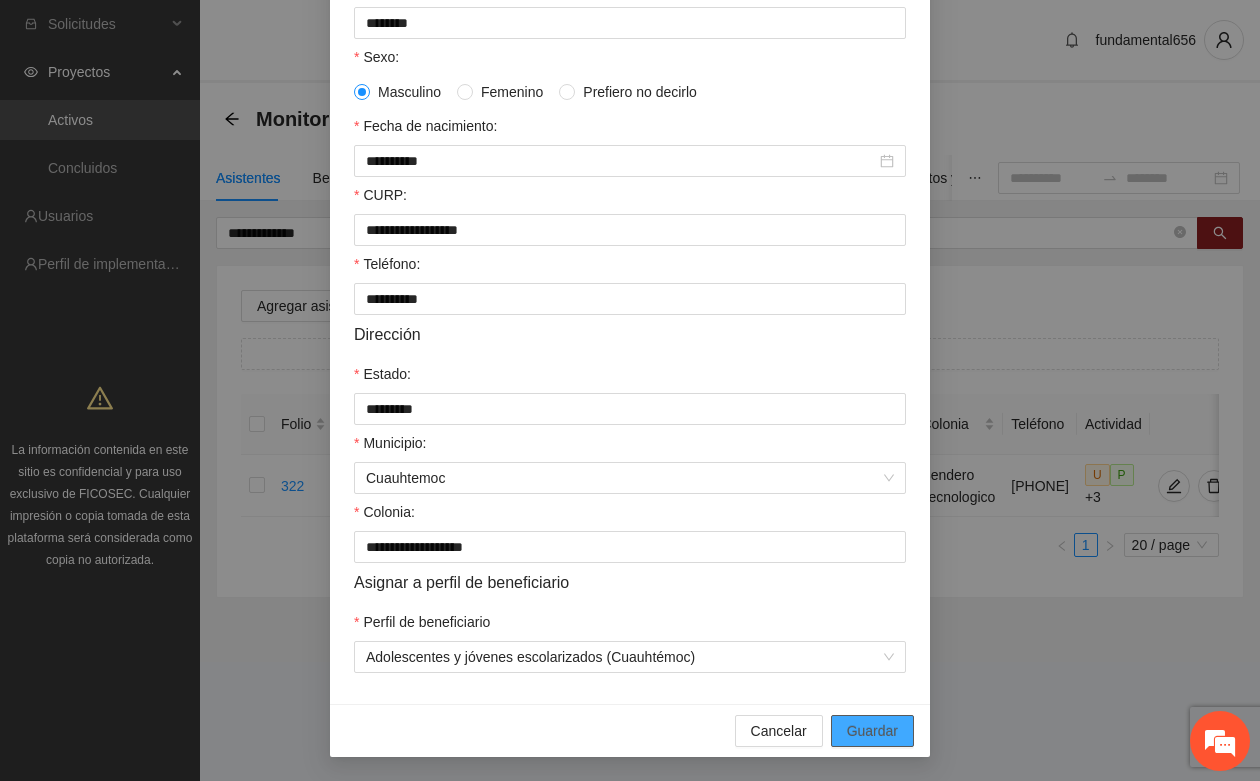 click on "Guardar" at bounding box center [872, 731] 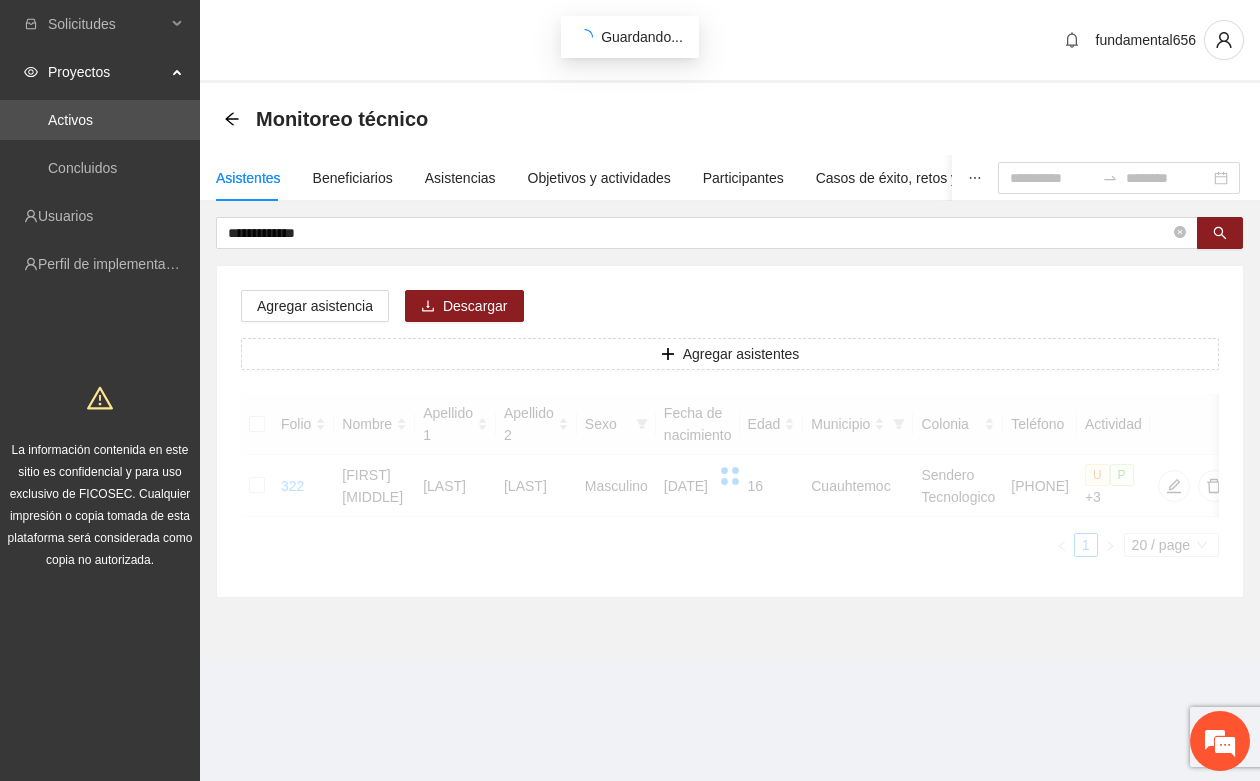 scroll, scrollTop: 296, scrollLeft: 0, axis: vertical 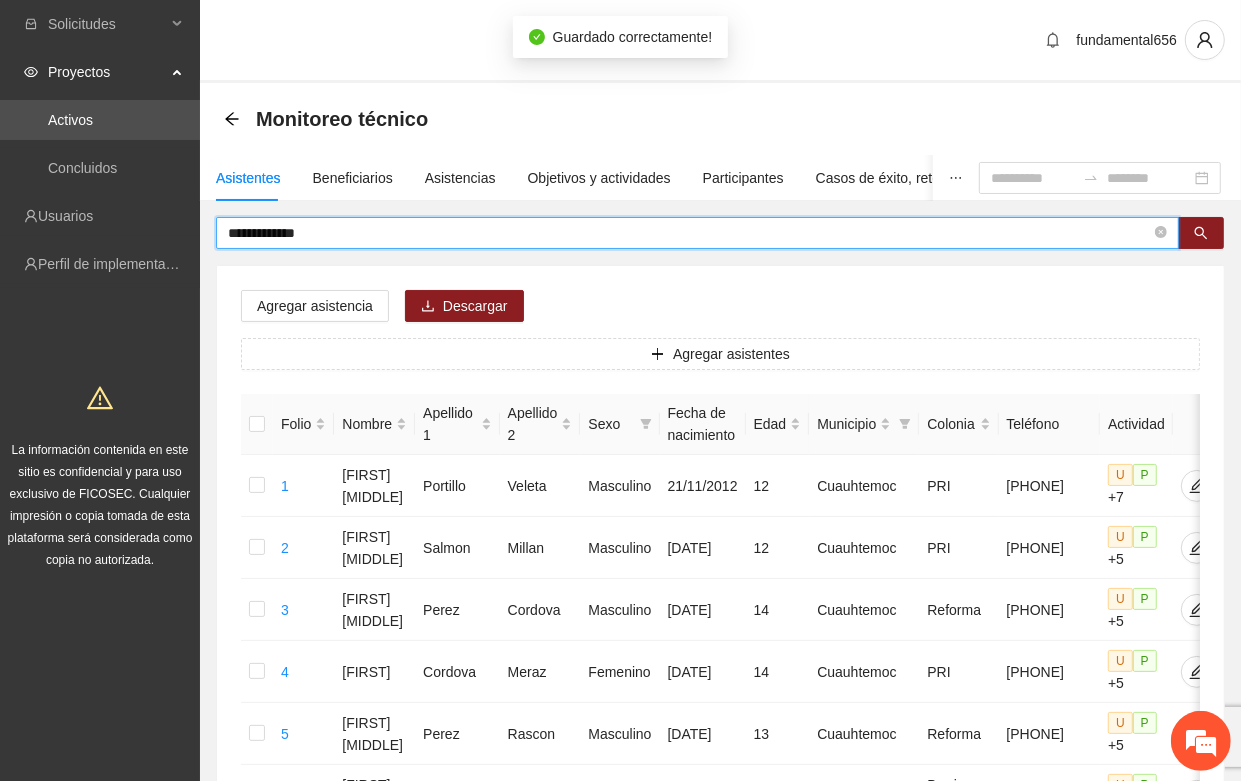 drag, startPoint x: 343, startPoint y: 235, endPoint x: 211, endPoint y: 256, distance: 133.66002 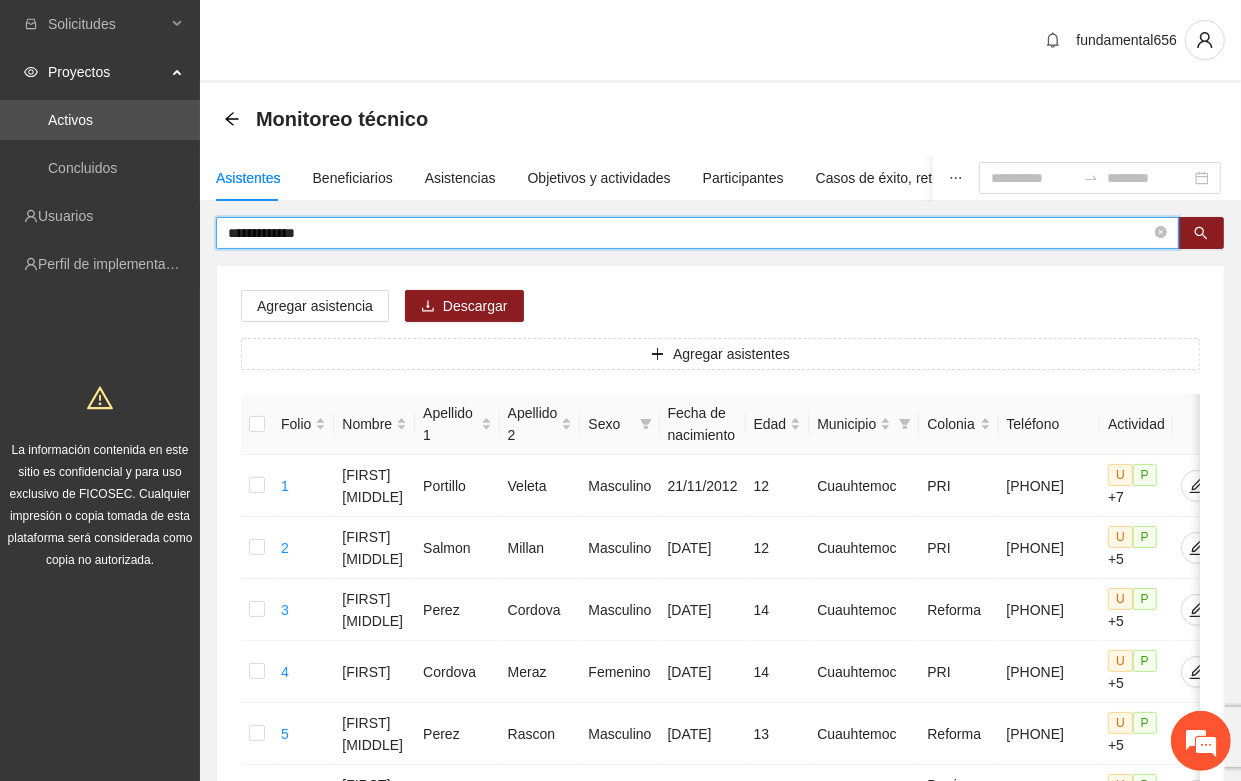 paste 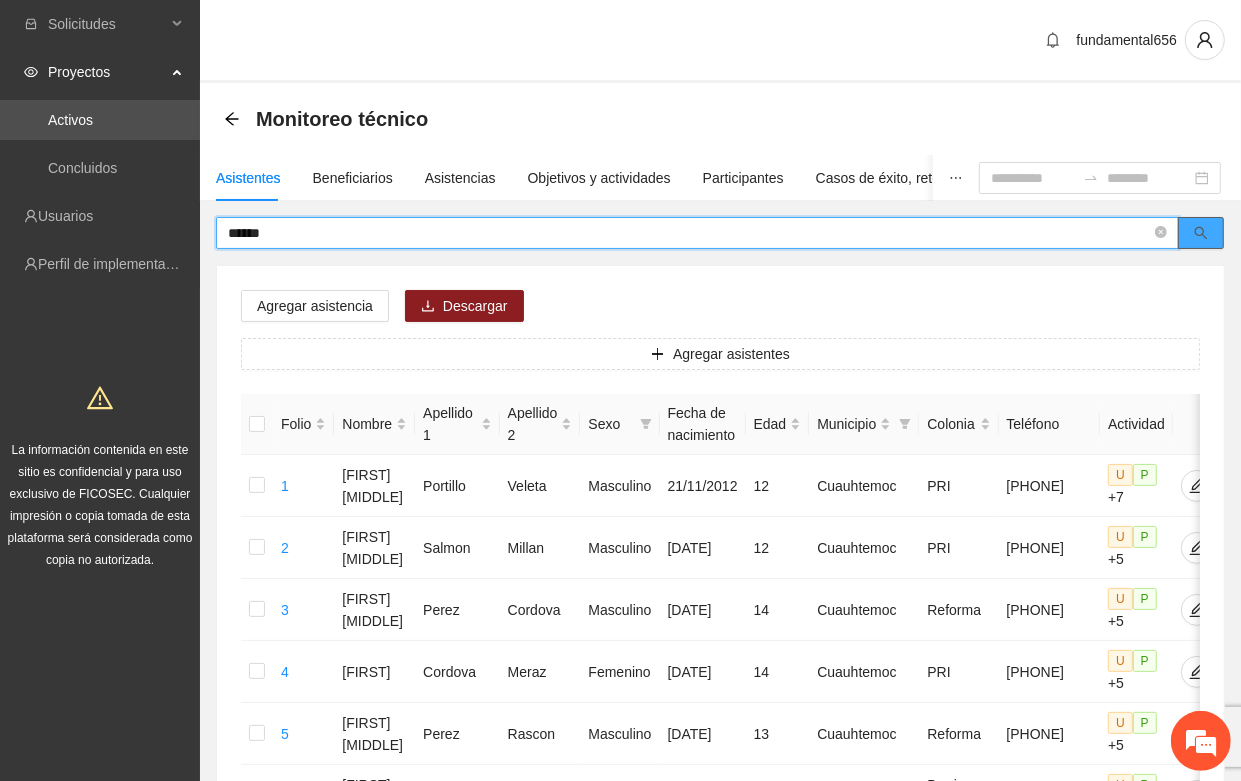 click 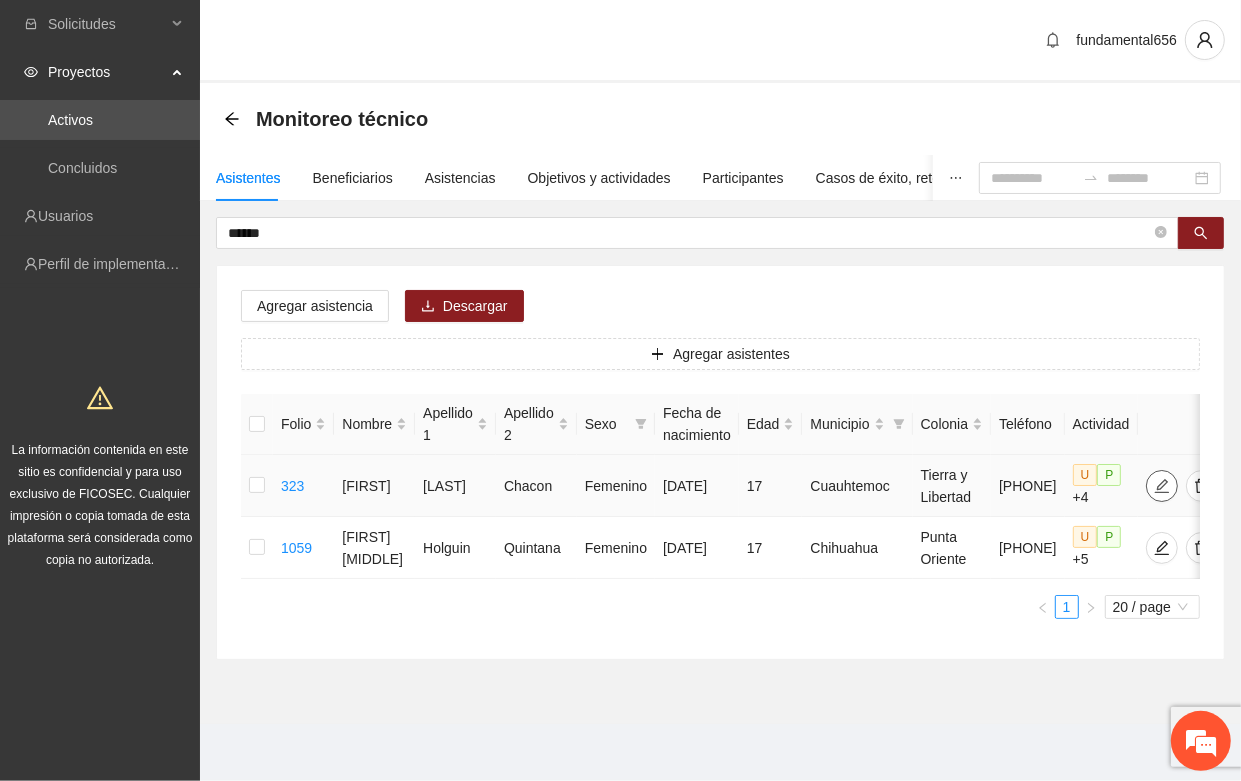 click 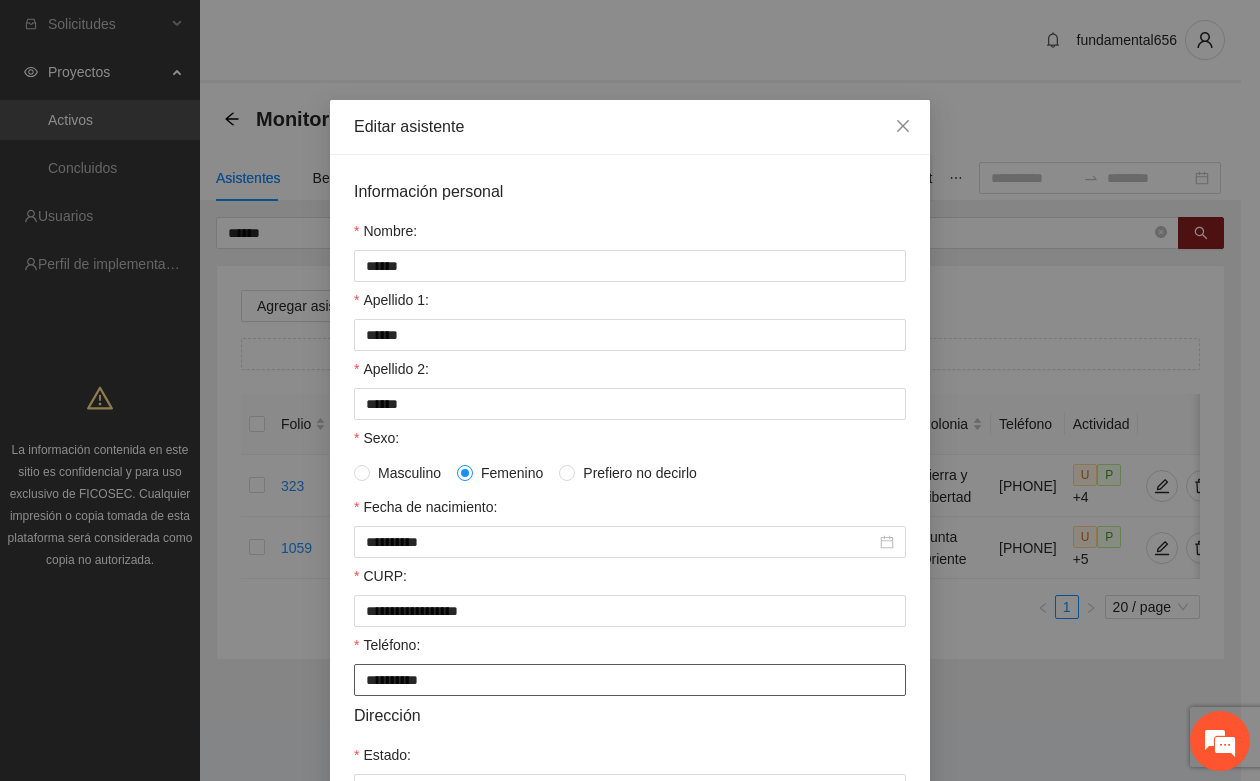 scroll, scrollTop: 396, scrollLeft: 0, axis: vertical 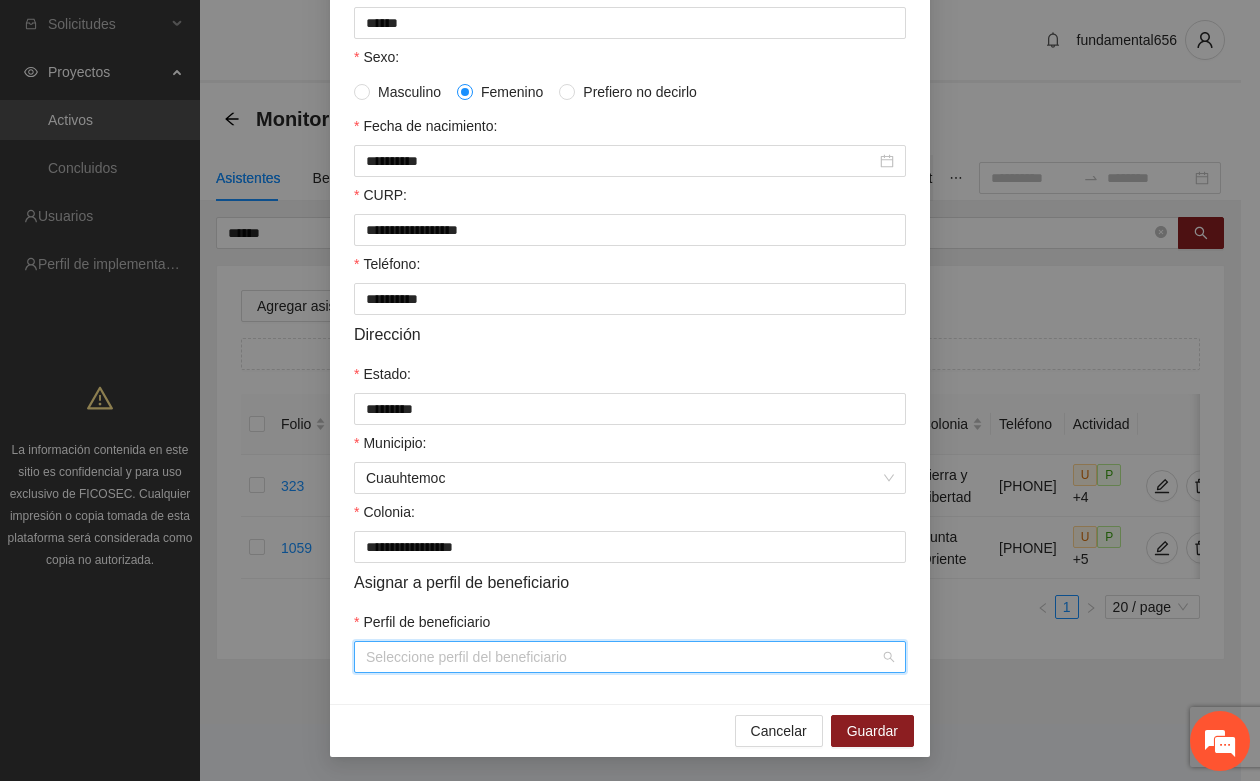 click on "Perfil de beneficiario" at bounding box center [623, 657] 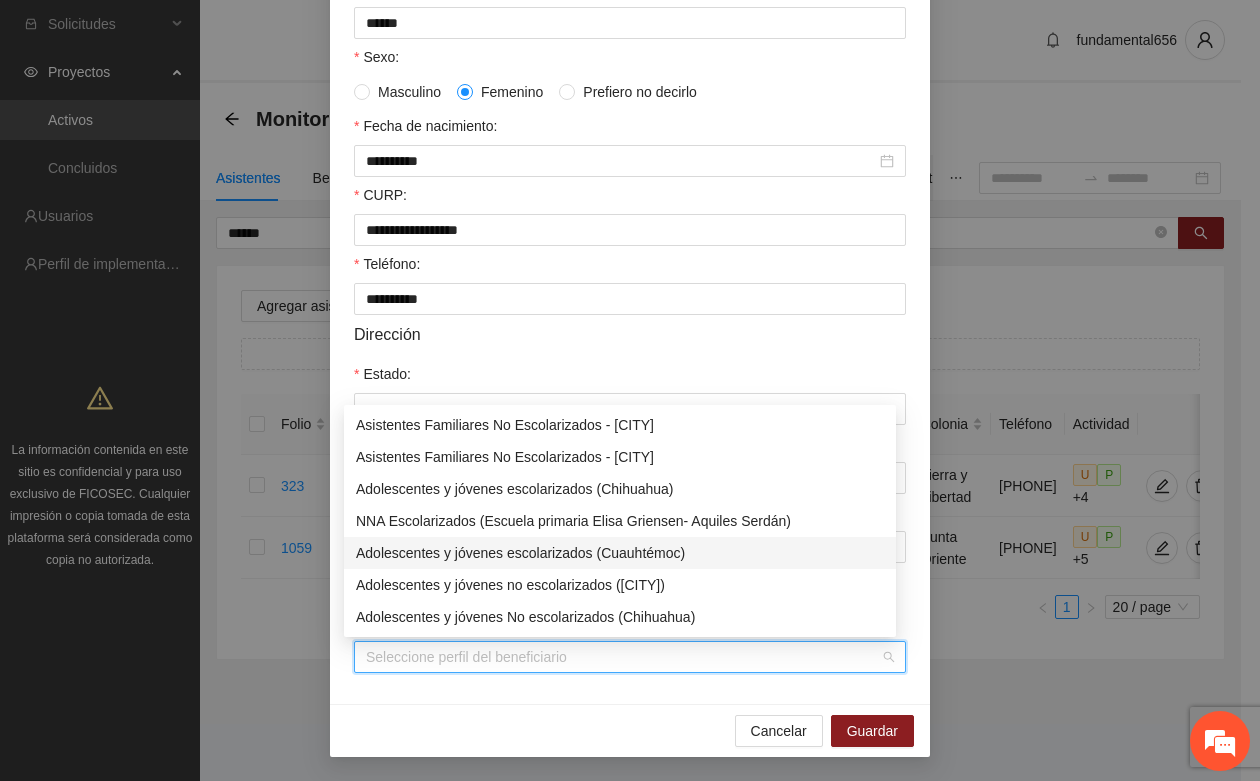 click on "Adolescentes y jóvenes escolarizados (Cuauhtémoc)" at bounding box center (620, 553) 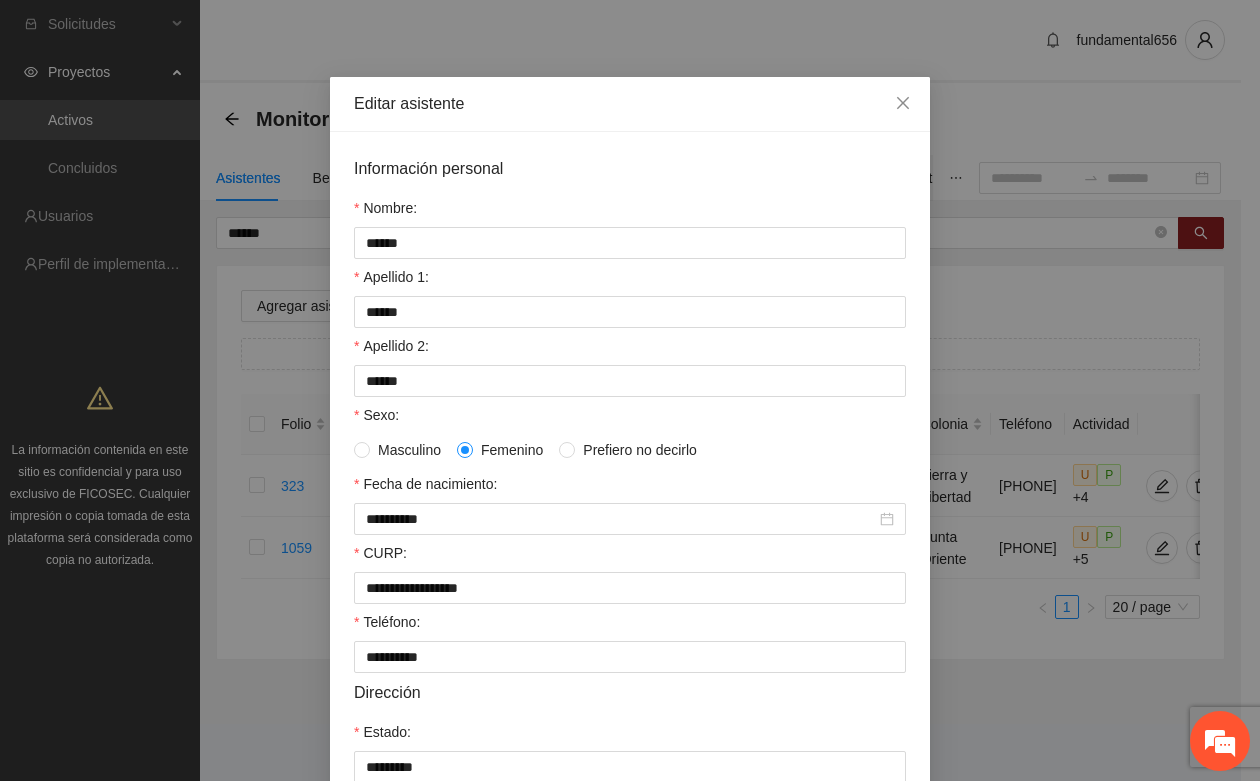 scroll, scrollTop: 21, scrollLeft: 0, axis: vertical 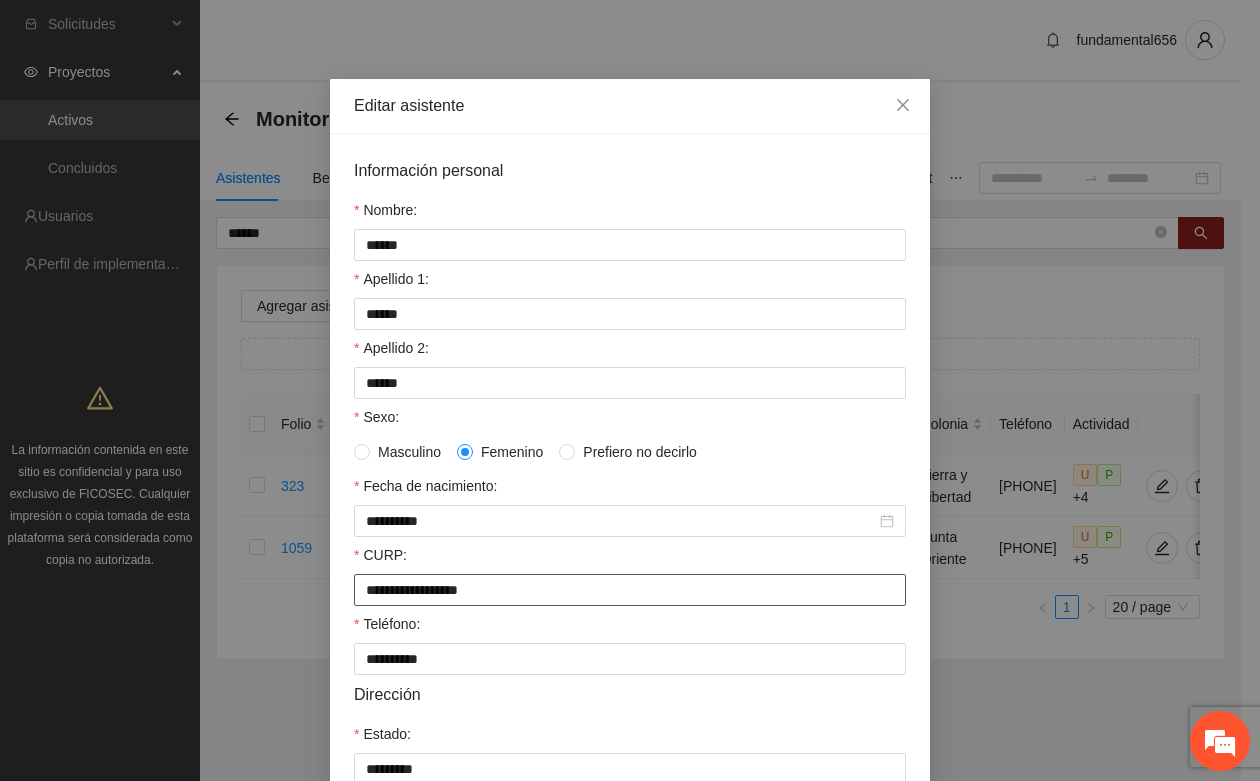 drag, startPoint x: 348, startPoint y: 607, endPoint x: 540, endPoint y: 607, distance: 192 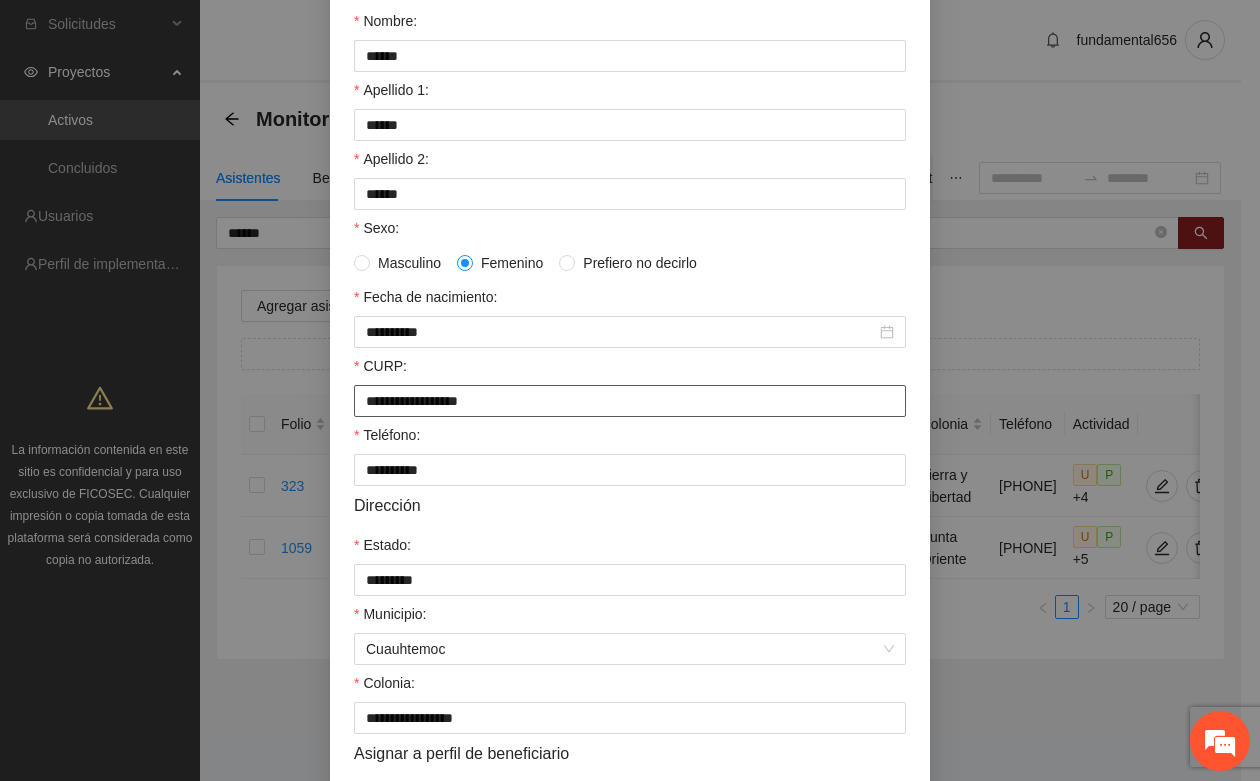 scroll, scrollTop: 396, scrollLeft: 0, axis: vertical 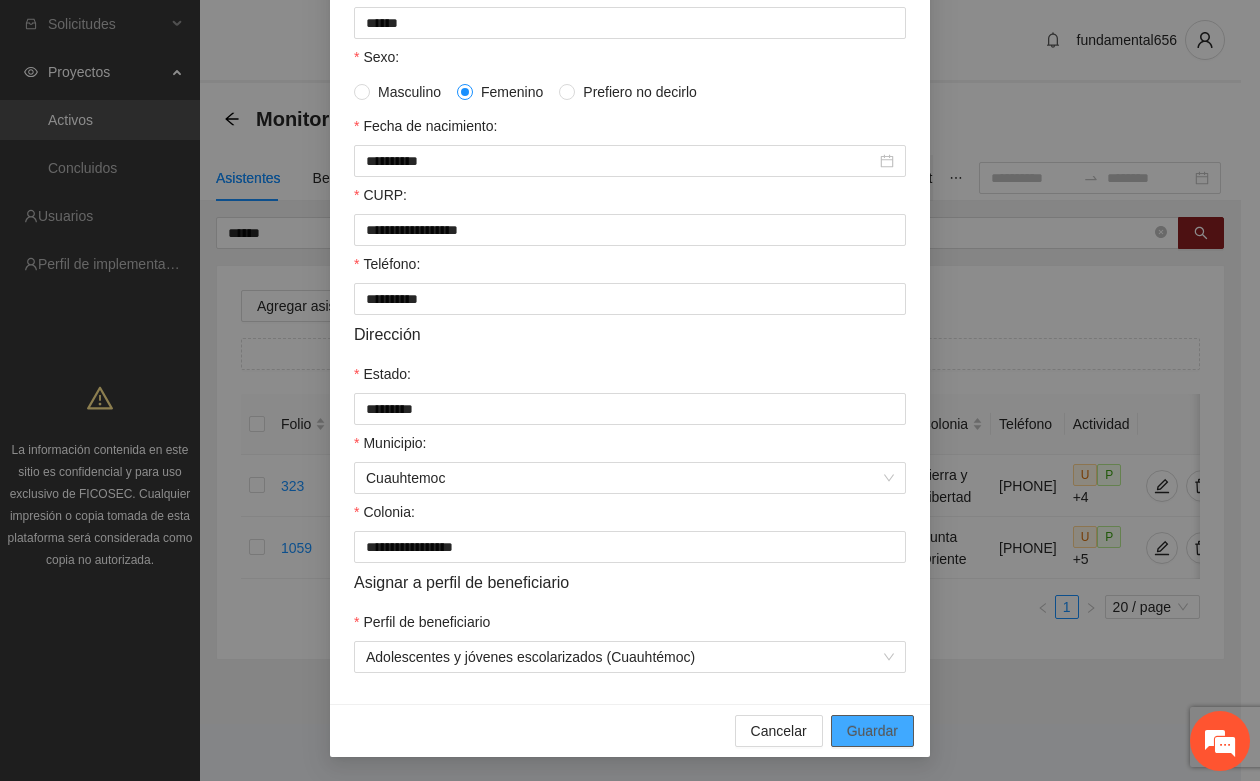 click on "Guardar" at bounding box center (872, 731) 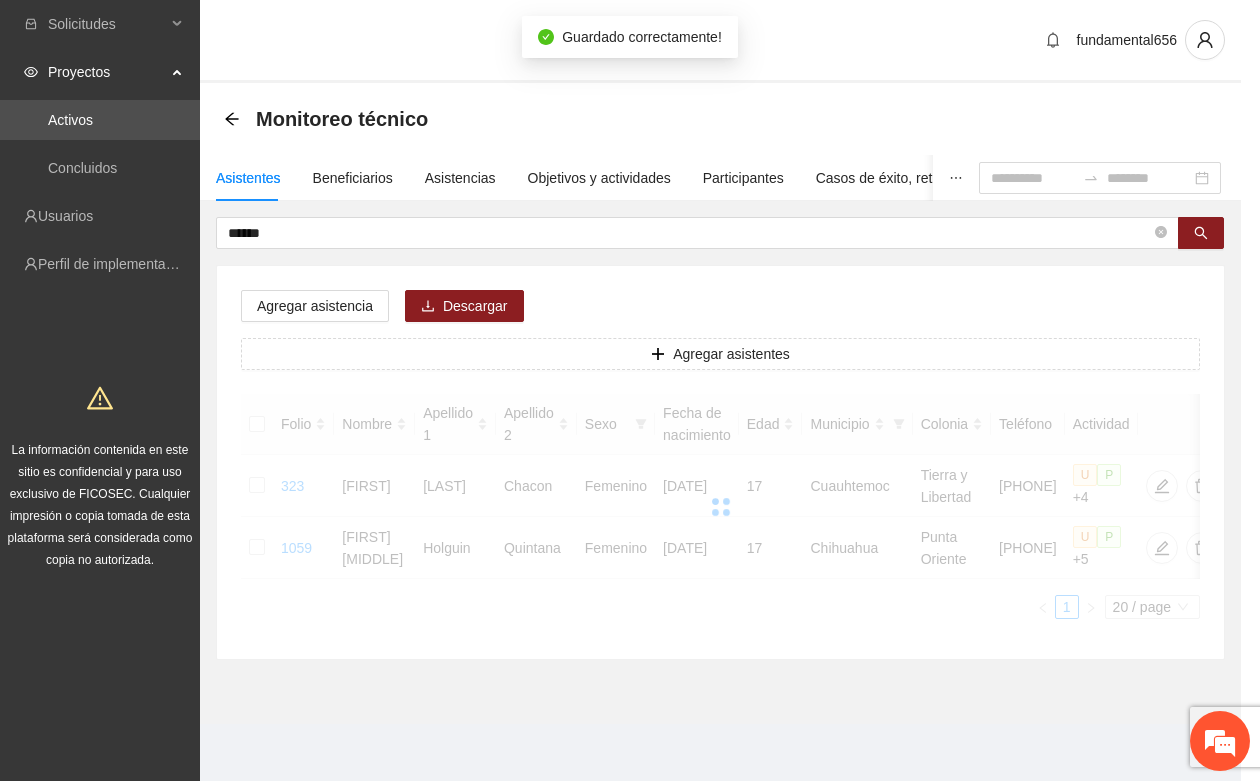 scroll, scrollTop: 296, scrollLeft: 0, axis: vertical 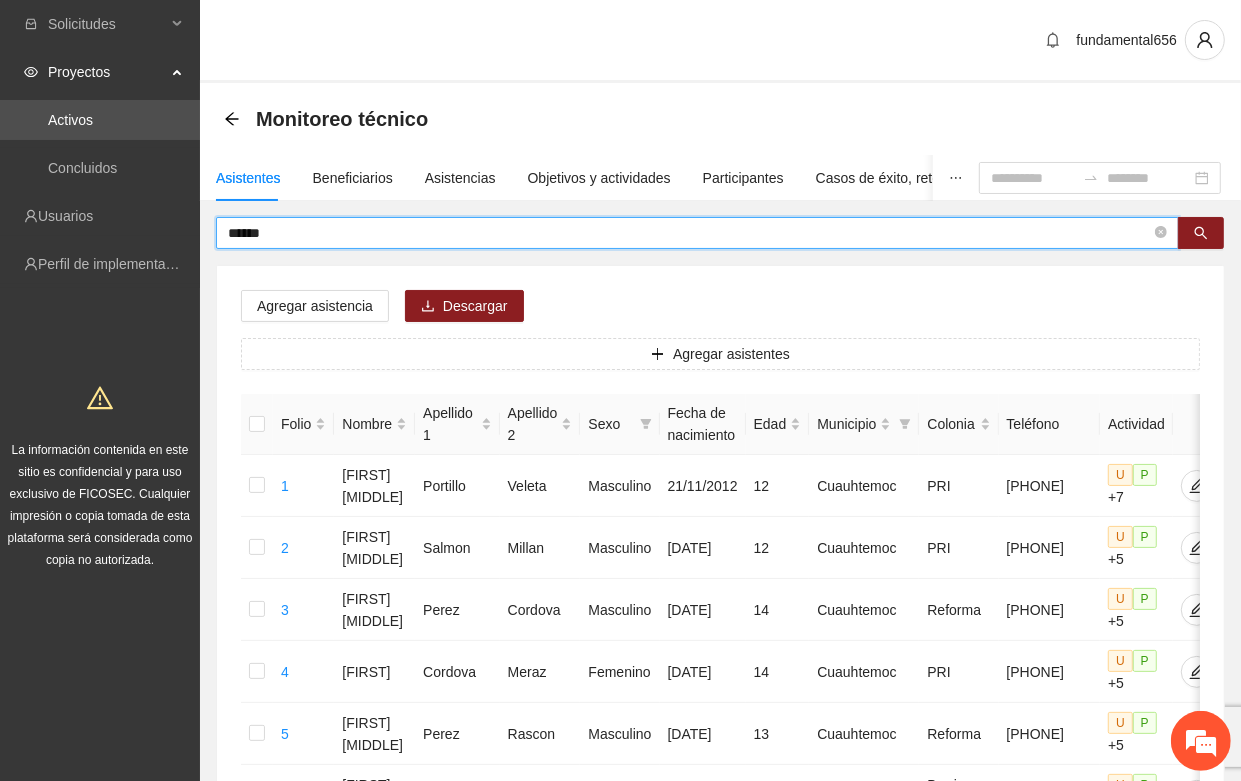 drag, startPoint x: 290, startPoint y: 235, endPoint x: 216, endPoint y: 236, distance: 74.00676 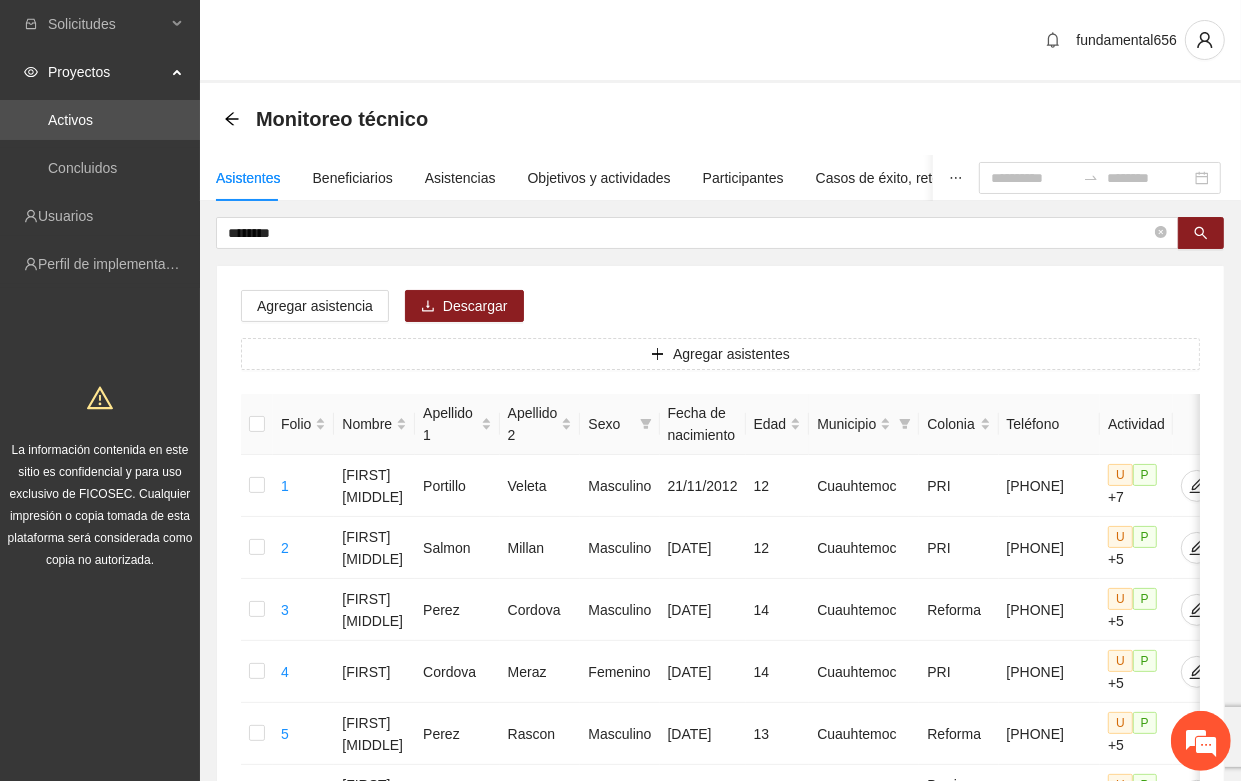 click on "******** Agregar asistencia Descargar Agregar asistentes Folio Nombre Apellido 1 Apellido 2 Sexo Fecha de nacimiento Edad Municipio Colonia Teléfono Actividad                           1 [FIRST] [MIDDLE] [LAST] [LAST] Masculino [DATE] [AGE] [CITY] PRI [PHONE] U P +7 2 [FIRST] [MIDDLE] [LAST] [LAST] Masculino [DATE] [AGE] [CITY] PRI [PHONE] U P +5 3 [FIRST] [MIDDLE] [LAST] [LAST] Masculino [DATE] [AGE] [CITY] Reforma [PHONE] U P +5 4 [FIRST] [MIDDLE] [LAST] Femenino [DATE] [AGE] [CITY] PRI [PHONE] U P +5 5 [FIRST] [MIDDLE] [LAST] Masculino [DATE] [AGE] [CITY] Reforma [PHONE] U P +5 6 [FIRST] [MIDDLE] [LAST] [LAST] Femenino [DATE] [AGE] [CITY] Barrio Lerdo [PHONE] U P +3 7 [FIRST] [MIDDLE] [LAST] [LAST] Femenino [DATE] [AGE] [CITY] Barrio Lerdo [PHONE] U P +7 8 [FIRST] [MIDDLE] [LAST] [LAST] Femenino [DATE] [AGE] [CITY] PRI [PHONE] U P +1 9 [FIRST] [LAST] [LAST] Femenino [DATE] [AGE] [CITY] PRI [PHONE] U P +2 10 [FIRST] [MIDDLE] [LAST] [AGE] U P" at bounding box center (720, 996) 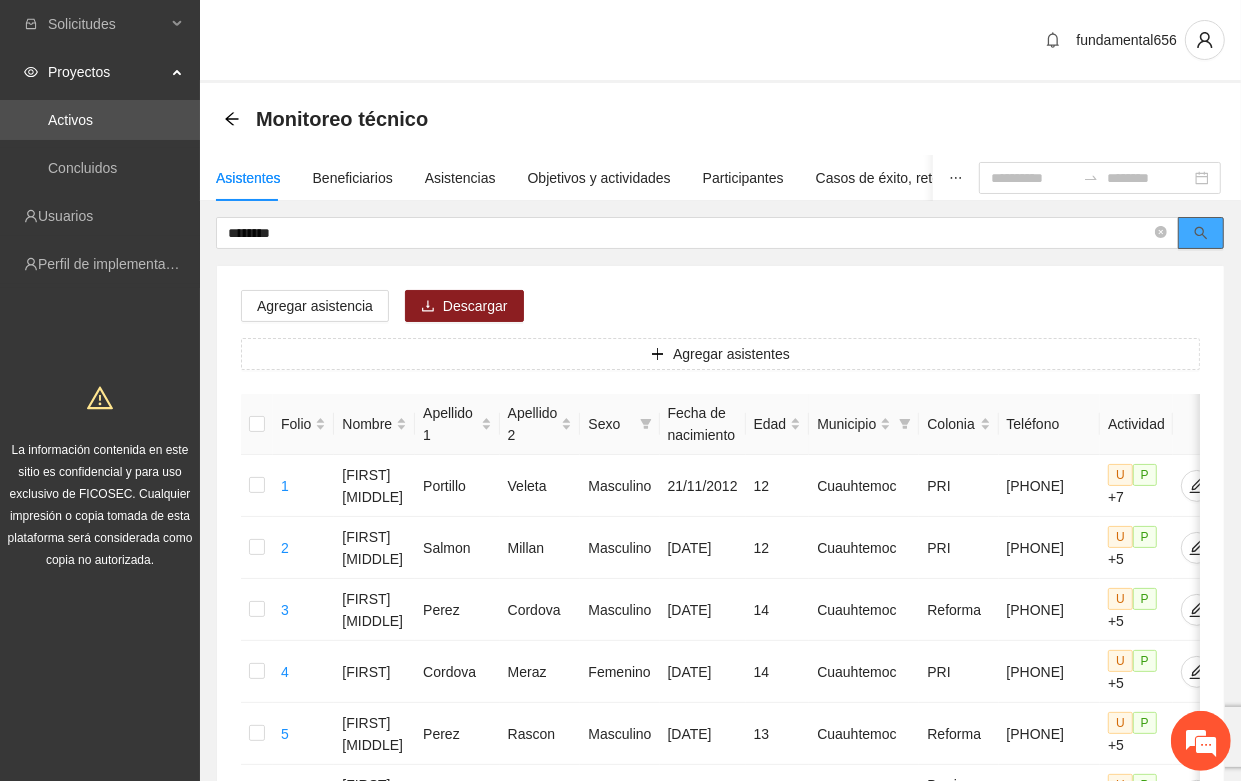 click at bounding box center (1201, 233) 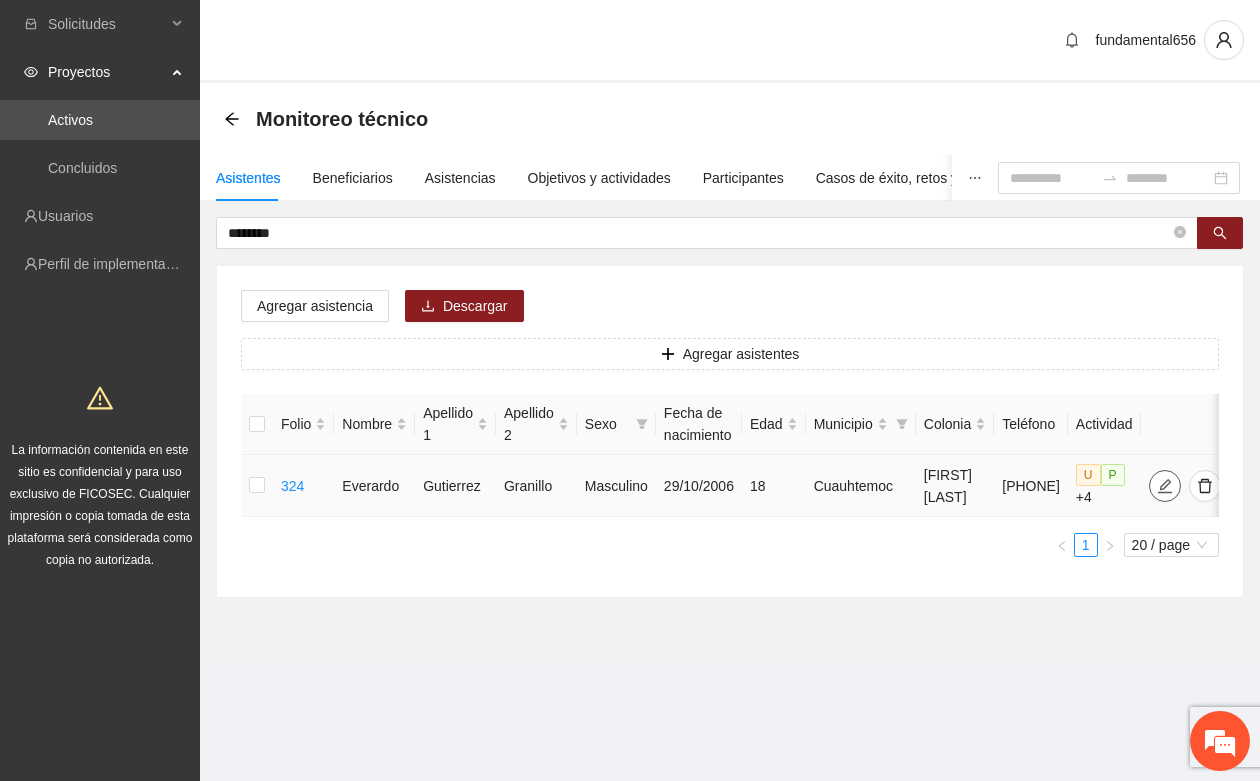 click 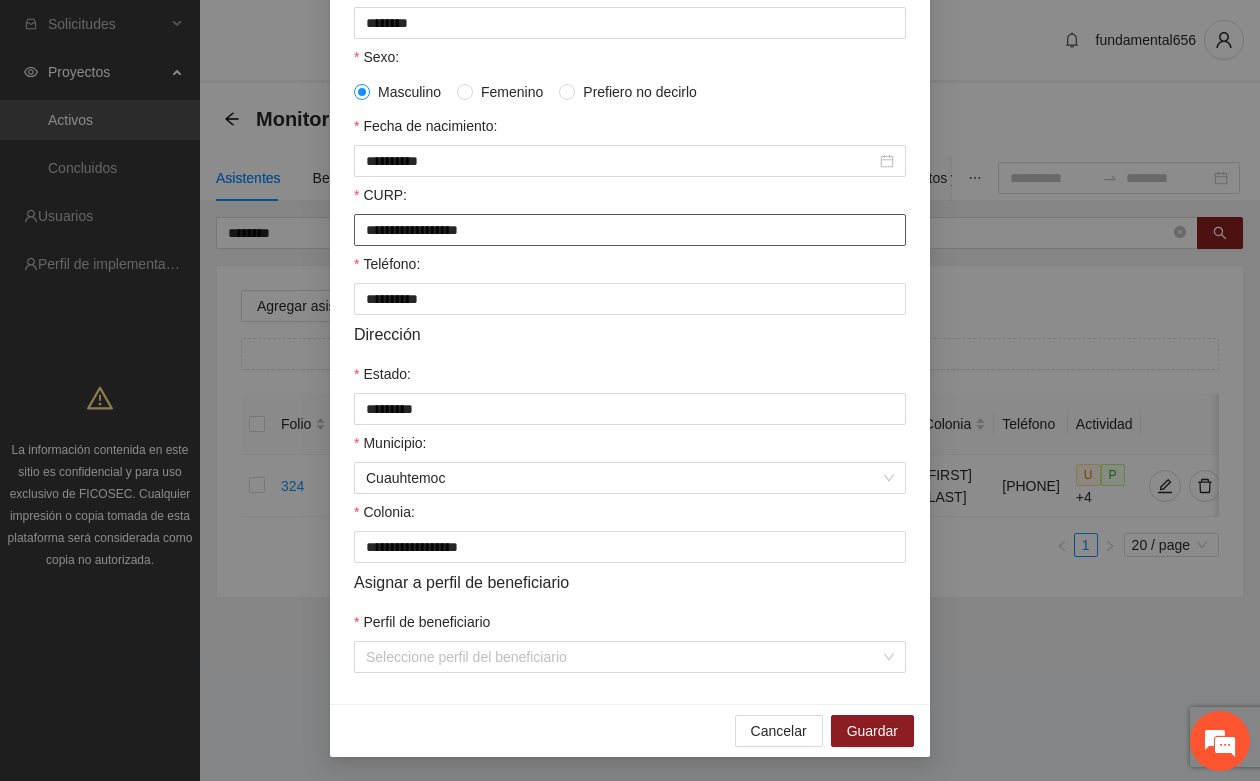 scroll, scrollTop: 396, scrollLeft: 0, axis: vertical 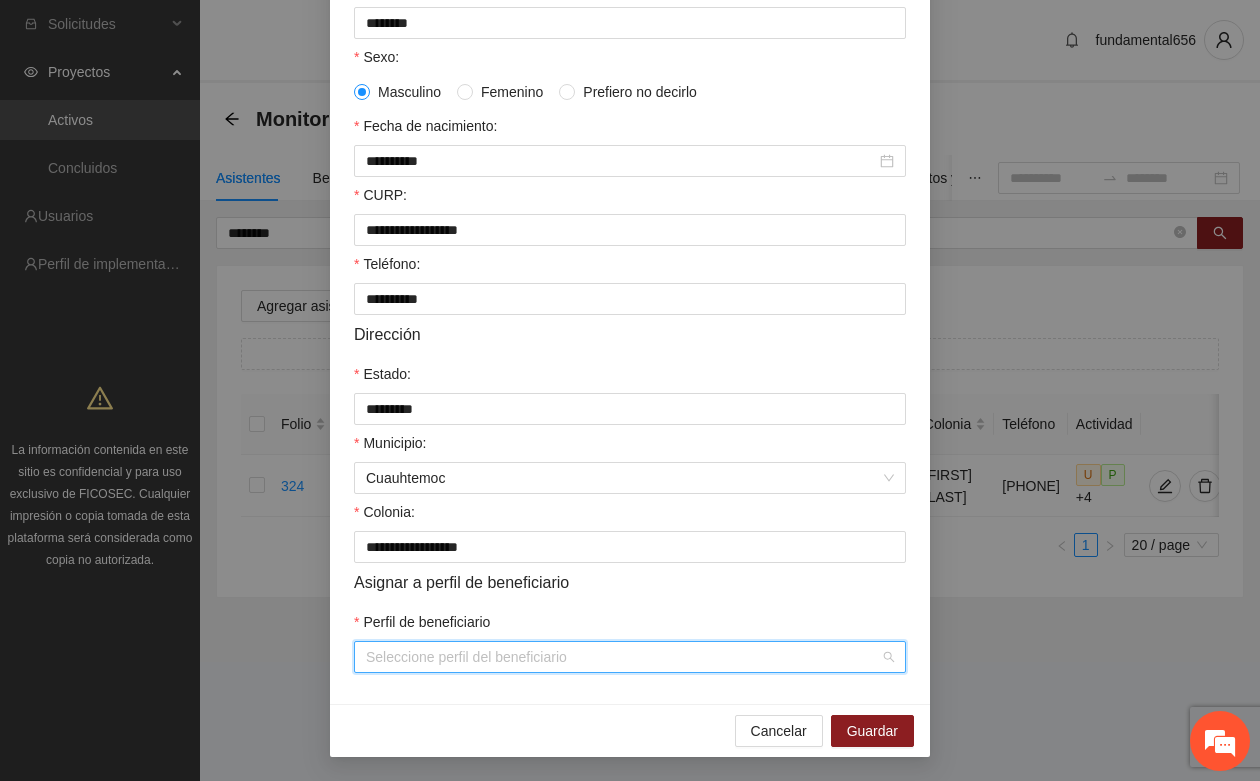 click on "Perfil de beneficiario" at bounding box center (623, 657) 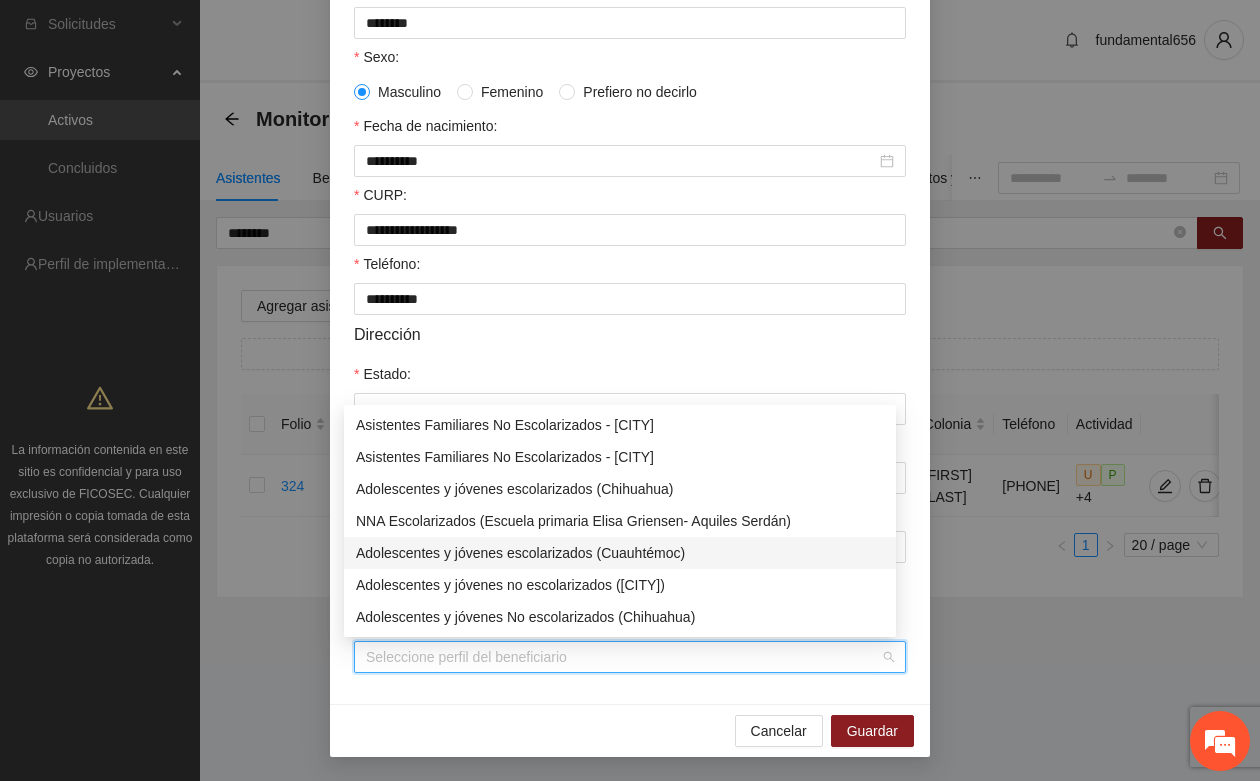 click on "Adolescentes y jóvenes escolarizados (Cuauhtémoc)" at bounding box center (620, 553) 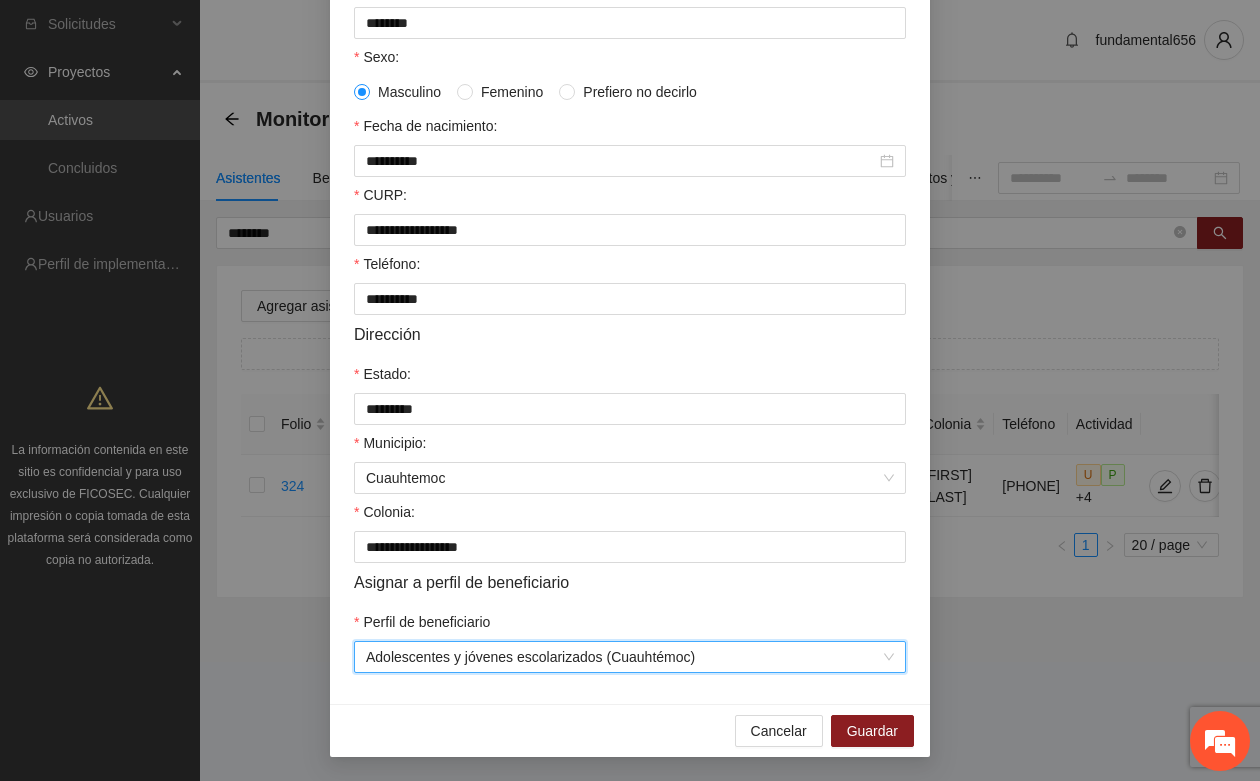 scroll, scrollTop: 21, scrollLeft: 0, axis: vertical 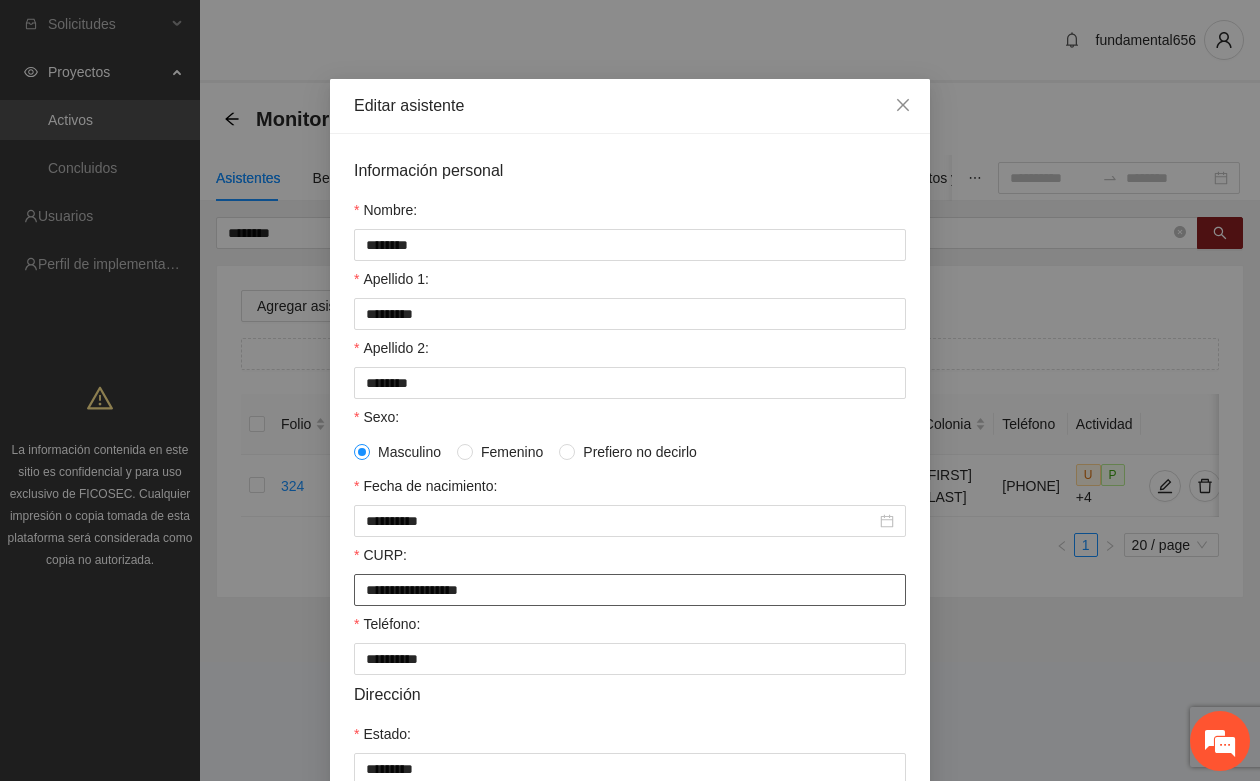 drag, startPoint x: 355, startPoint y: 603, endPoint x: 533, endPoint y: 603, distance: 178 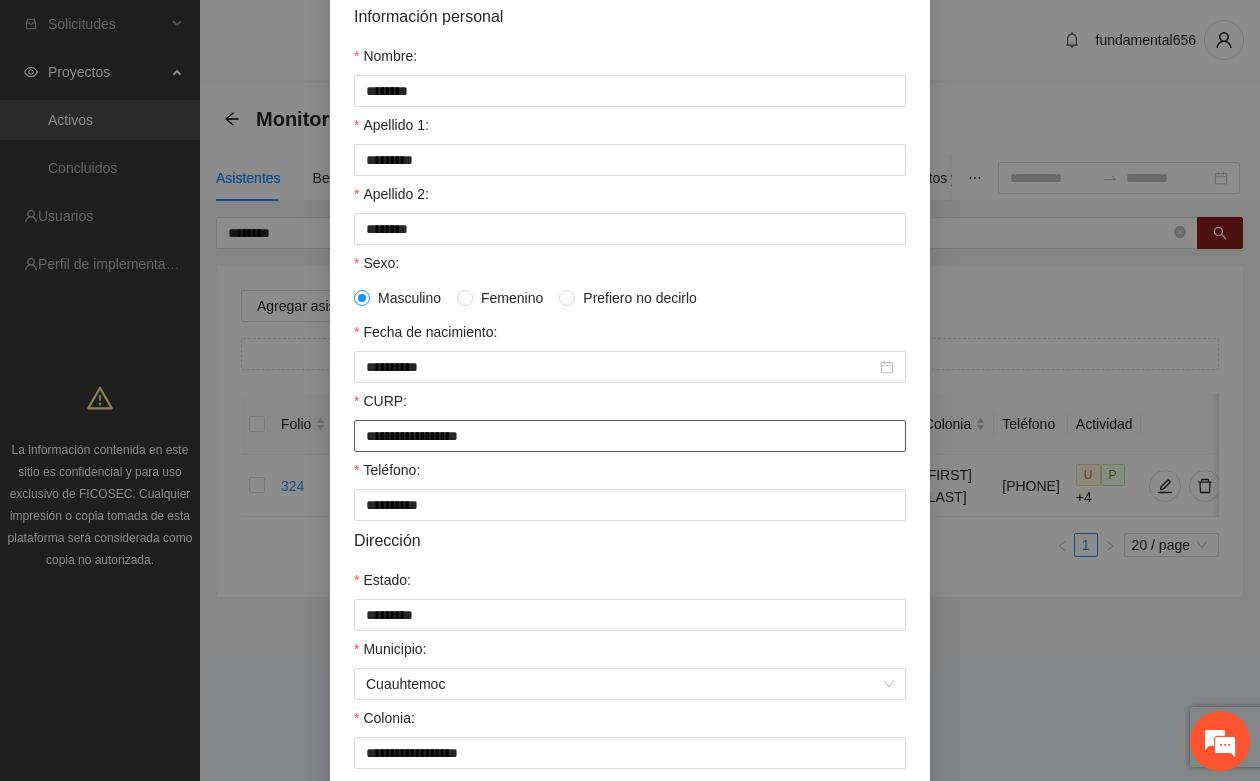 scroll, scrollTop: 396, scrollLeft: 0, axis: vertical 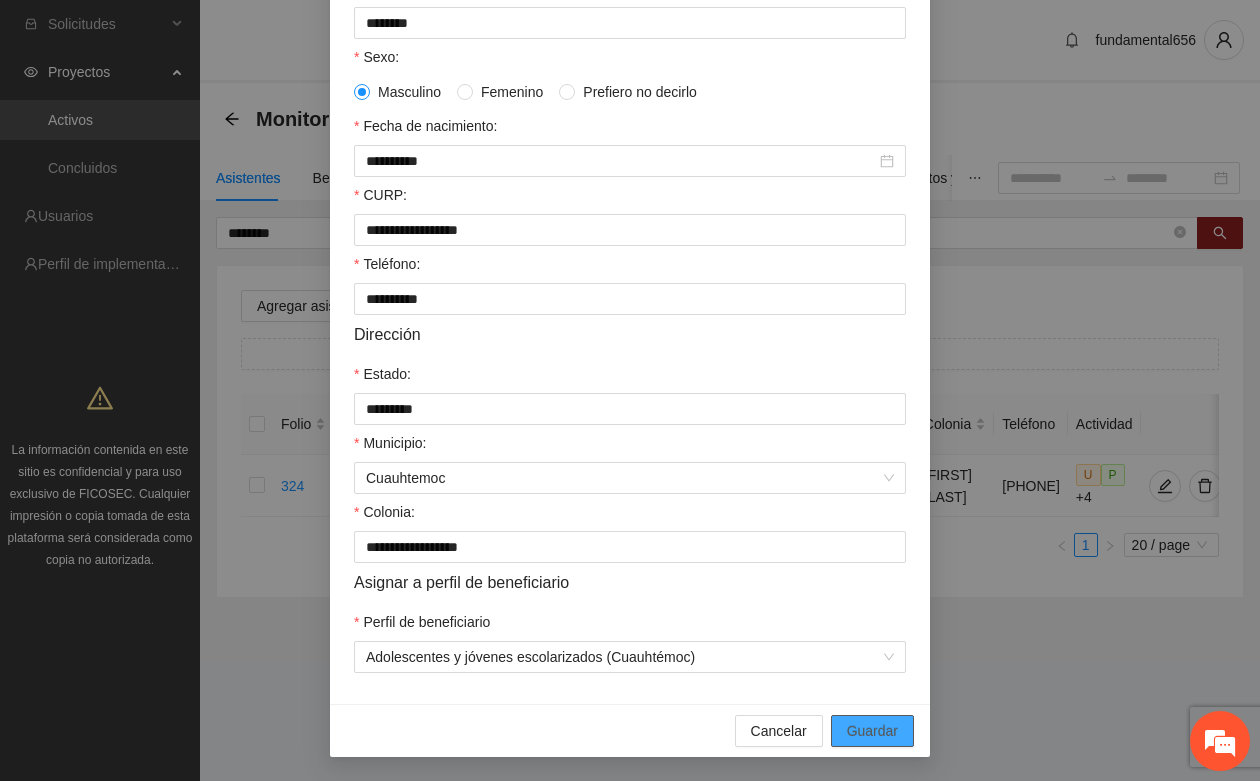 click on "Guardar" at bounding box center (872, 731) 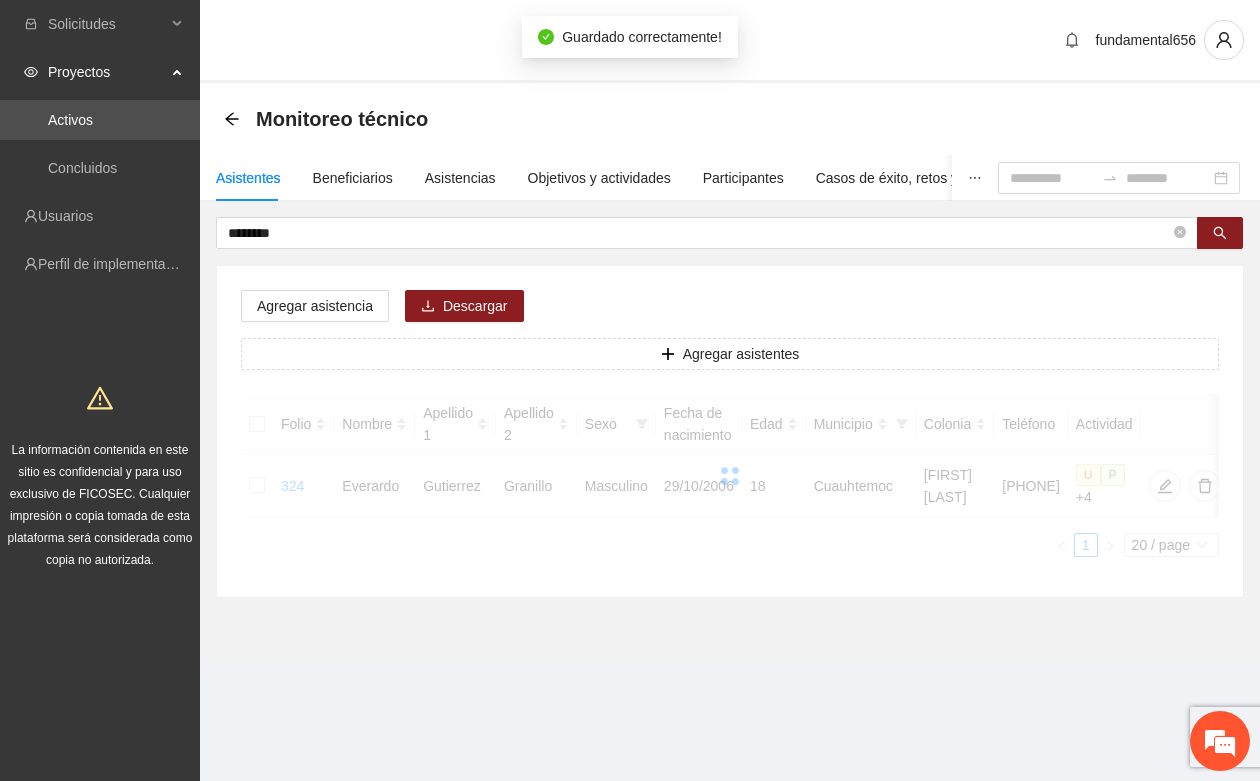 scroll, scrollTop: 296, scrollLeft: 0, axis: vertical 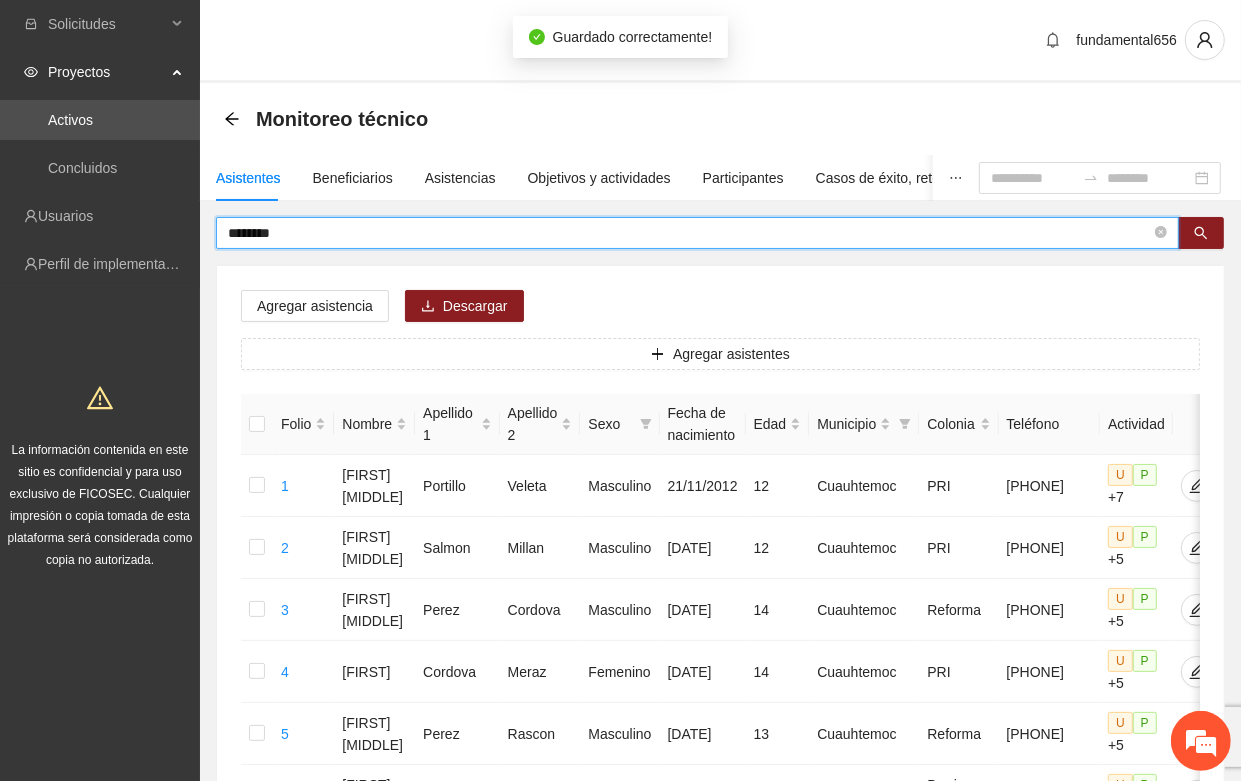 drag, startPoint x: 305, startPoint y: 237, endPoint x: 212, endPoint y: 247, distance: 93.53609 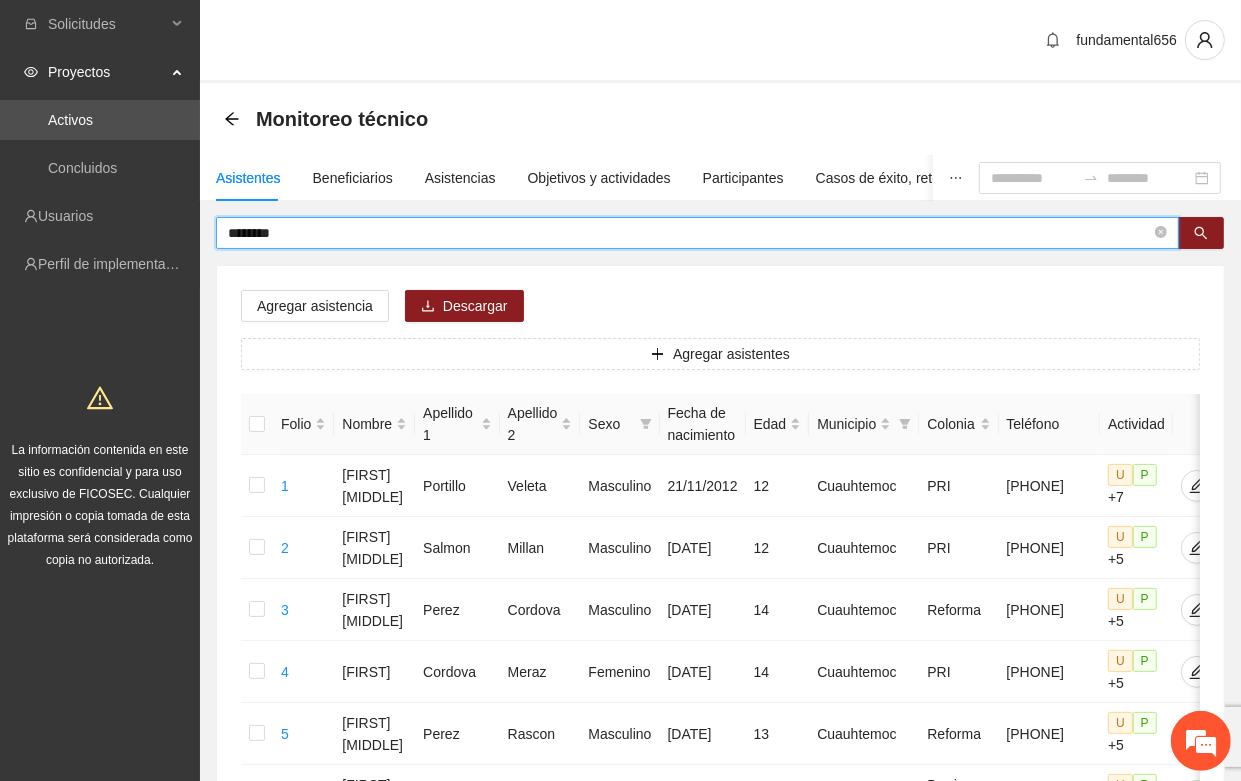 paste on "****" 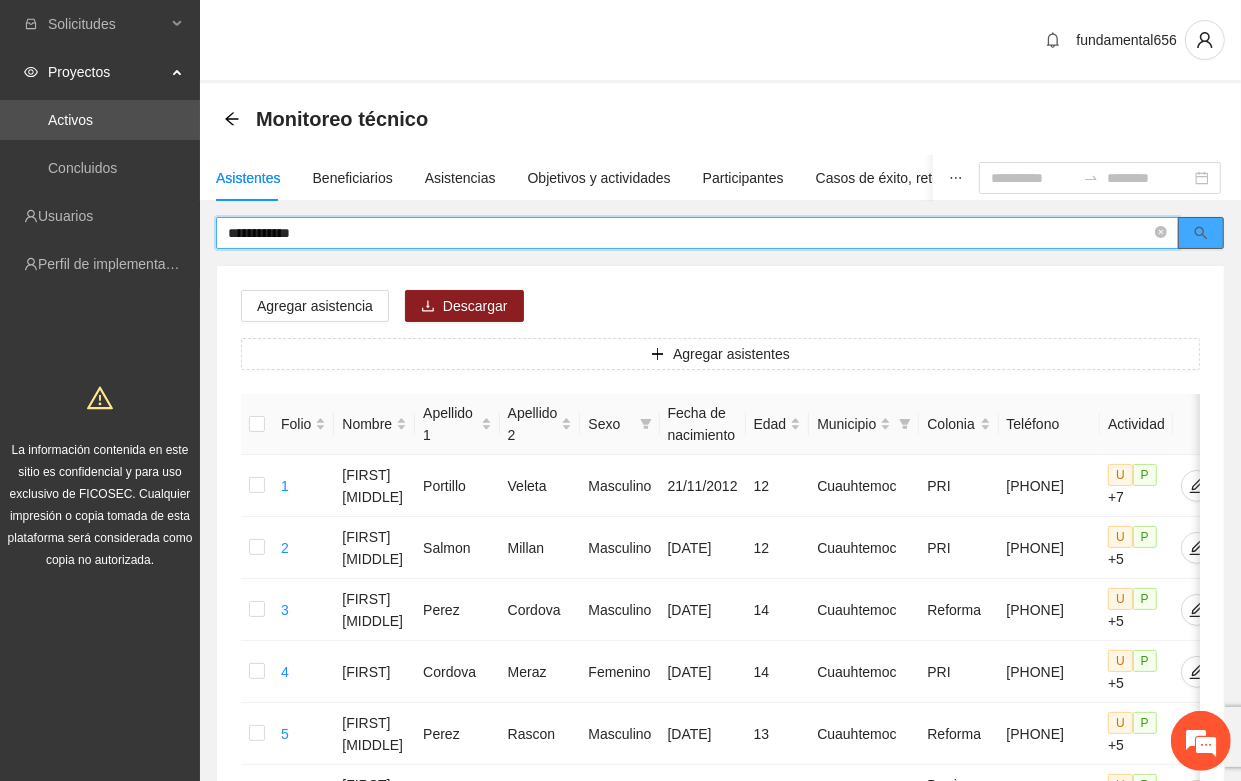 click at bounding box center (1201, 233) 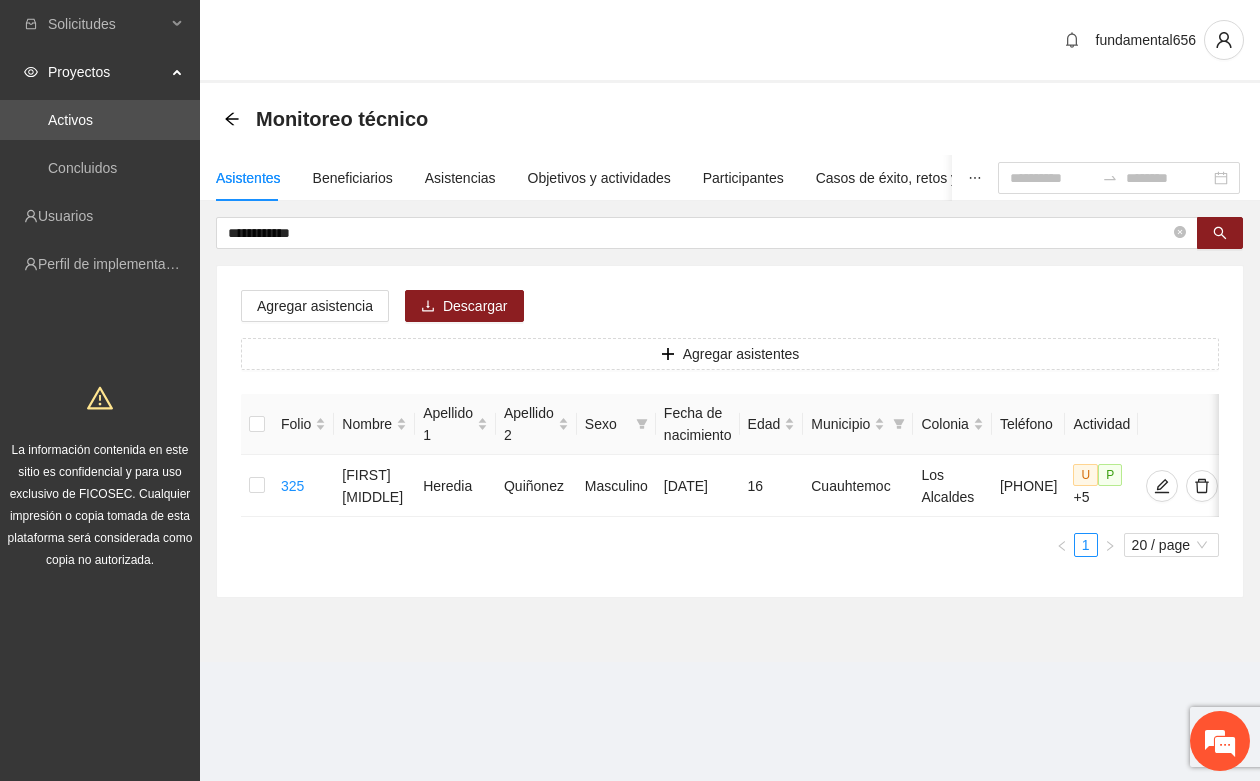 scroll, scrollTop: 0, scrollLeft: 45, axis: horizontal 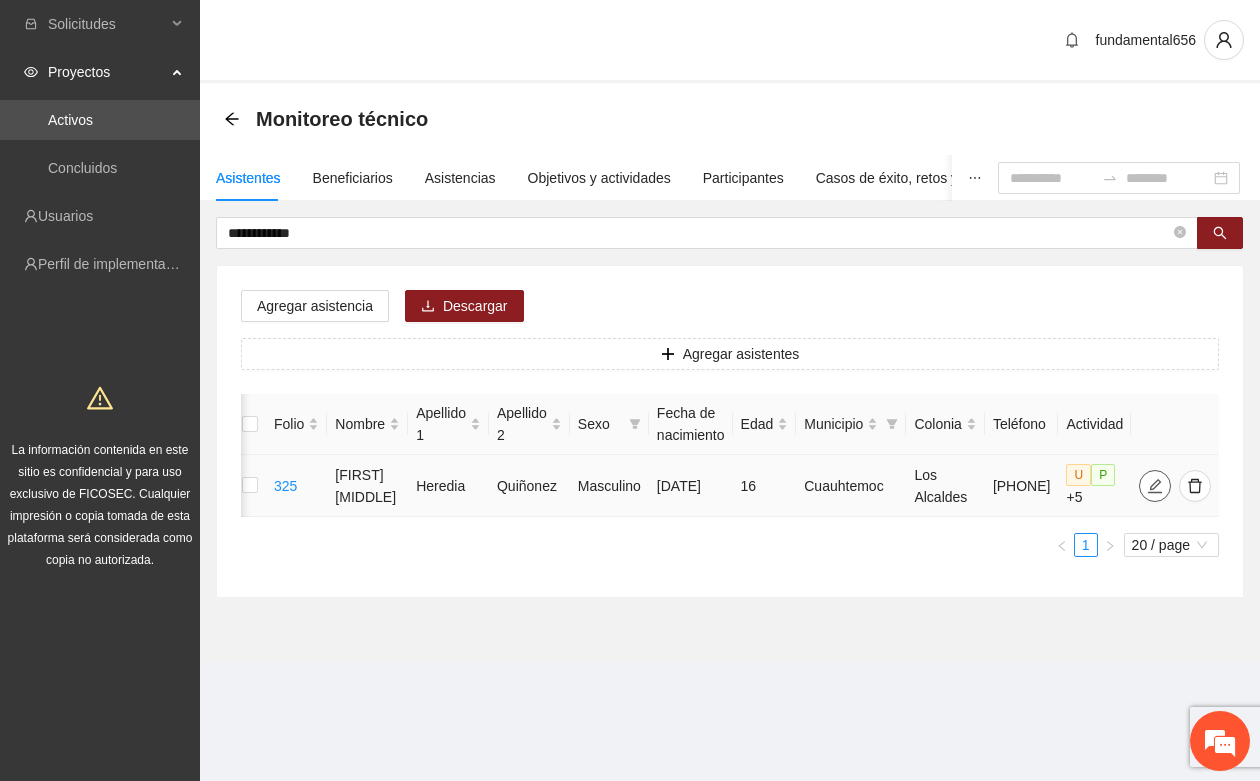 click at bounding box center (1155, 486) 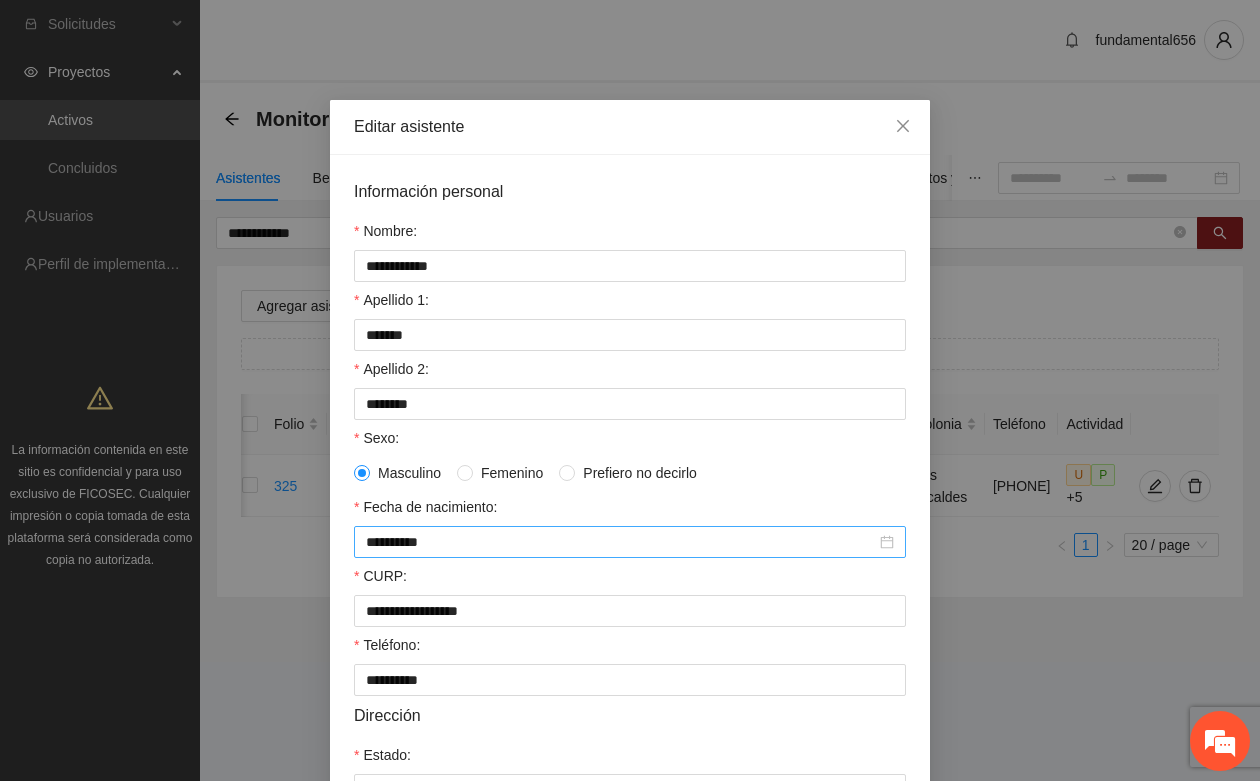 scroll, scrollTop: 396, scrollLeft: 0, axis: vertical 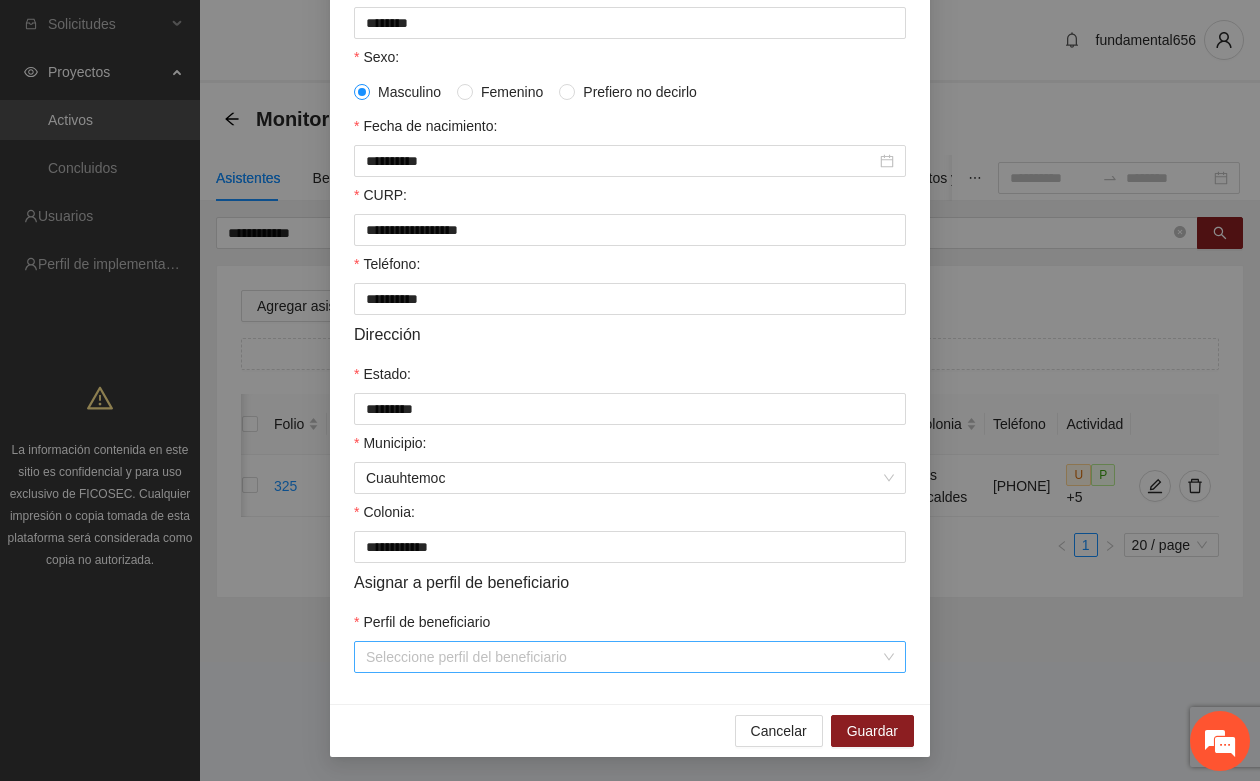 click on "Perfil de beneficiario" at bounding box center (623, 657) 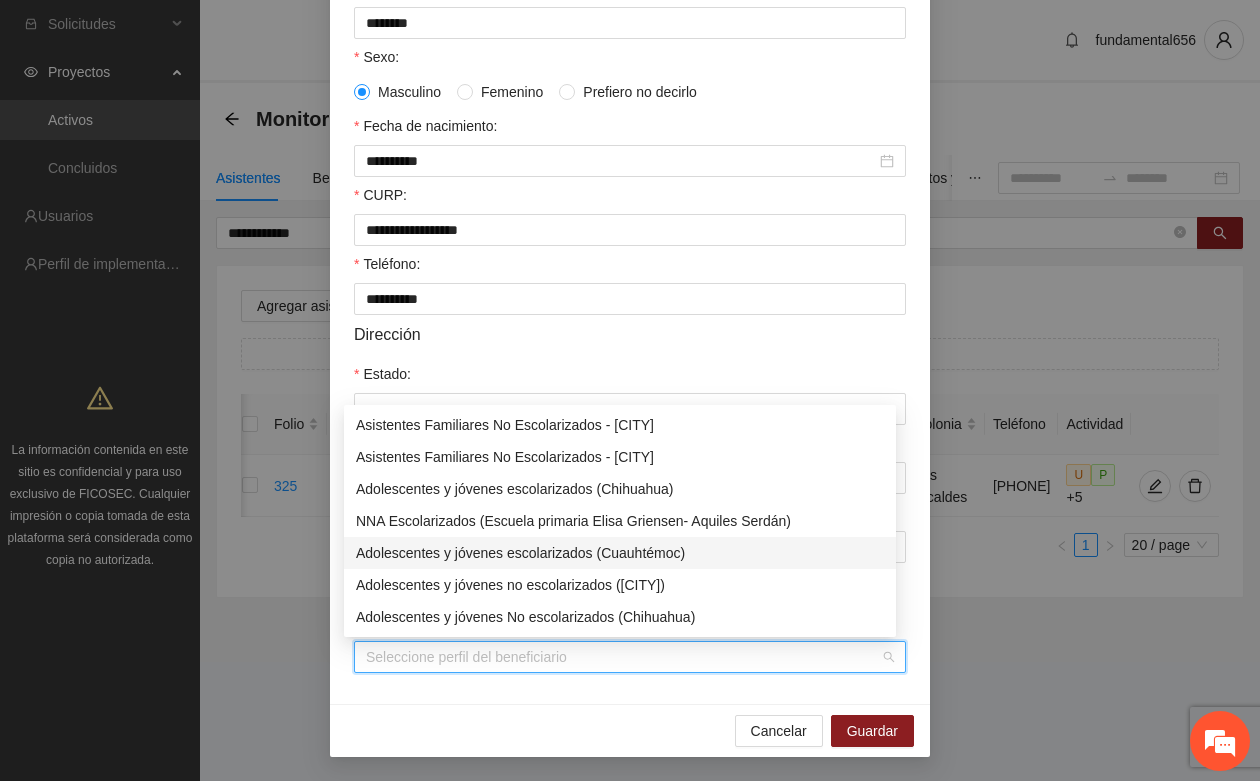 click on "Adolescentes y jóvenes escolarizados (Cuauhtémoc)" at bounding box center (620, 553) 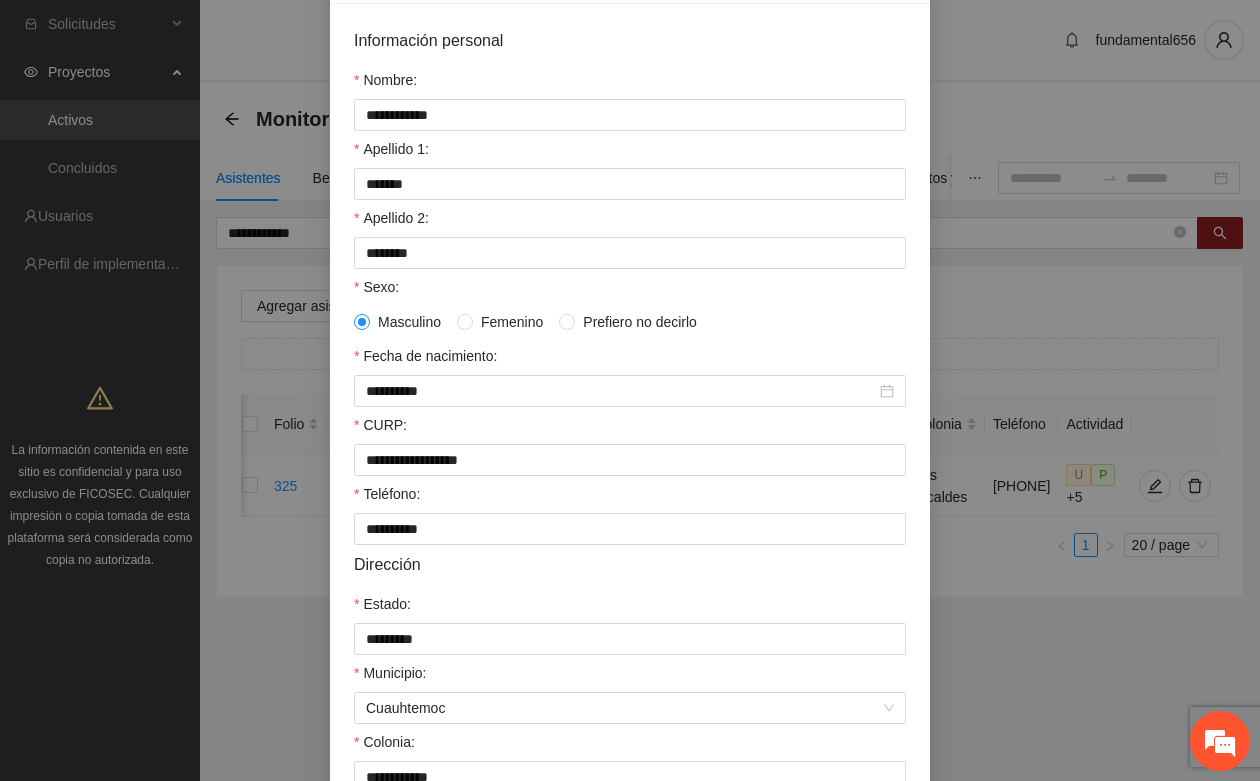 scroll, scrollTop: 146, scrollLeft: 0, axis: vertical 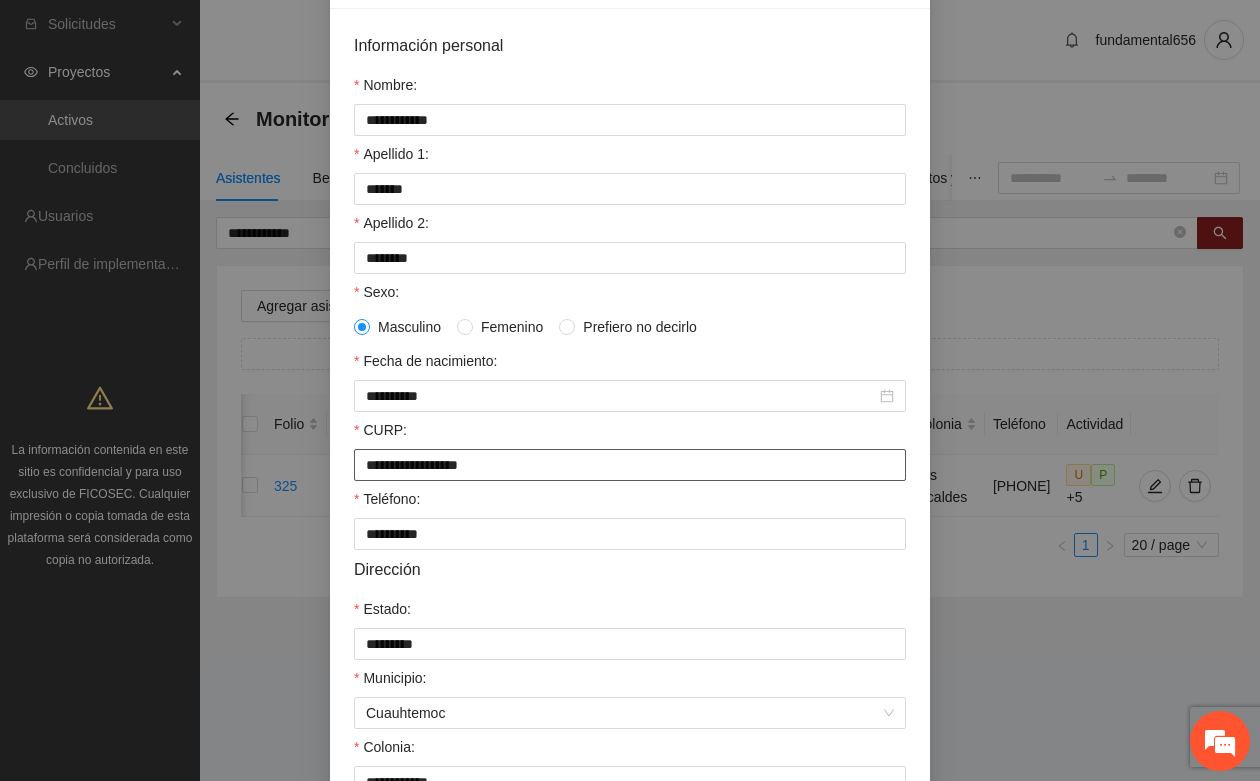 drag, startPoint x: 355, startPoint y: 466, endPoint x: 542, endPoint y: 468, distance: 187.0107 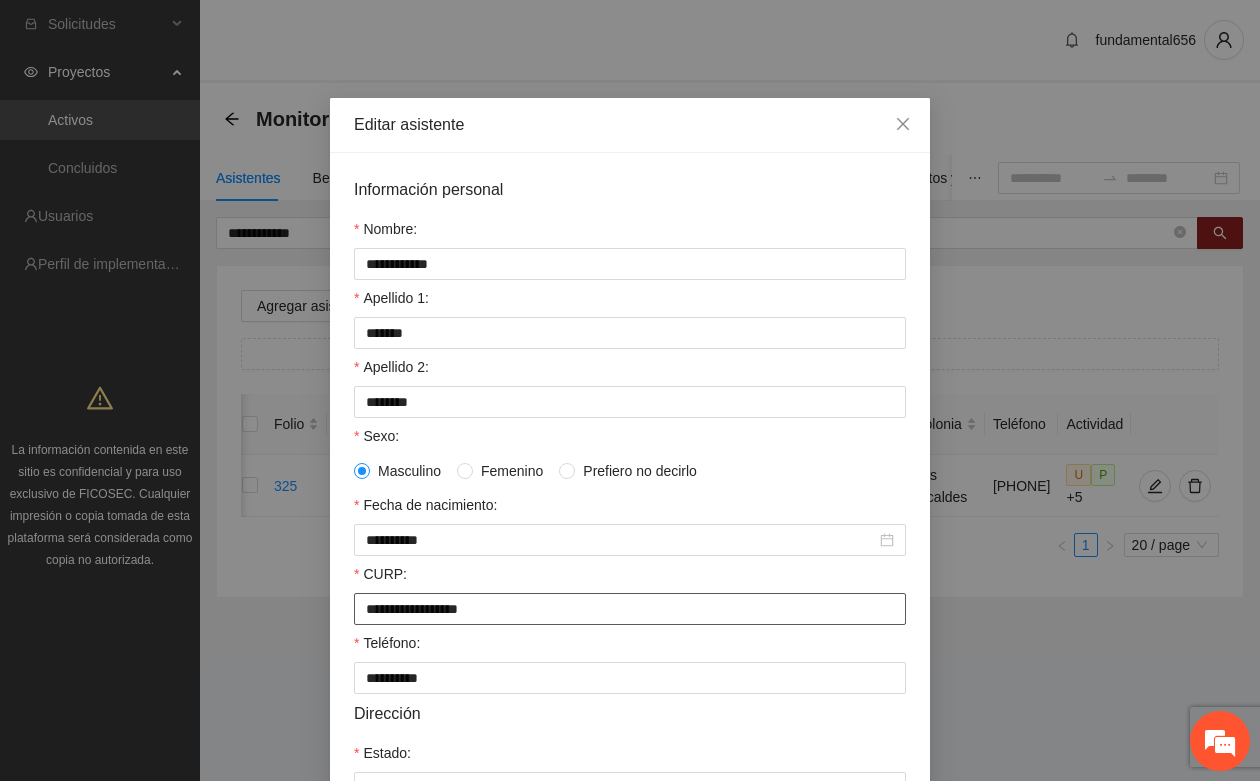 scroll, scrollTop: 0, scrollLeft: 0, axis: both 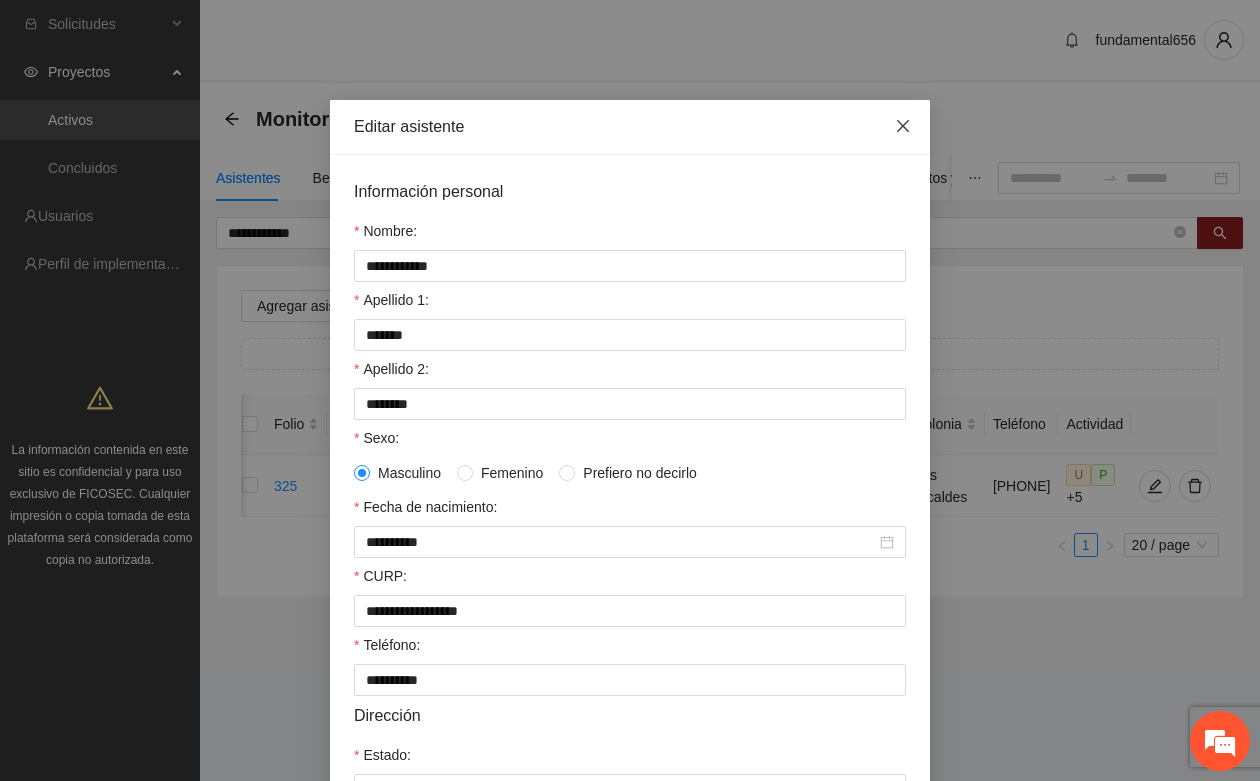 click at bounding box center [903, 127] 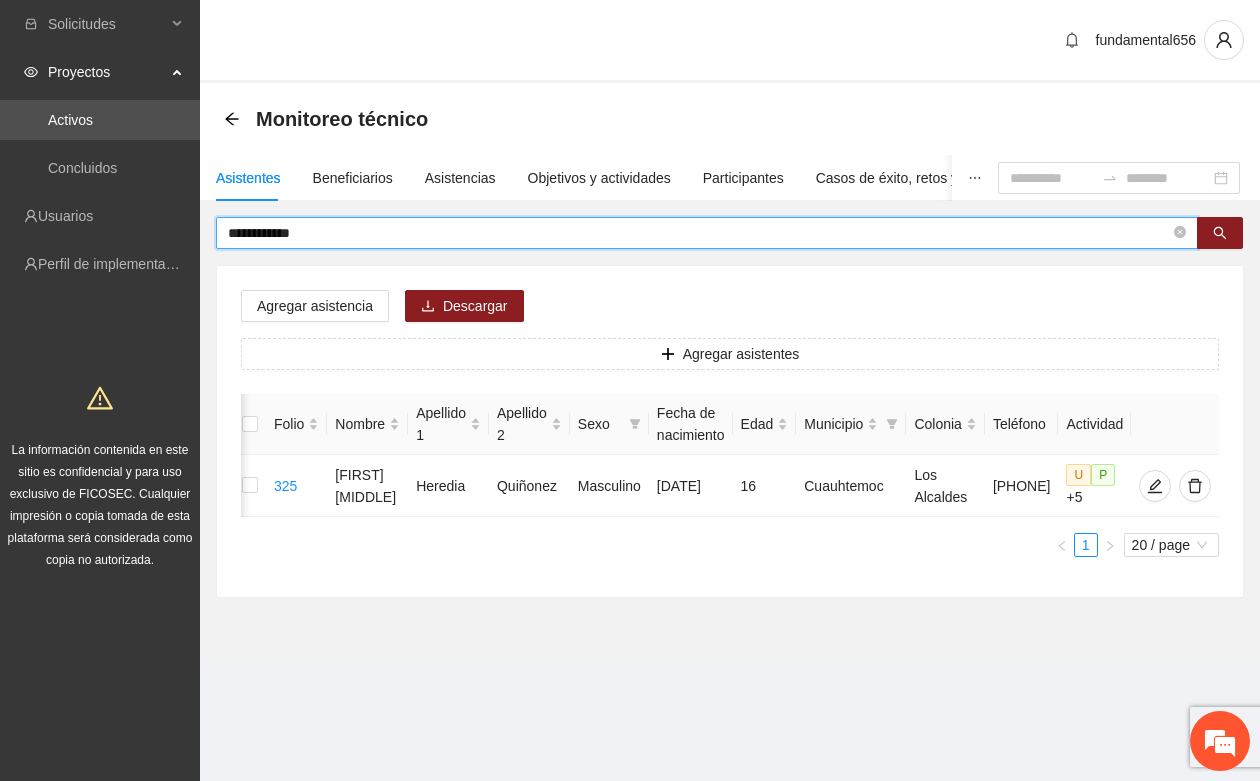 drag, startPoint x: 361, startPoint y: 236, endPoint x: 220, endPoint y: 246, distance: 141.35417 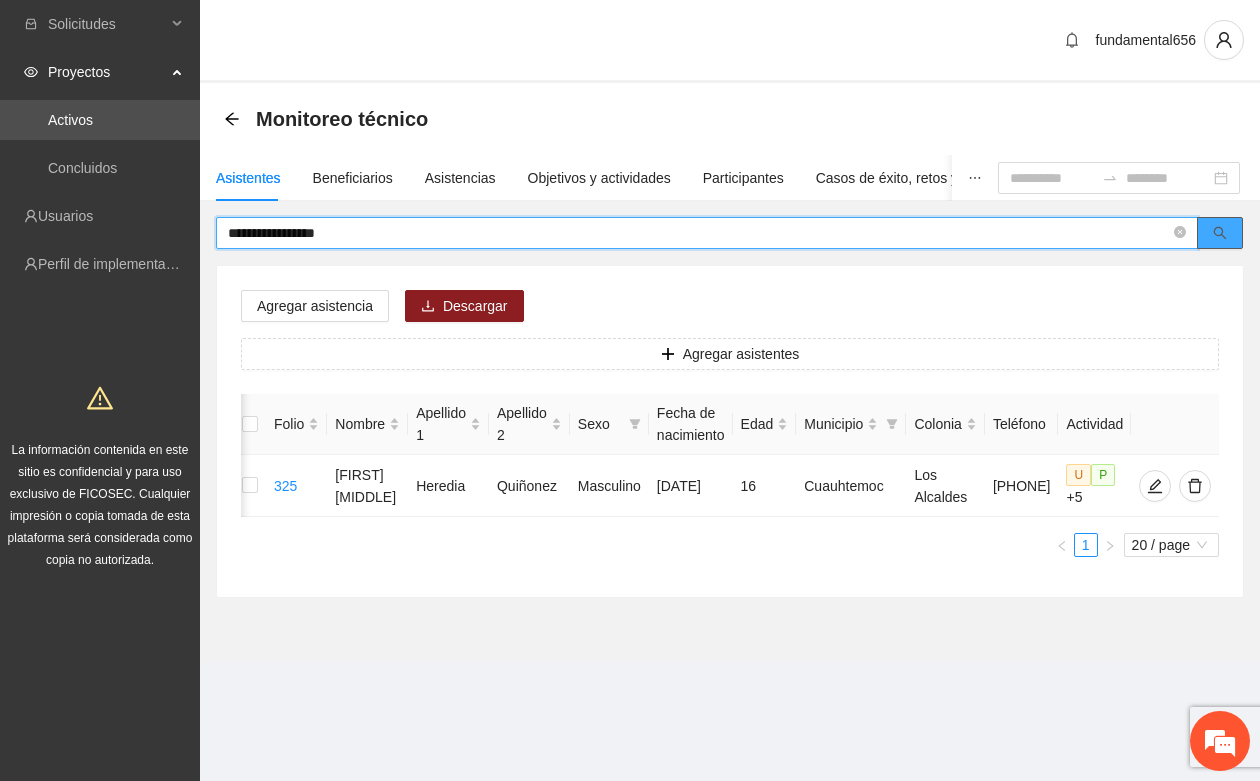 click at bounding box center (1220, 233) 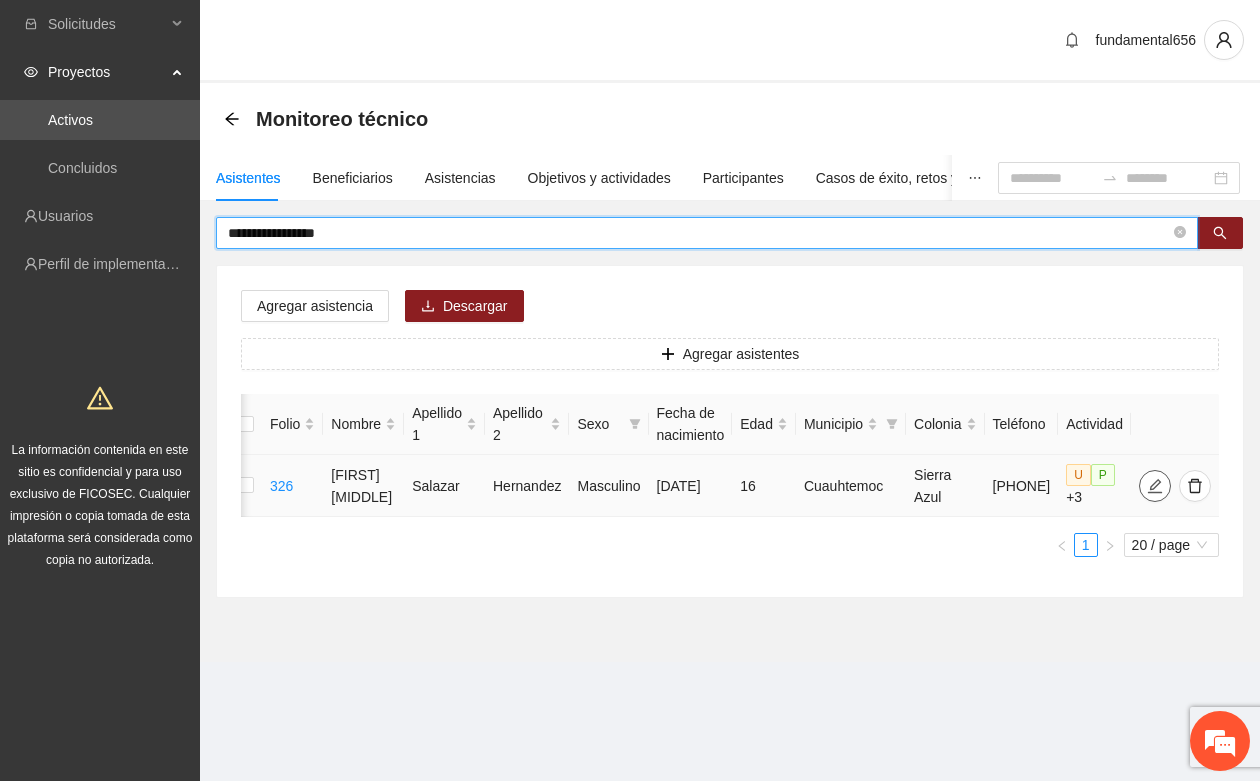 click 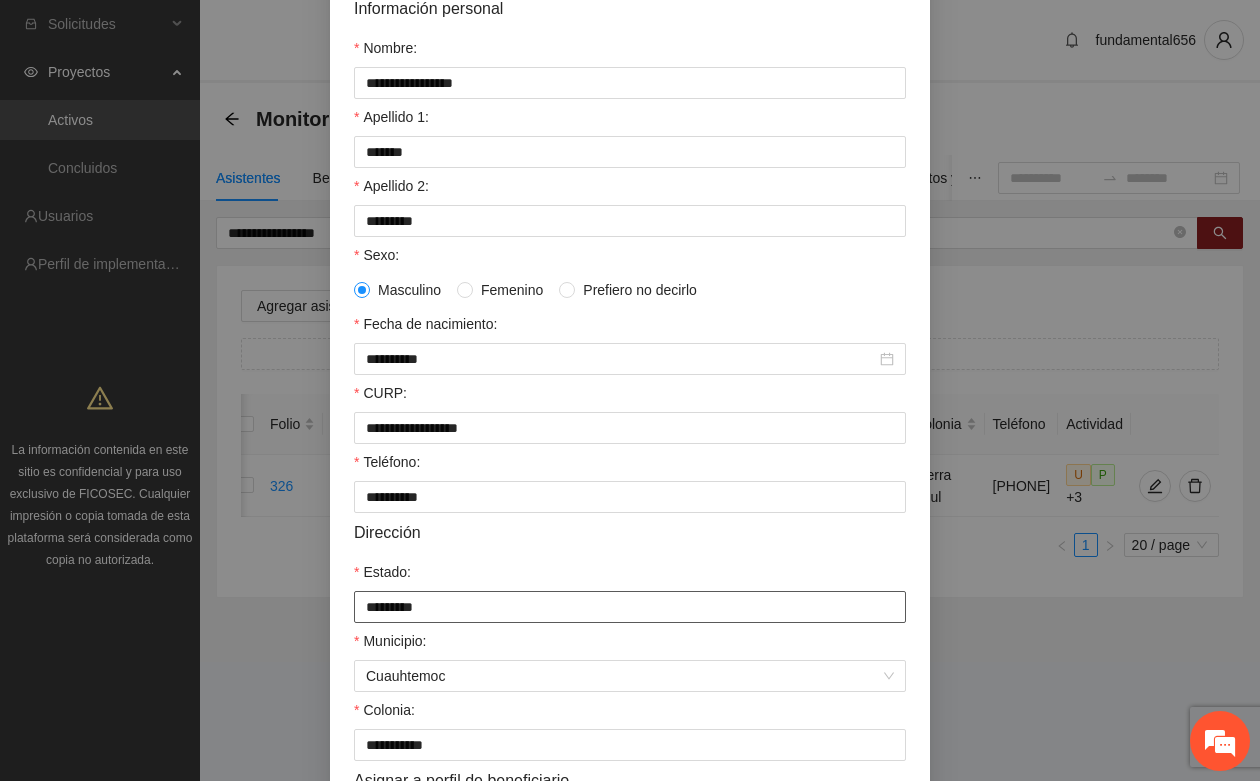 scroll, scrollTop: 396, scrollLeft: 0, axis: vertical 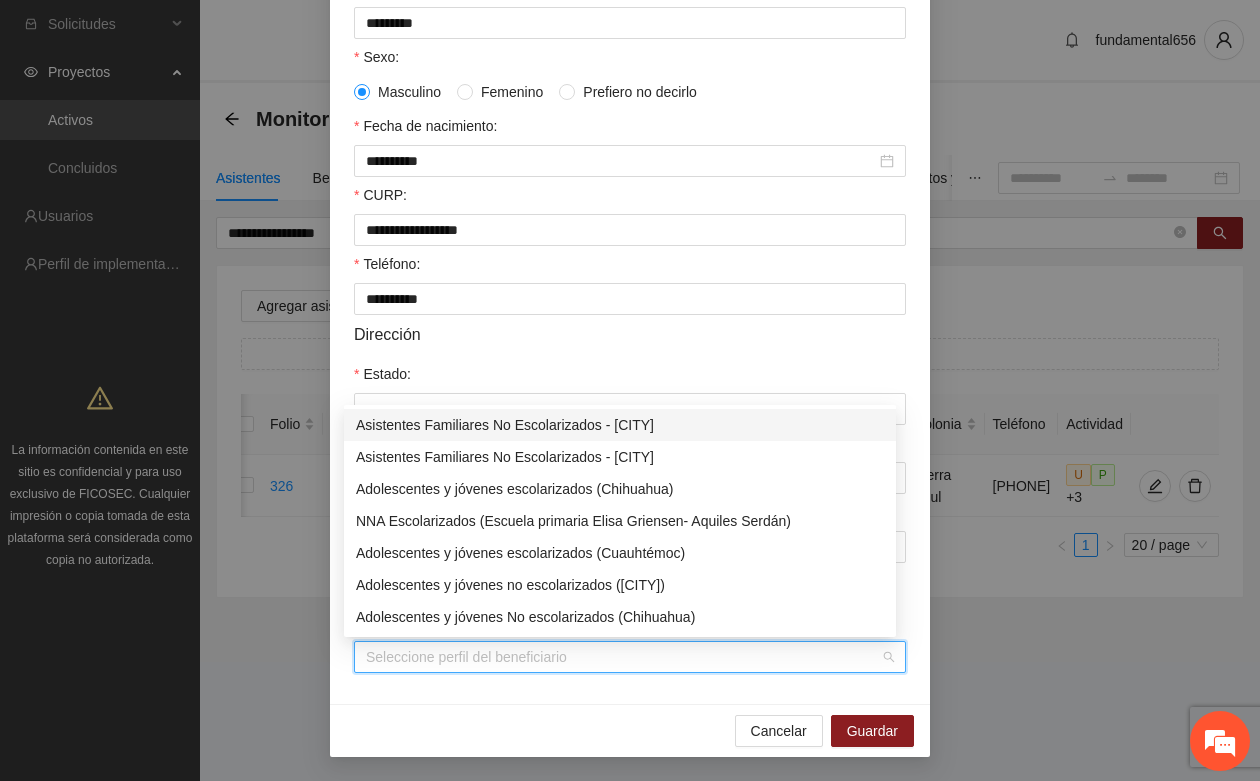 click on "Perfil de beneficiario" at bounding box center [623, 657] 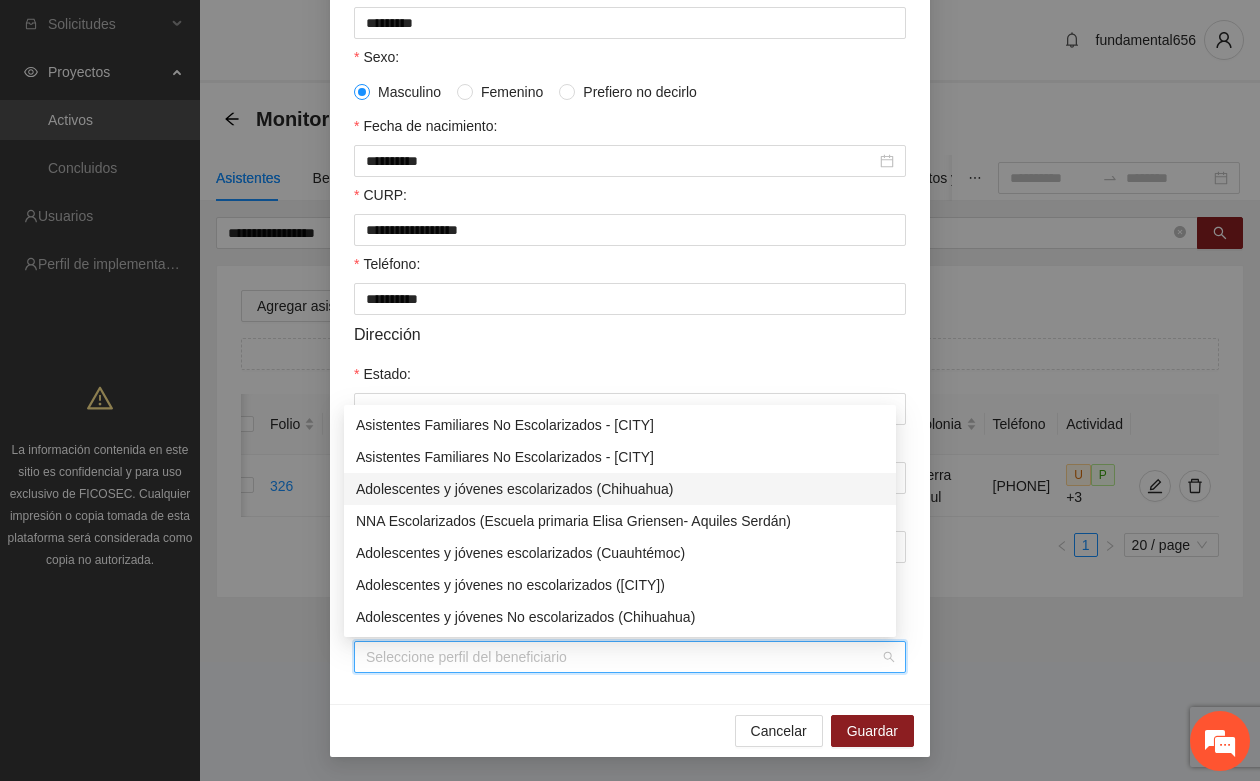 click on "Adolescentes y jóvenes escolarizados (Chihuahua)" at bounding box center (620, 489) 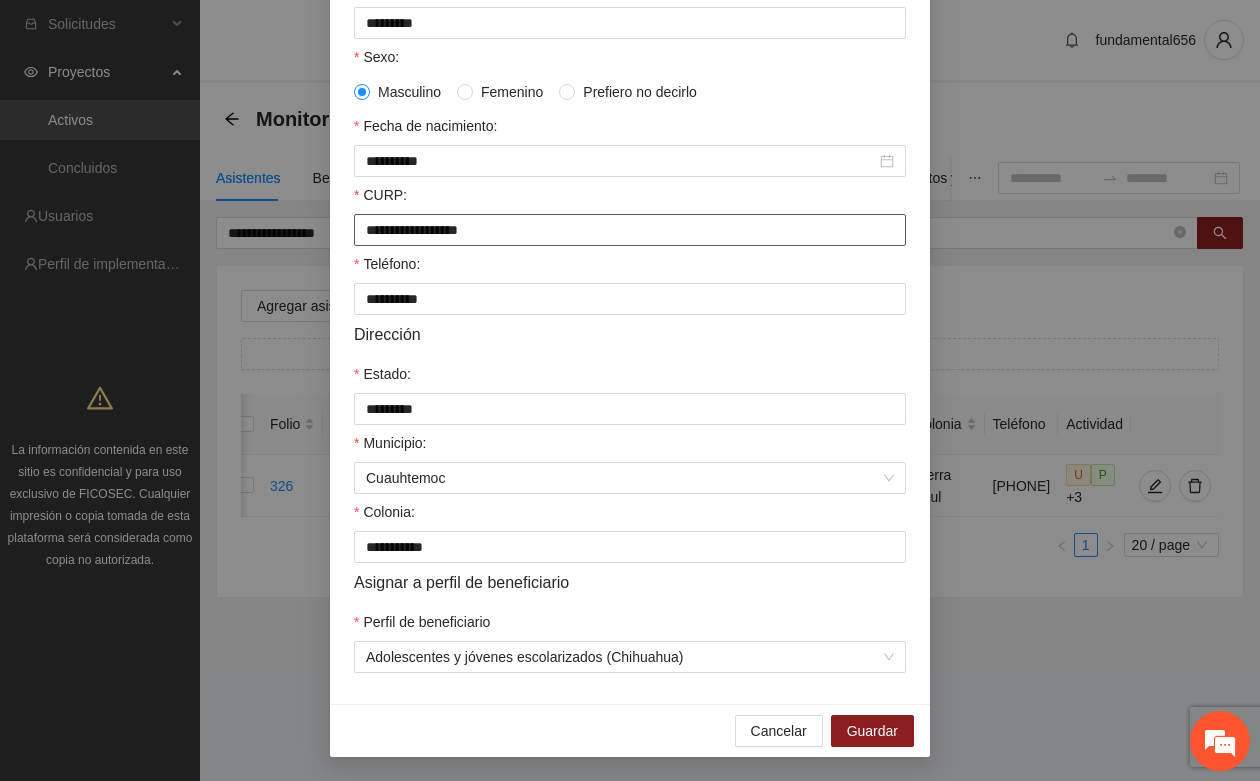 drag, startPoint x: 351, startPoint y: 222, endPoint x: 518, endPoint y: 240, distance: 167.96725 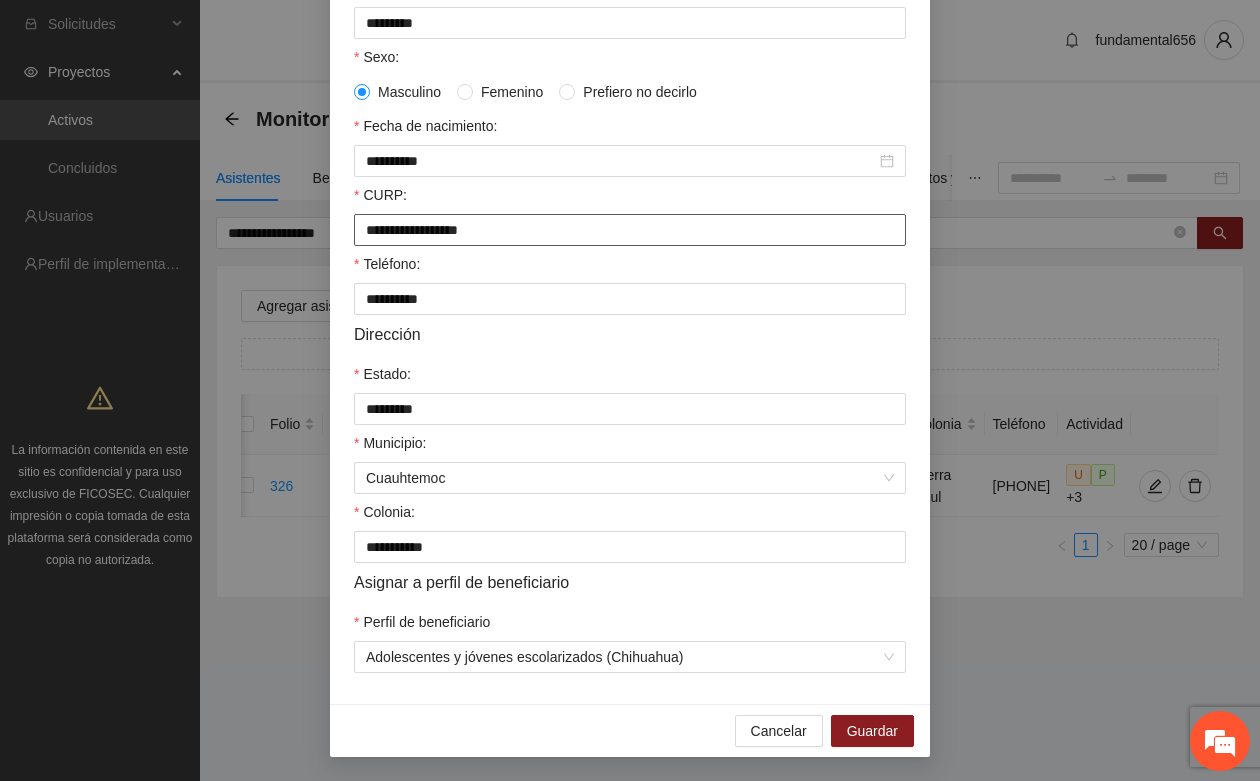 click on "**********" at bounding box center (630, 235) 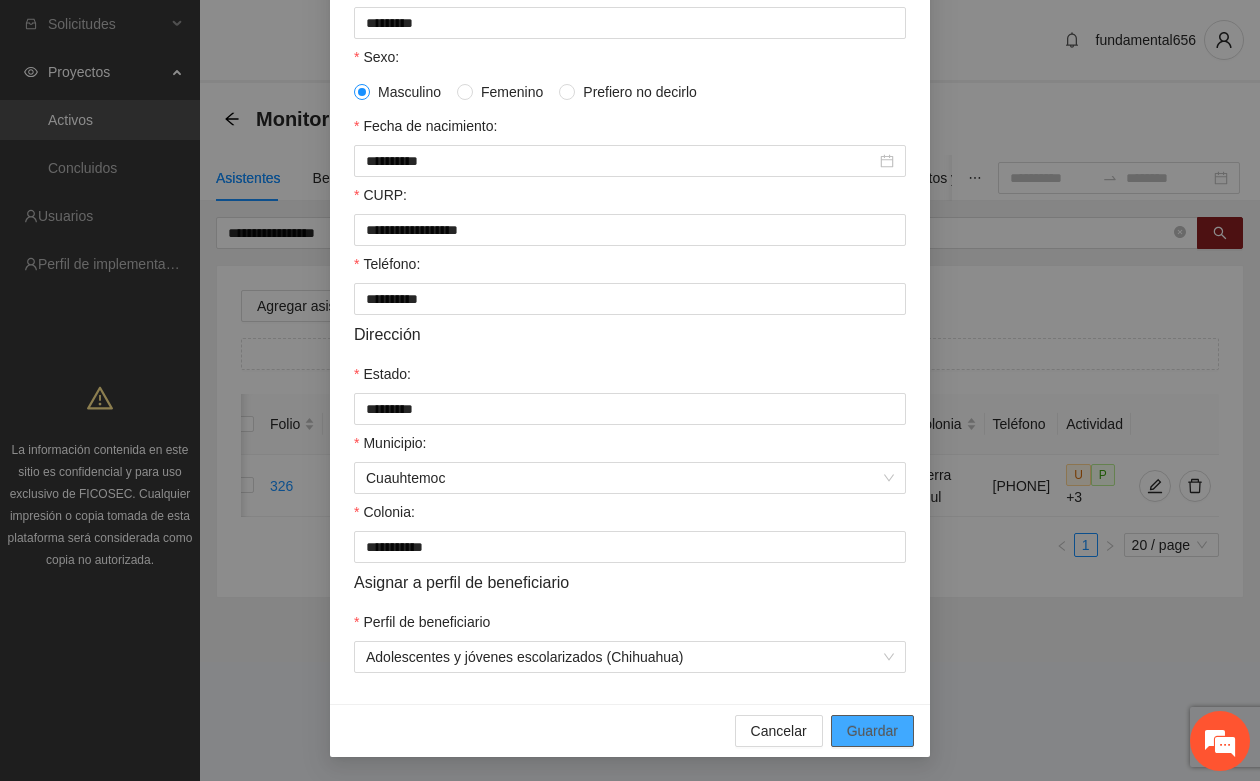 click on "Guardar" at bounding box center (872, 731) 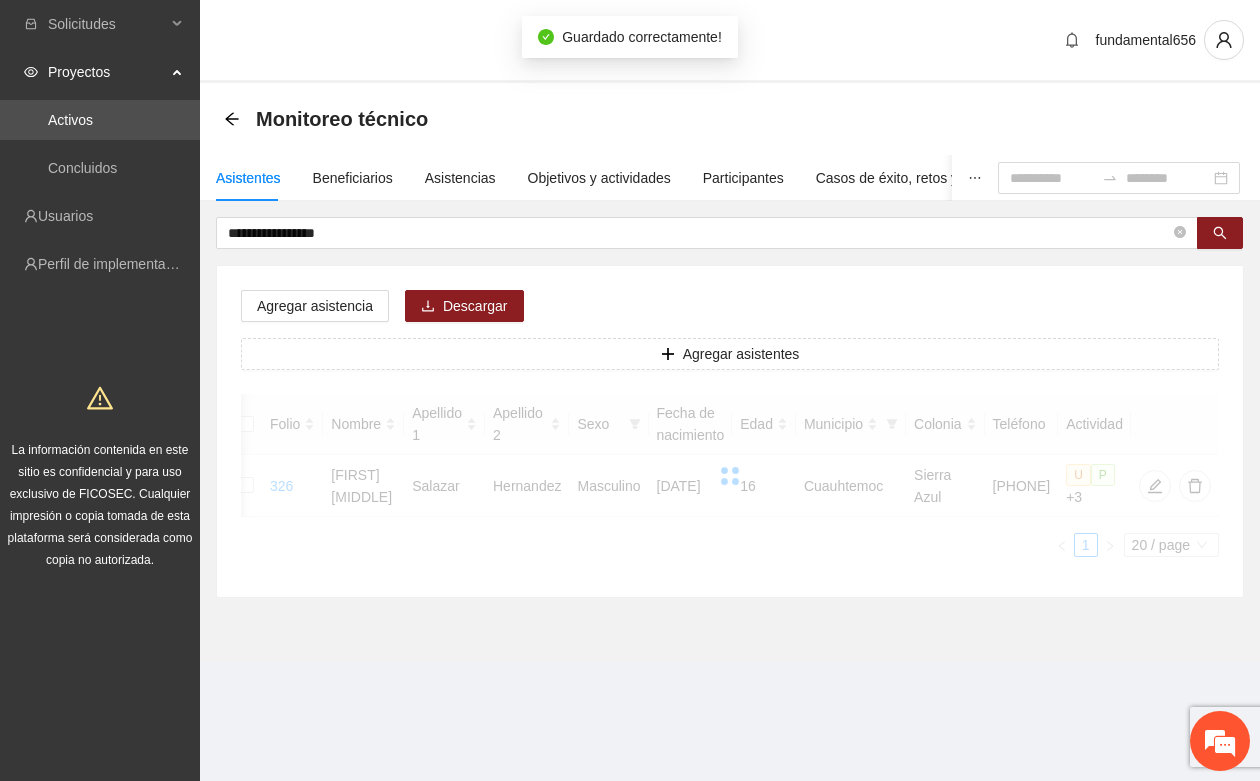 scroll, scrollTop: 296, scrollLeft: 0, axis: vertical 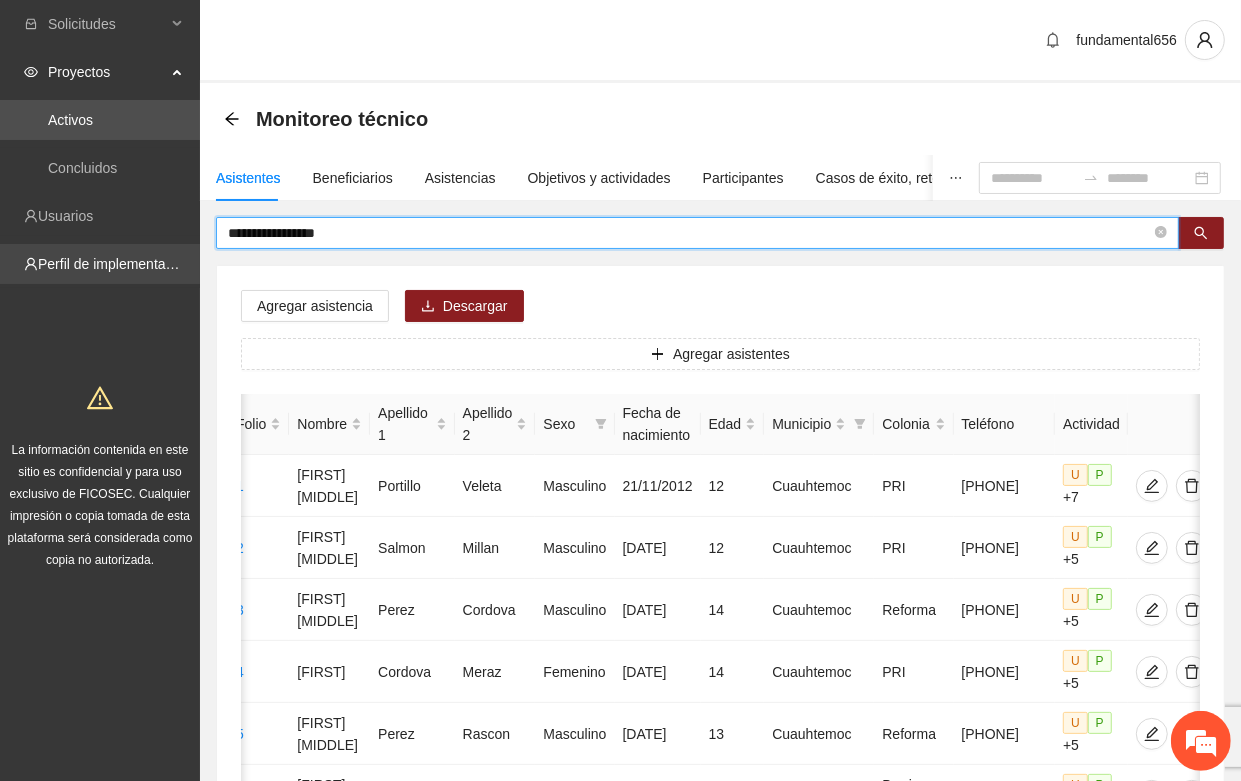 drag, startPoint x: 388, startPoint y: 237, endPoint x: 158, endPoint y: 243, distance: 230.07825 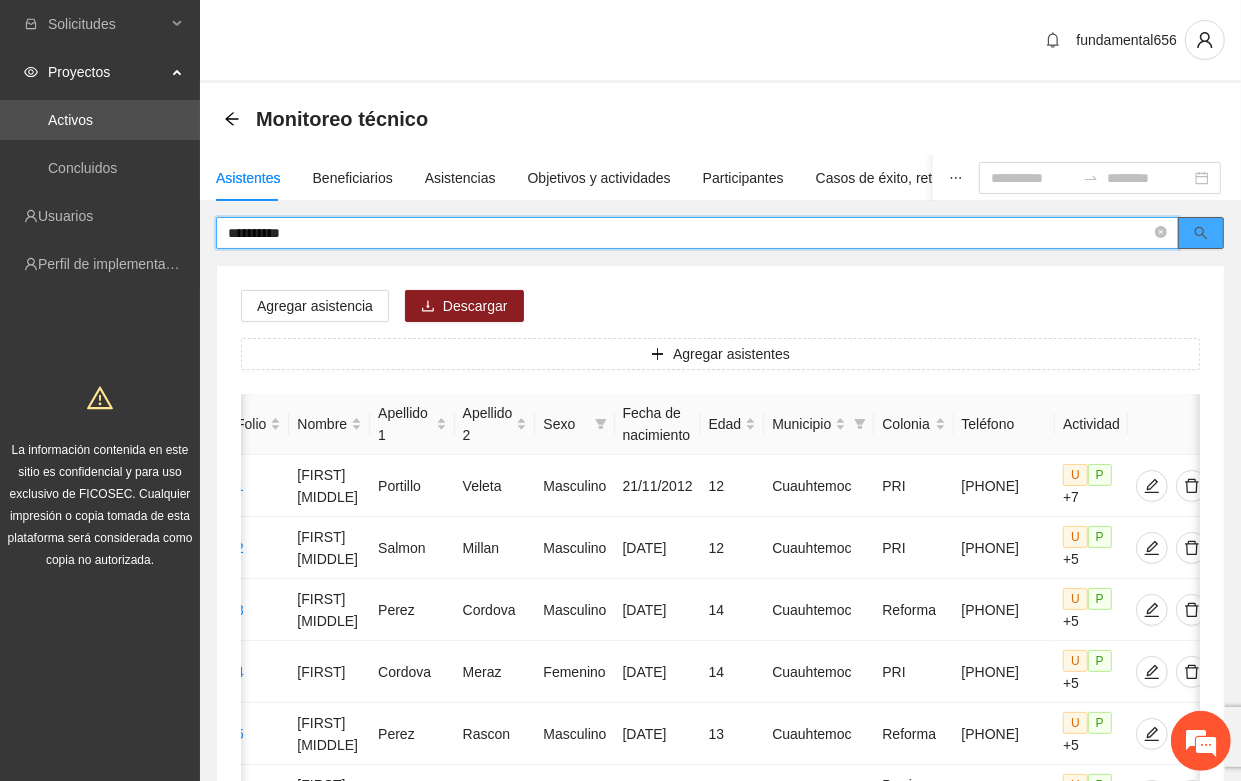 click at bounding box center [1201, 234] 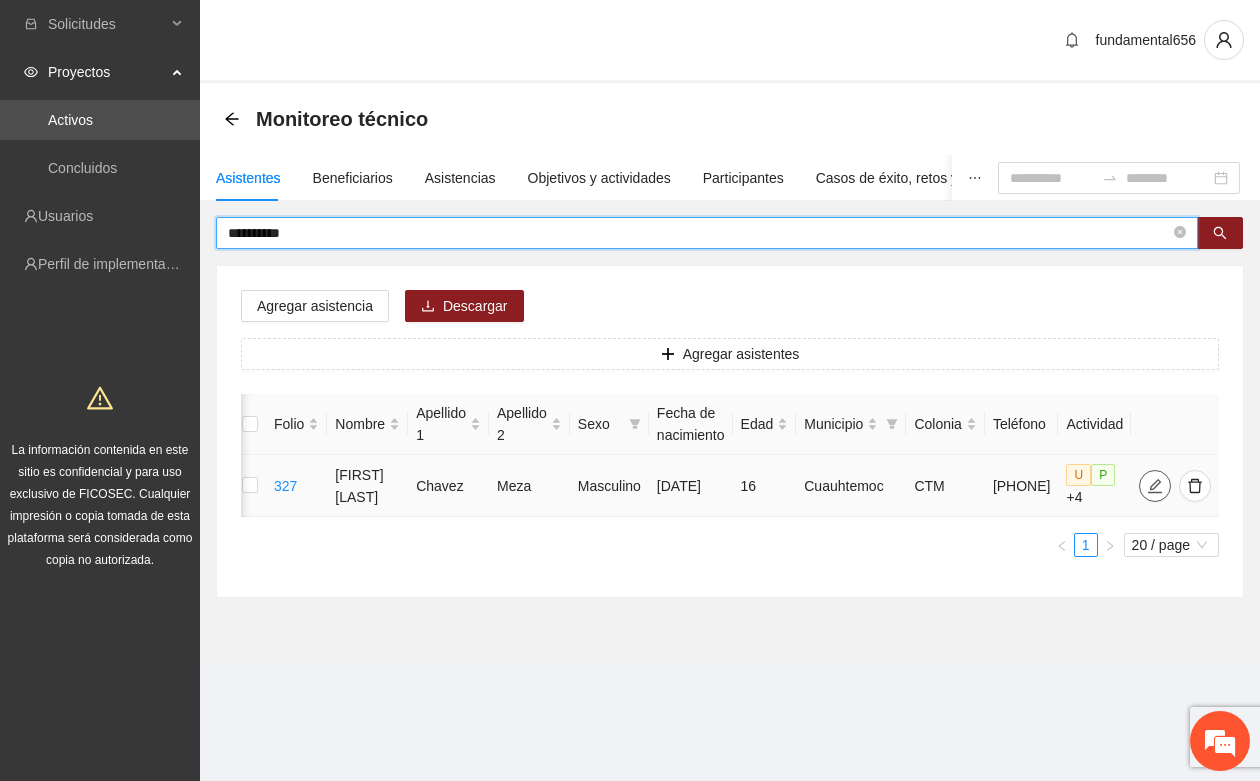 type on "**********" 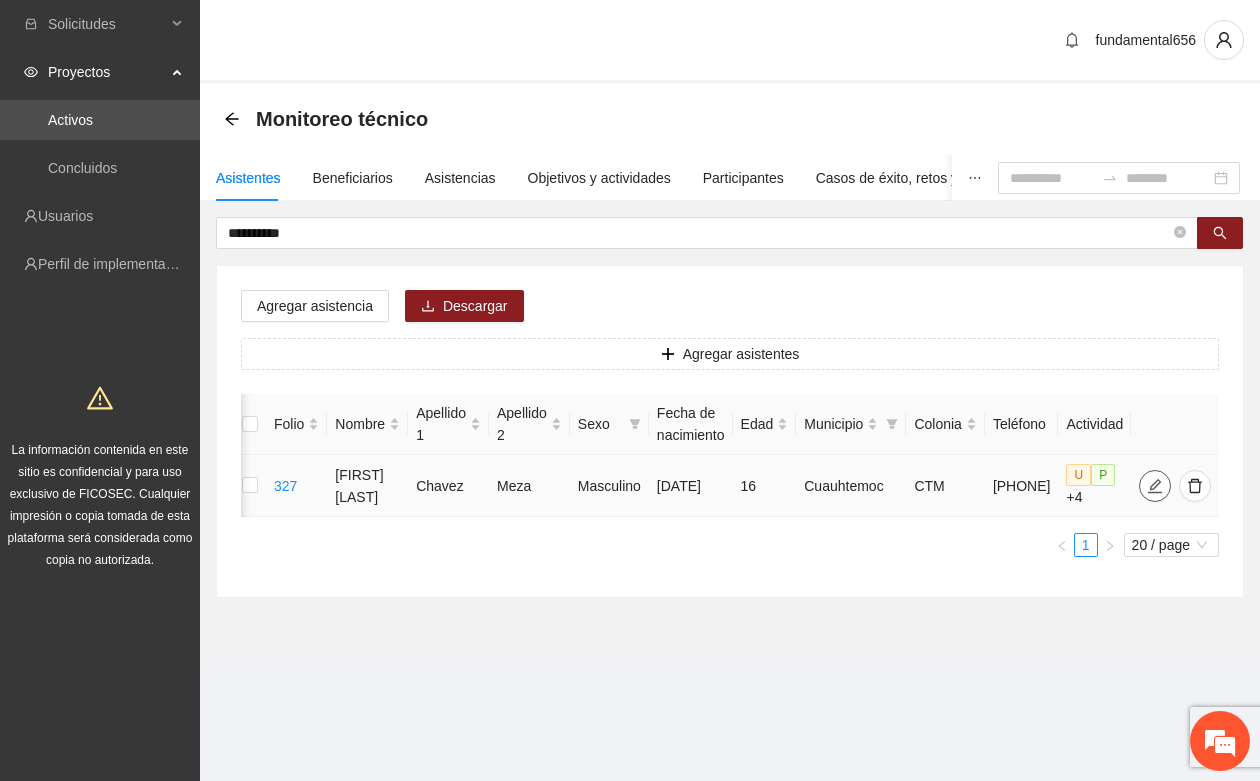 click 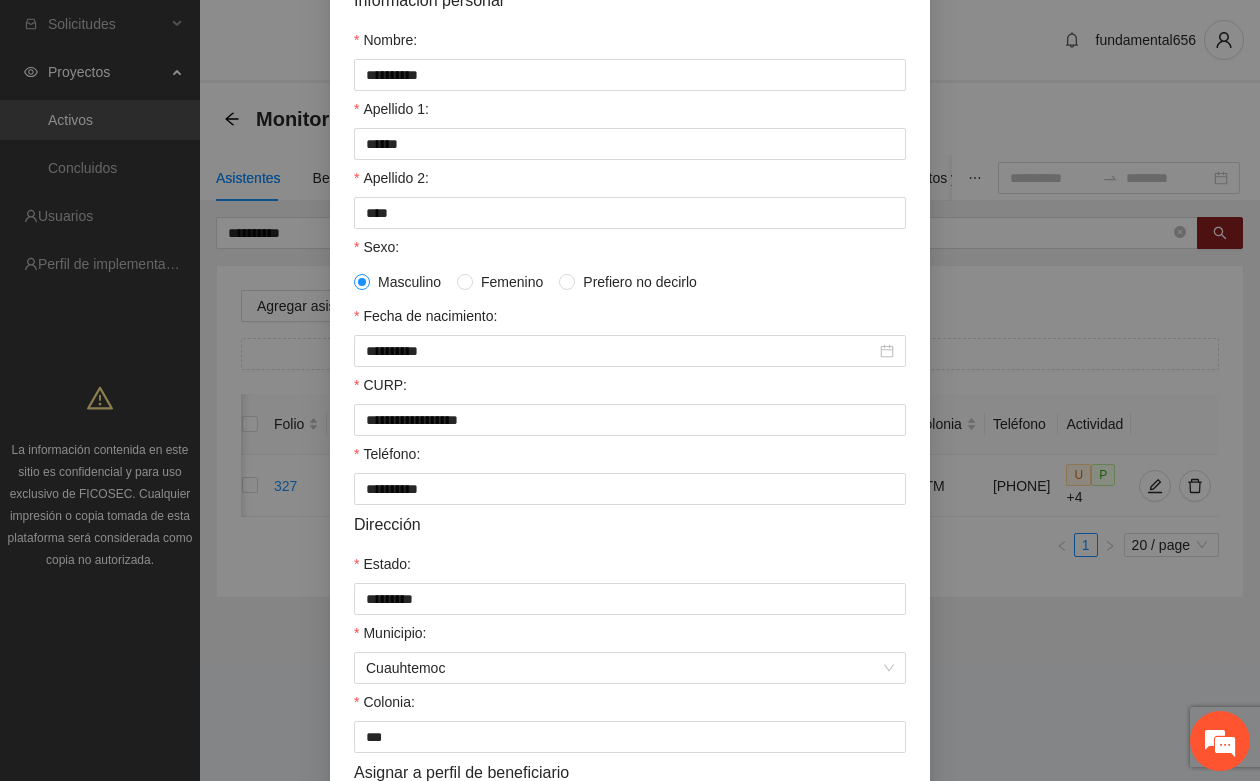 scroll, scrollTop: 375, scrollLeft: 0, axis: vertical 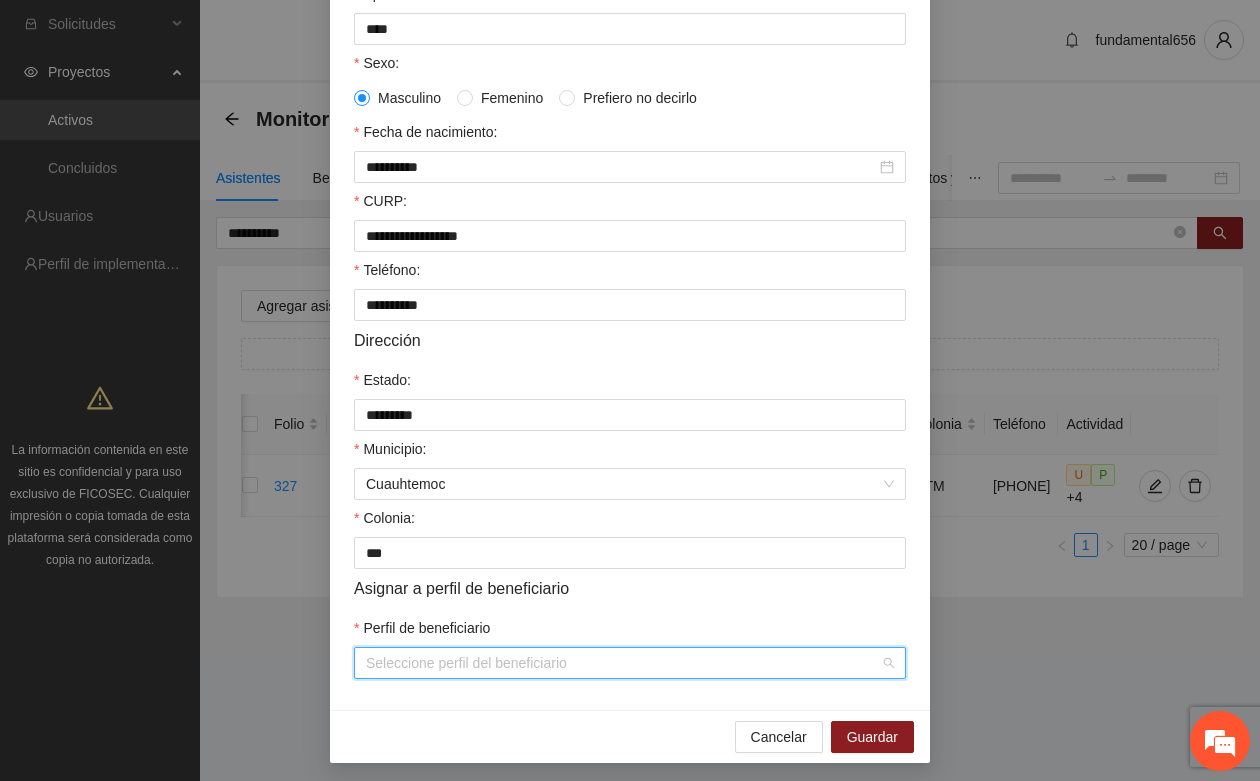 click on "Perfil de beneficiario" at bounding box center (623, 663) 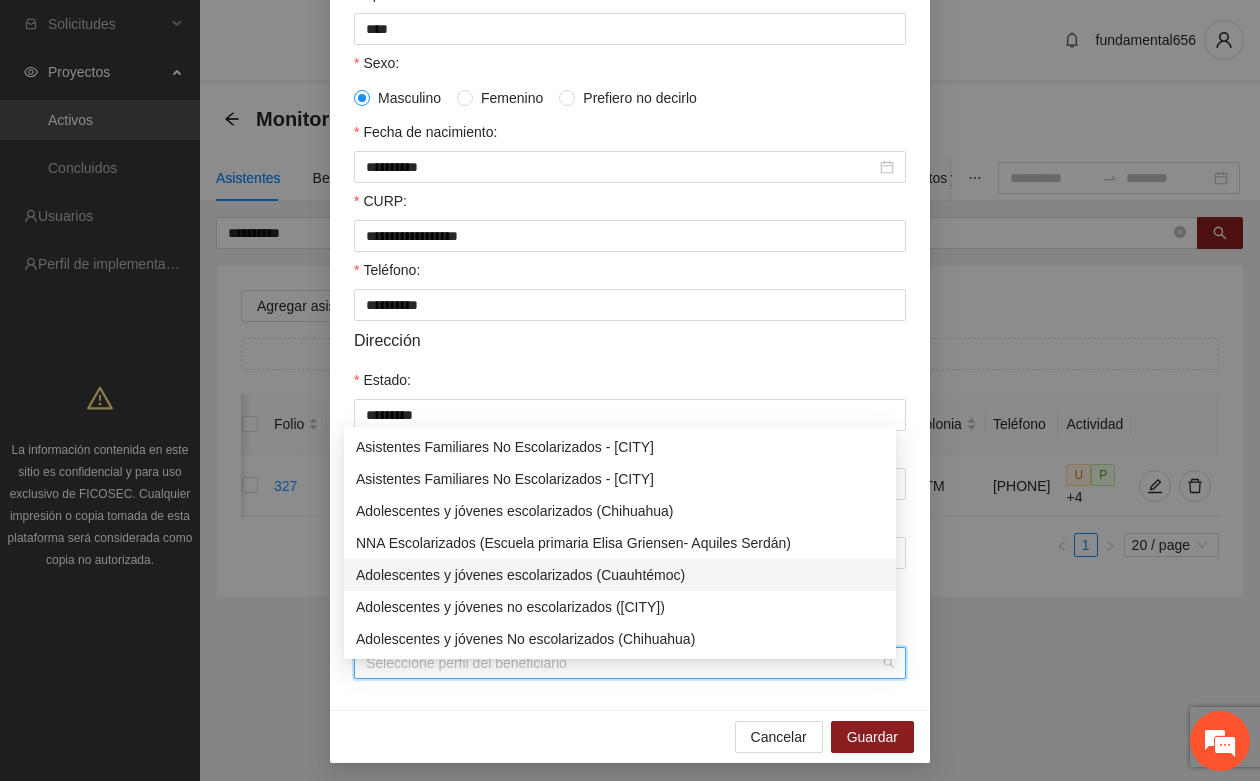 click on "Adolescentes y jóvenes escolarizados (Cuauhtémoc)" at bounding box center (620, 575) 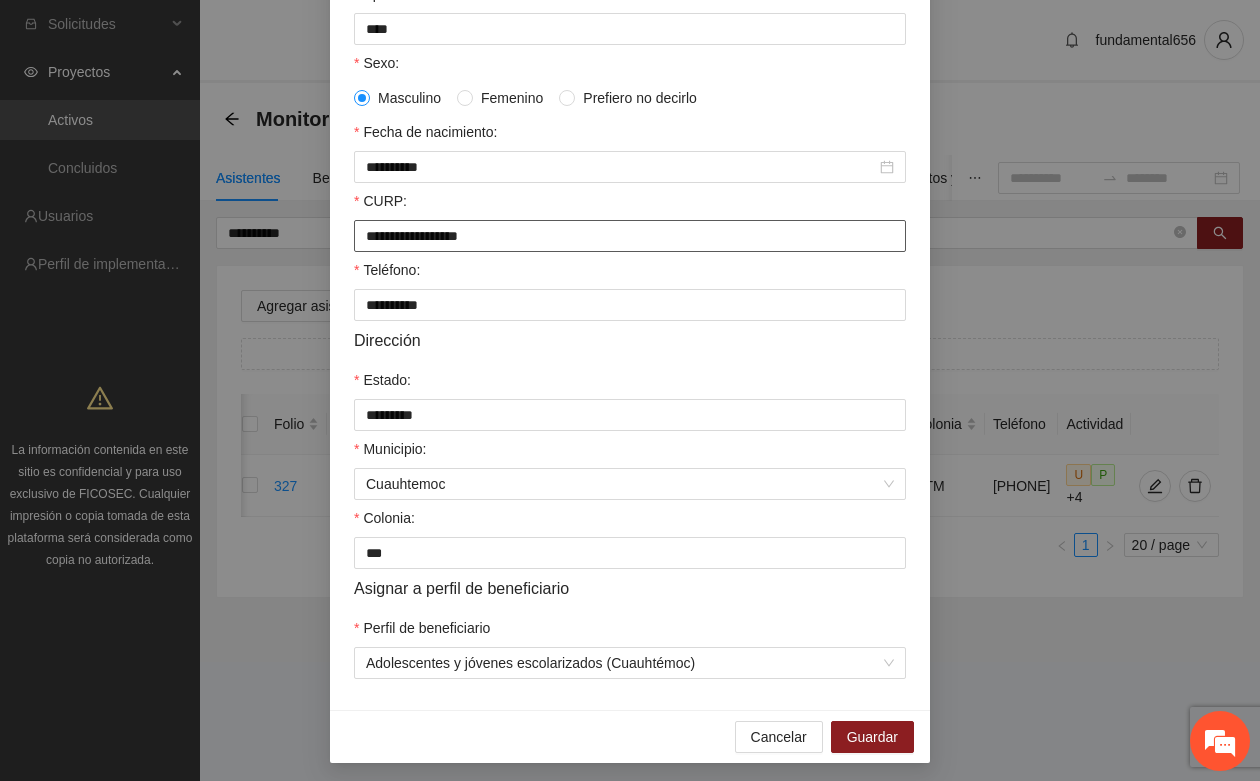 drag, startPoint x: 350, startPoint y: 242, endPoint x: 547, endPoint y: 262, distance: 198.01262 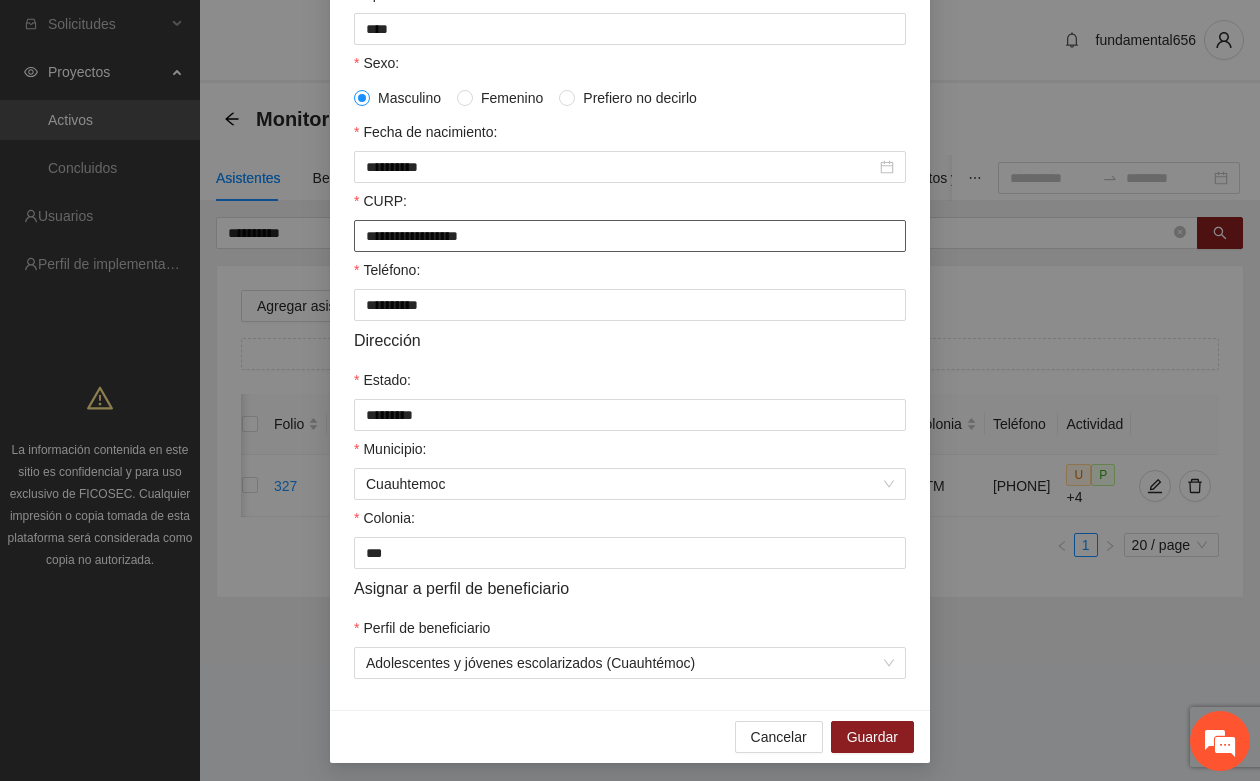 click on "**********" at bounding box center [630, 241] 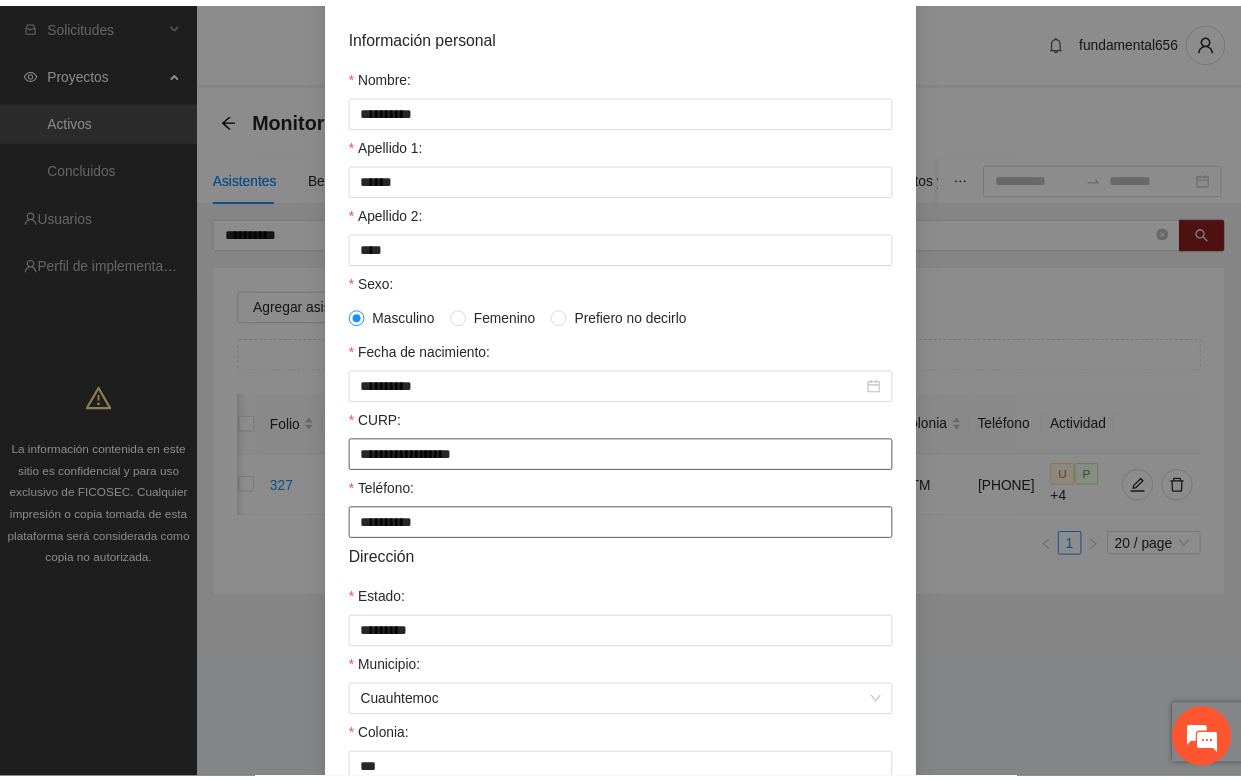 scroll, scrollTop: 0, scrollLeft: 0, axis: both 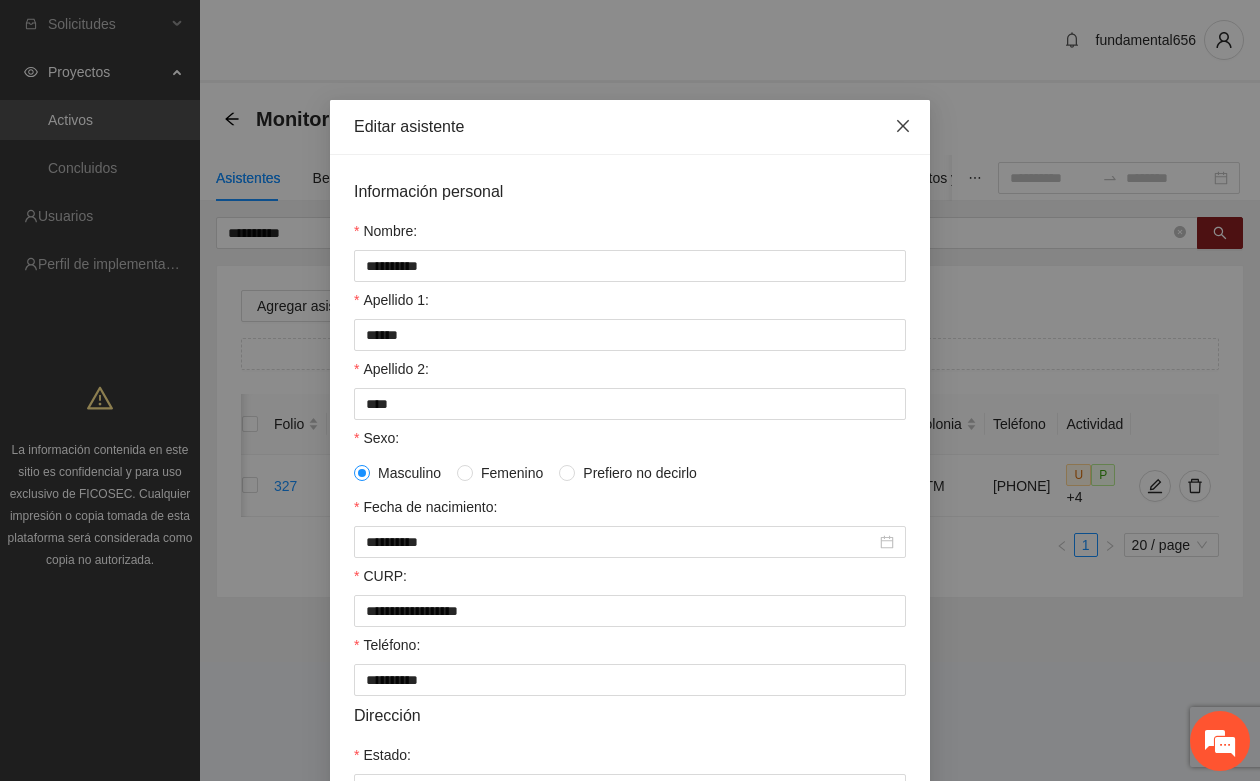 click at bounding box center [903, 127] 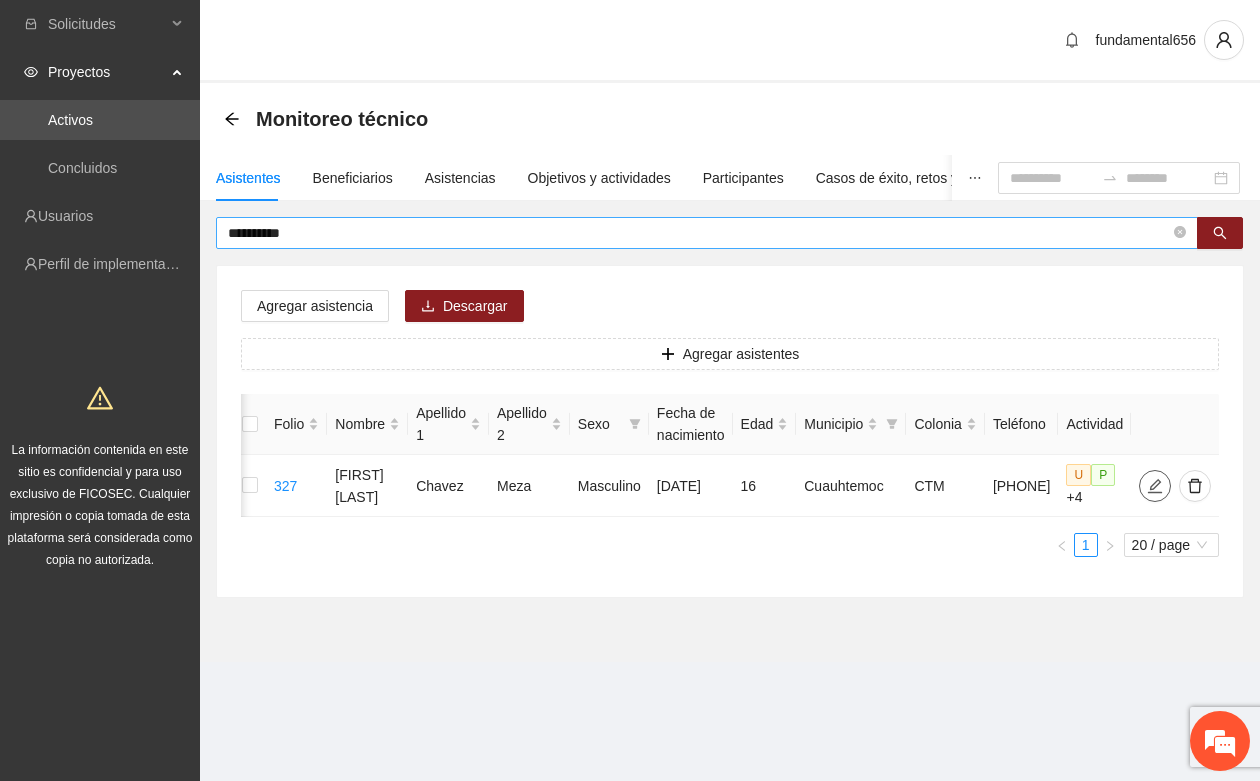 type 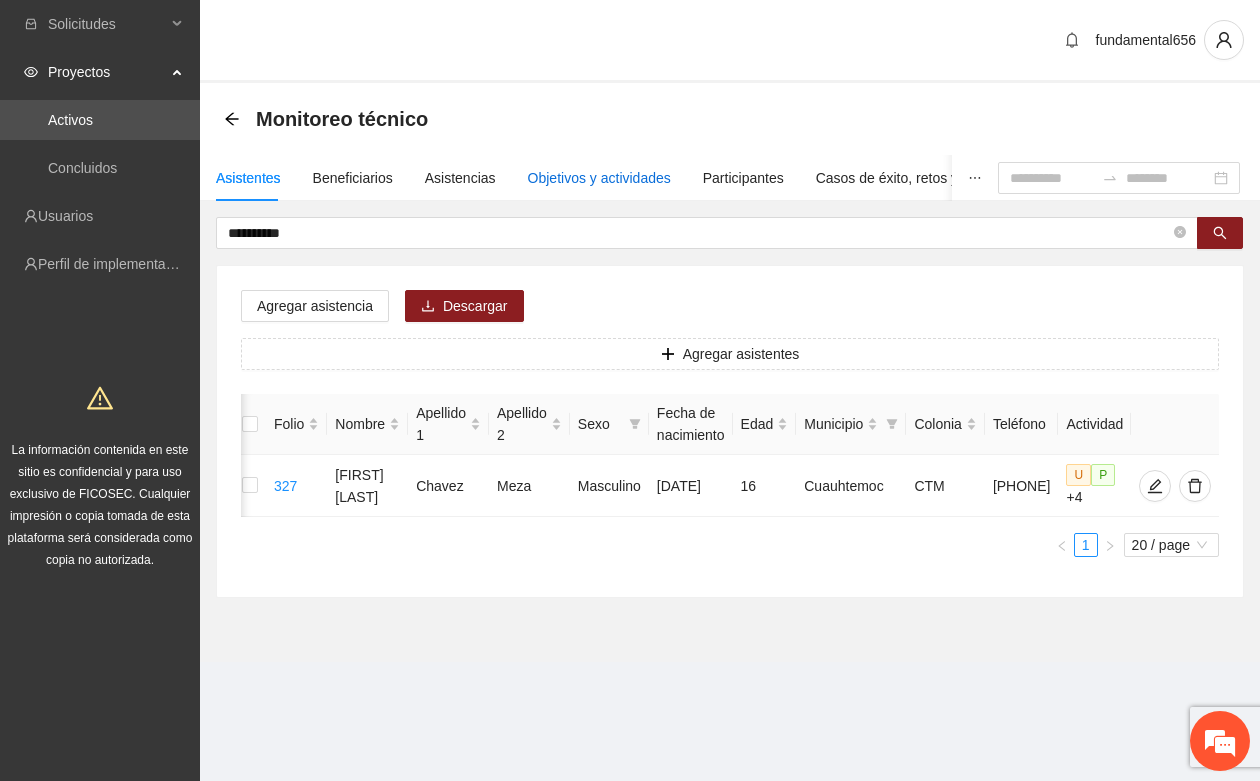 click on "Objetivos y actividades" at bounding box center (599, 178) 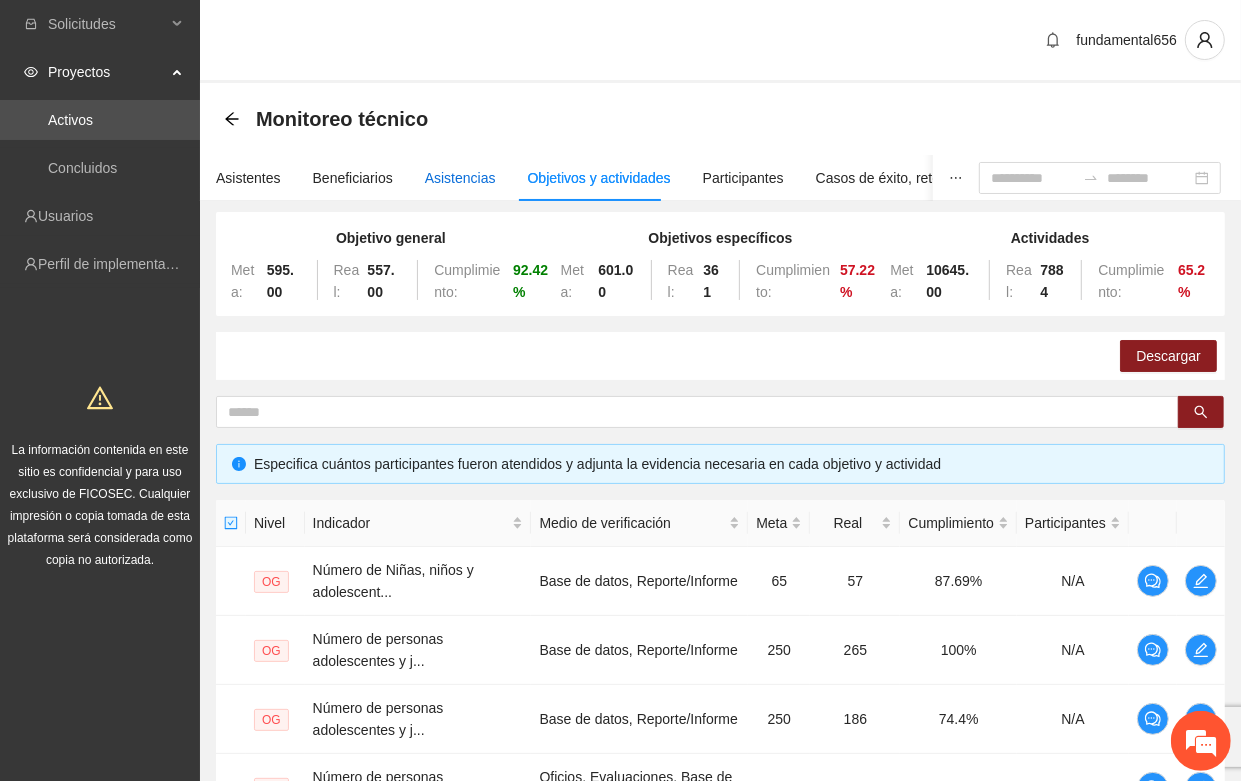 click on "Asistencias" at bounding box center (460, 178) 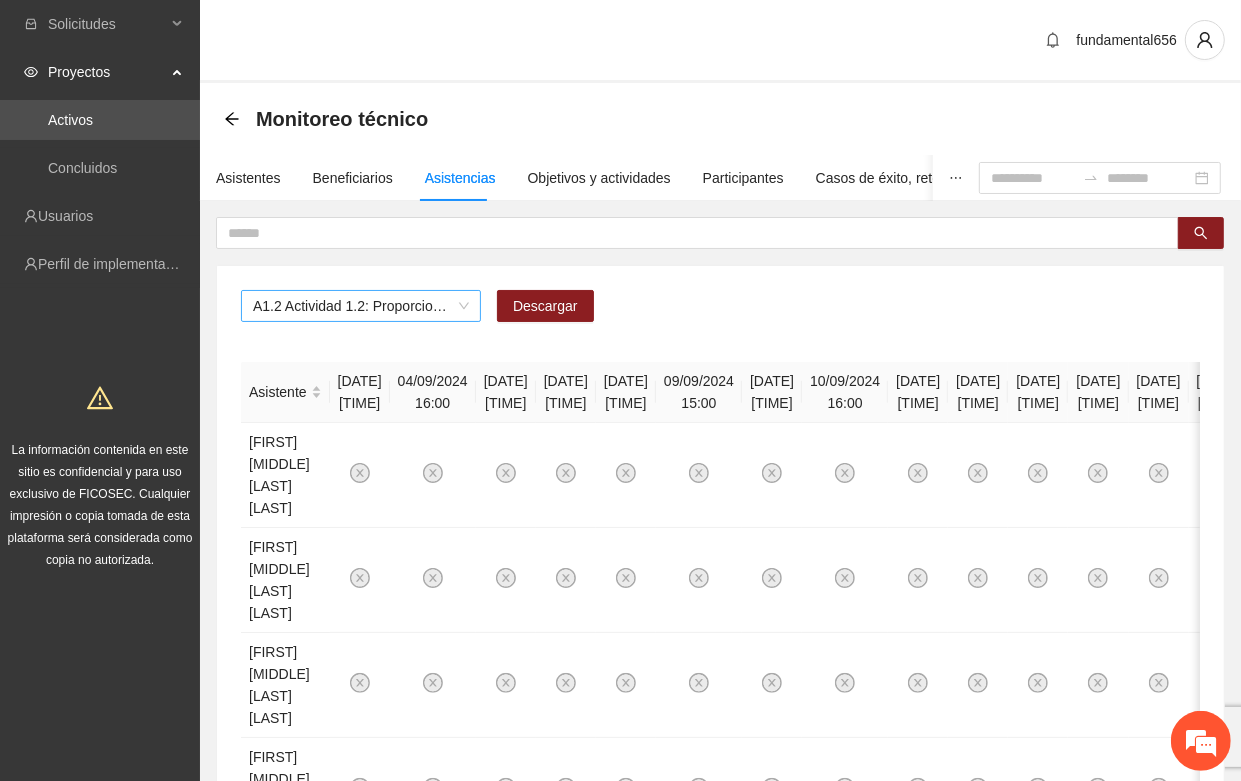 click on "A1.2 Actividad 1.2:  Proporcionar terapias cognitivo-conductuales a adolescentes y jóvenes con consumo de sustancia y/o comportamiento agresivo en  [CITY]" at bounding box center (361, 306) 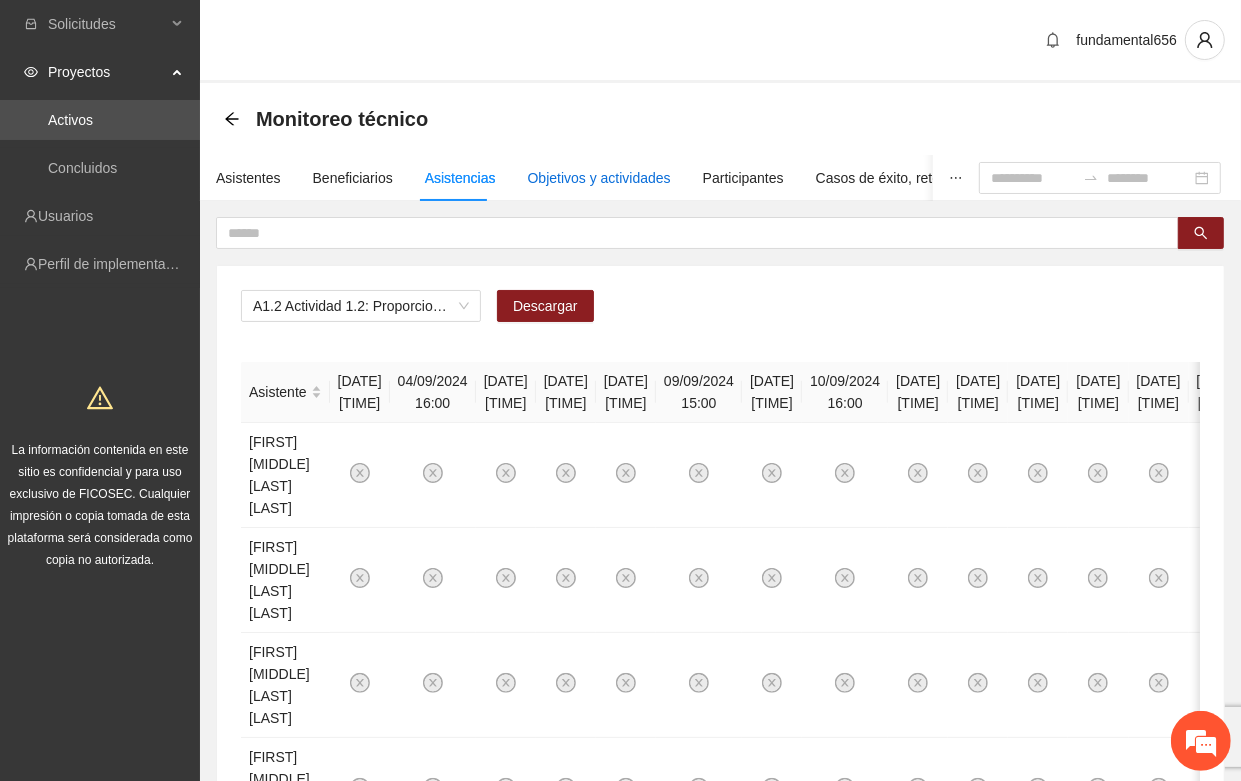click on "Objetivos y actividades" at bounding box center (599, 178) 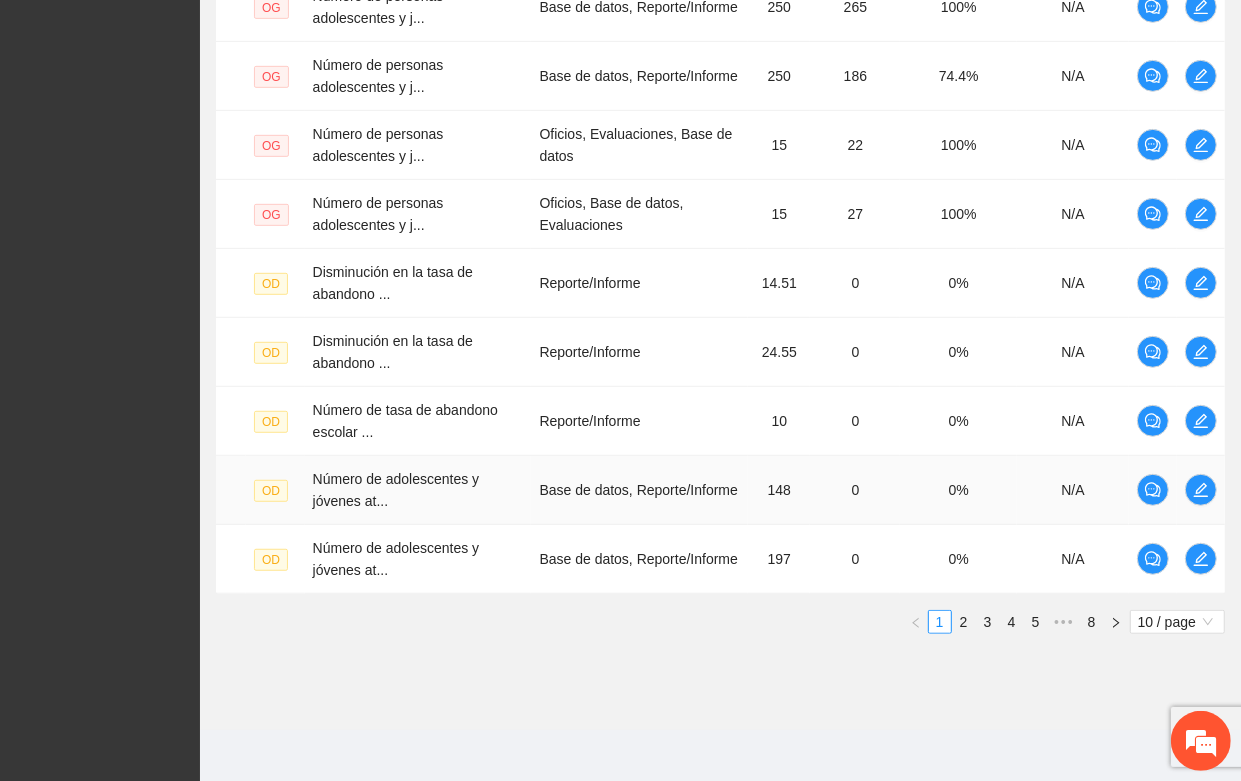 scroll, scrollTop: 650, scrollLeft: 0, axis: vertical 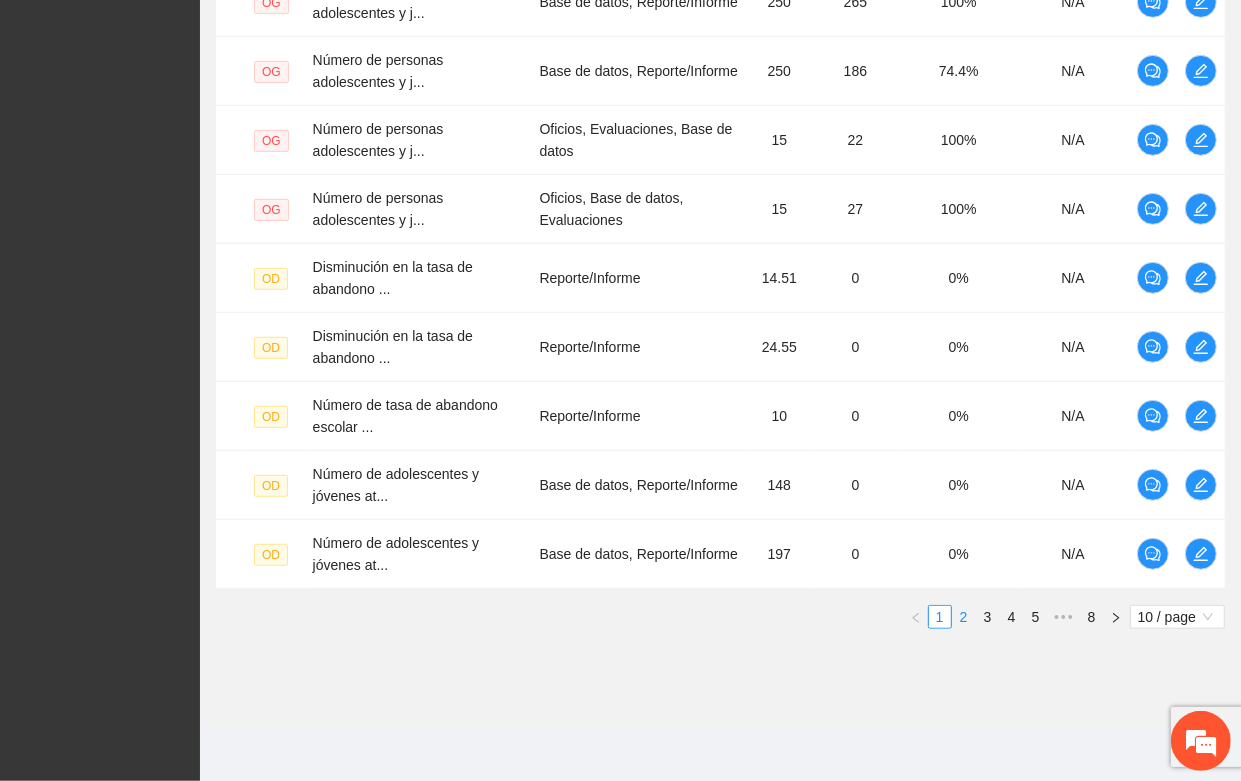 click on "2" at bounding box center (964, 617) 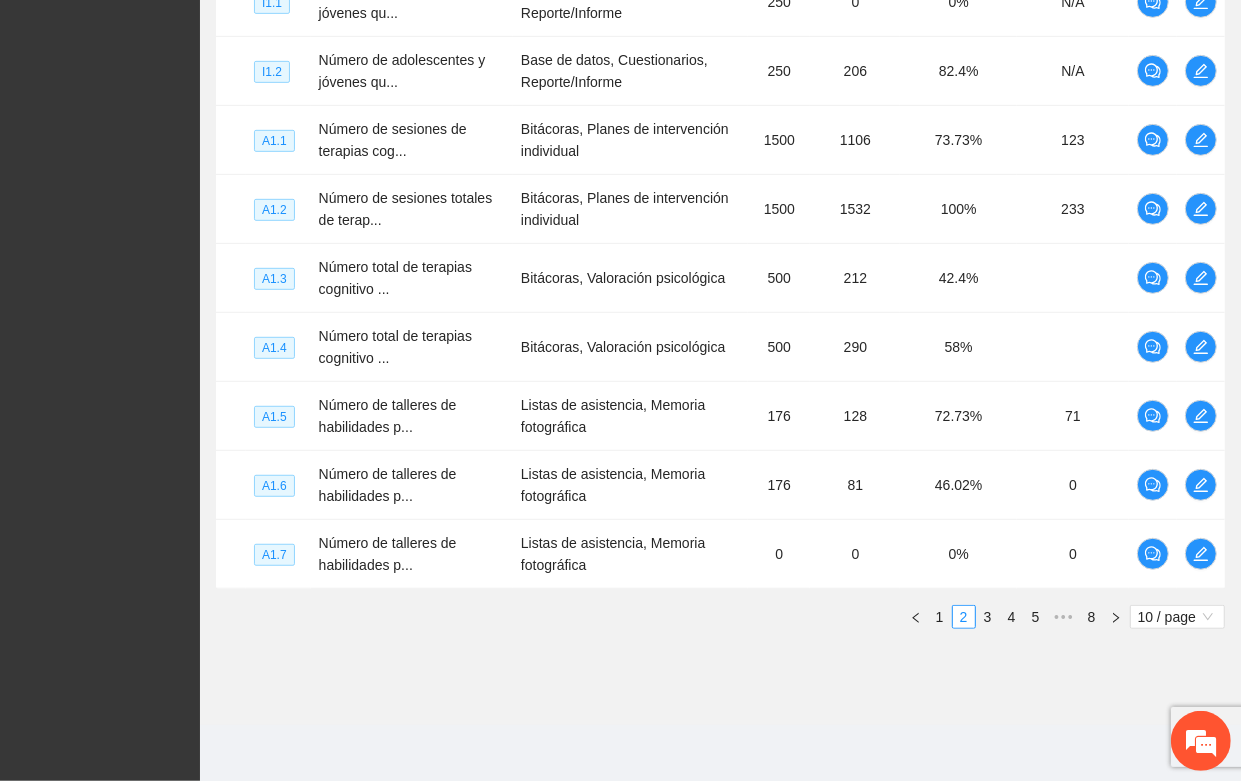 type 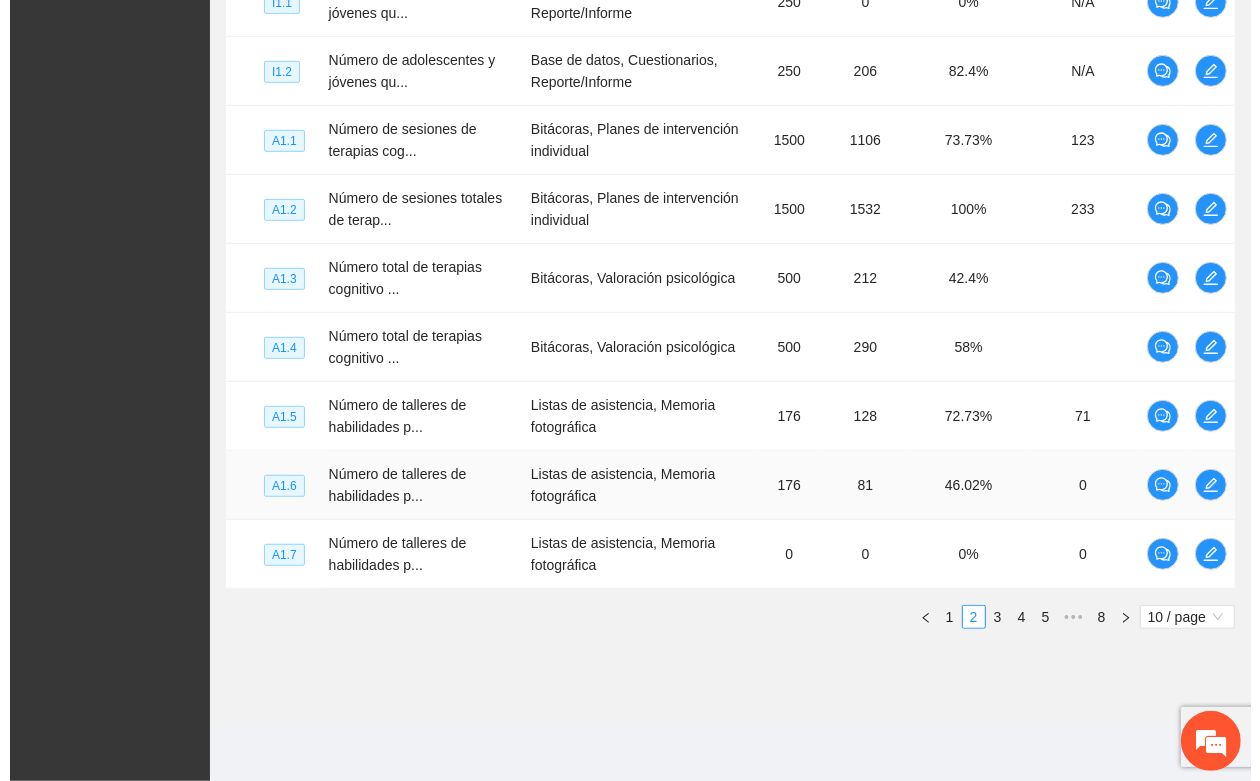 scroll, scrollTop: 275, scrollLeft: 0, axis: vertical 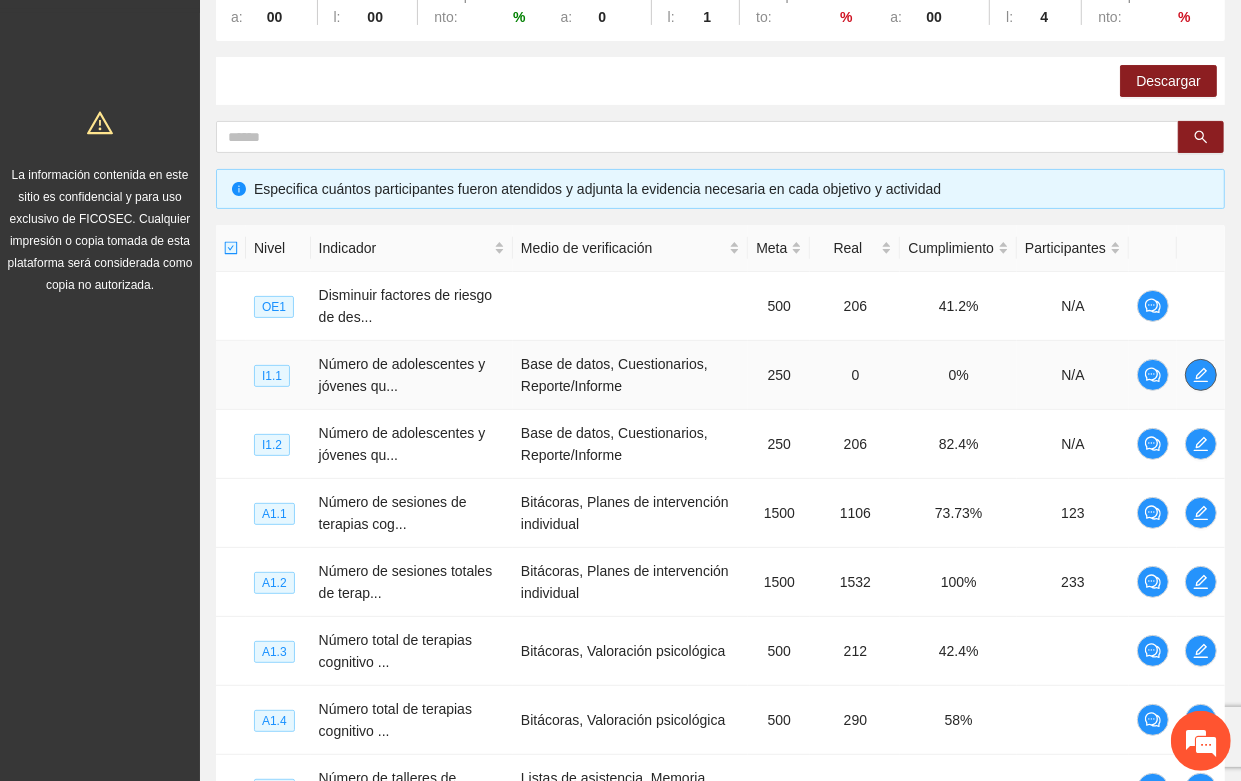 click at bounding box center [1201, 375] 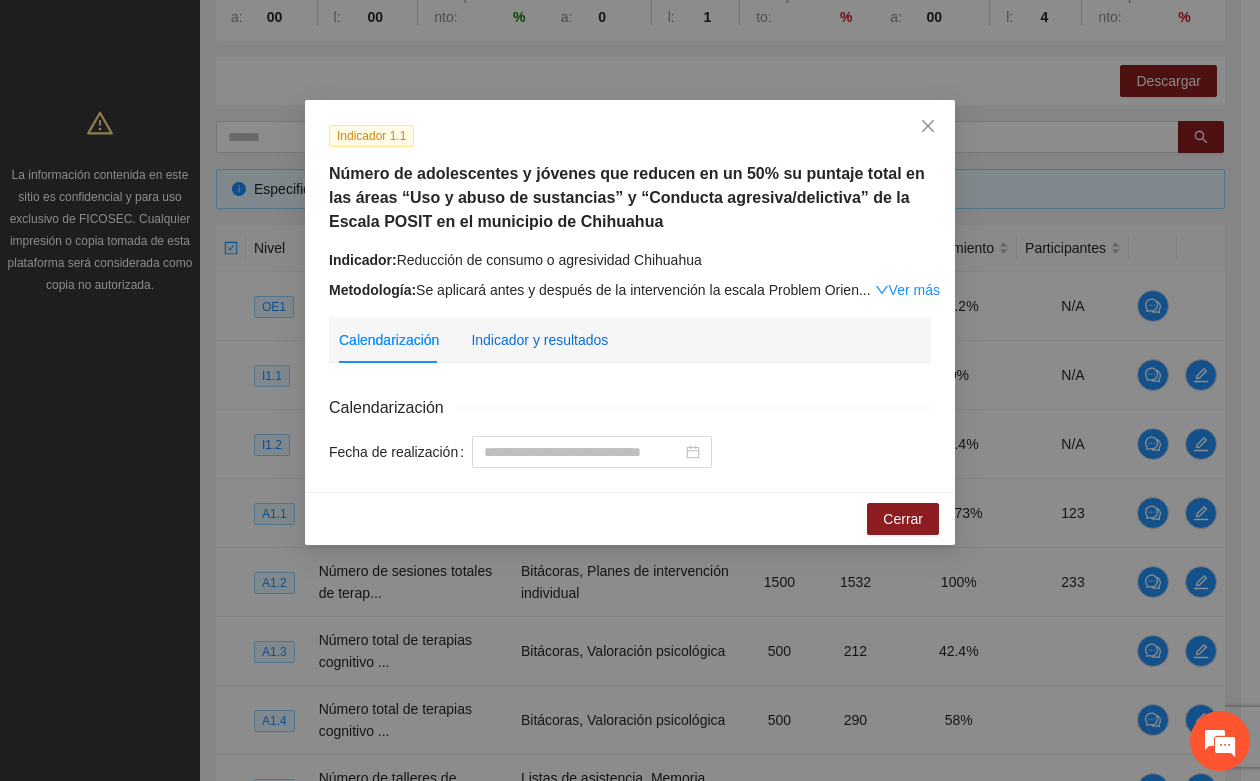 click on "Indicador y resultados" at bounding box center [539, 340] 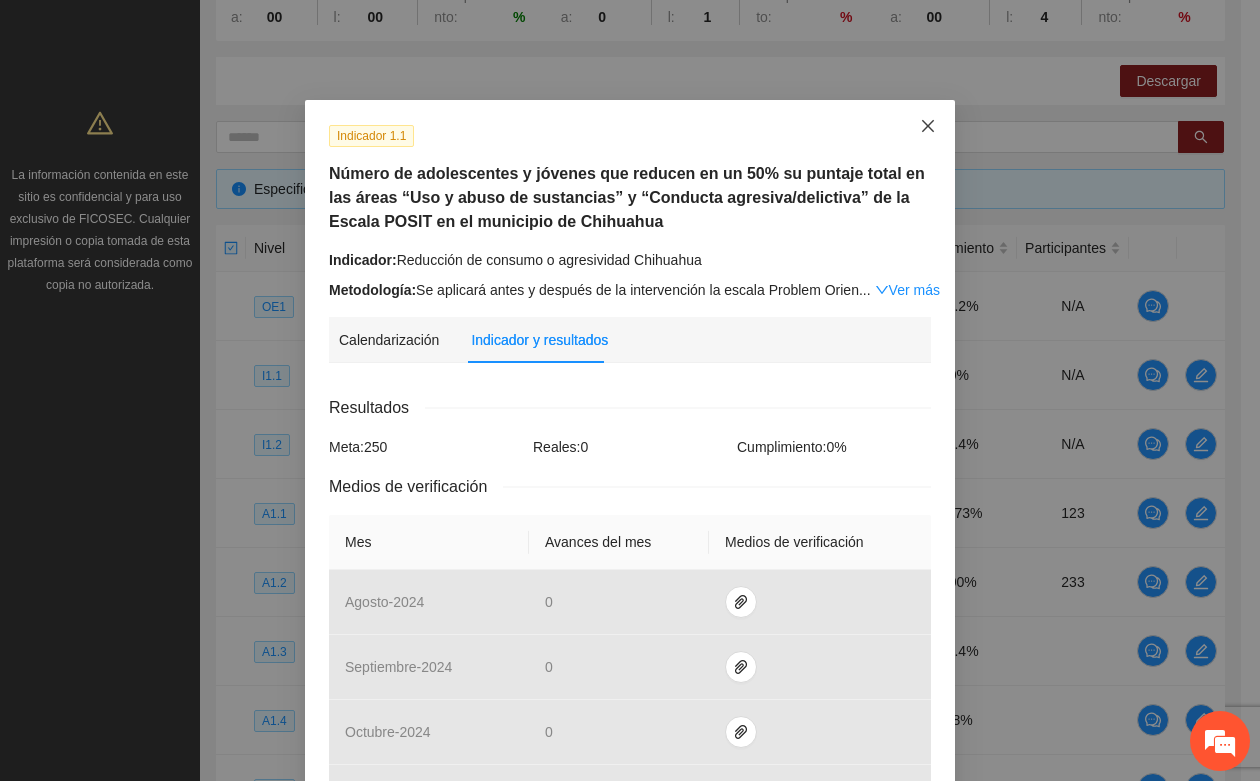 click 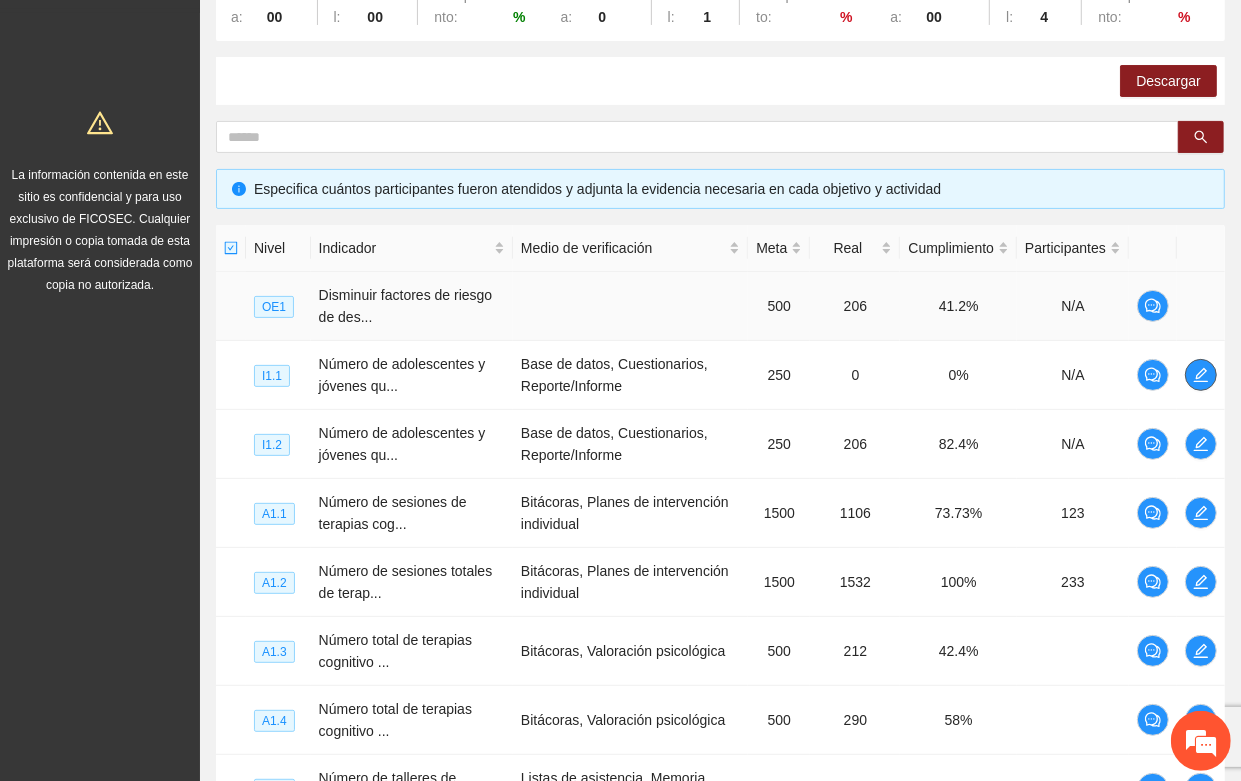 type 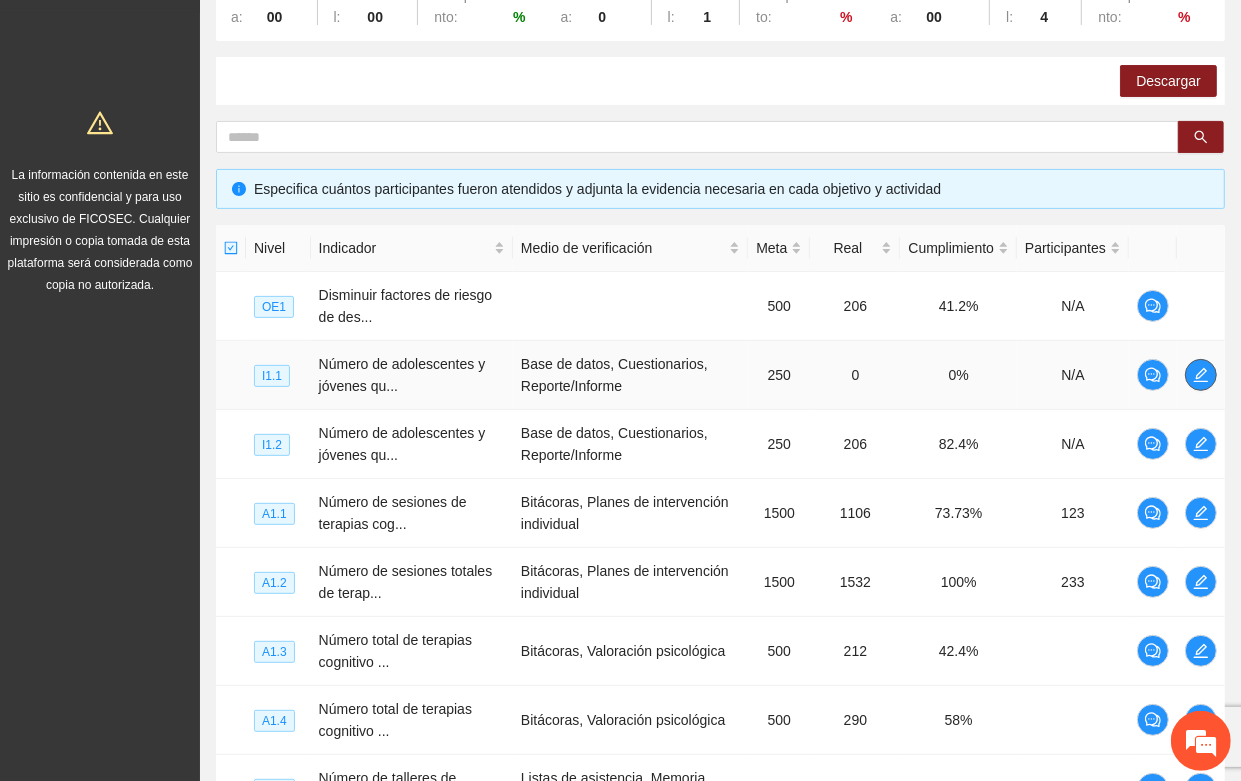 click 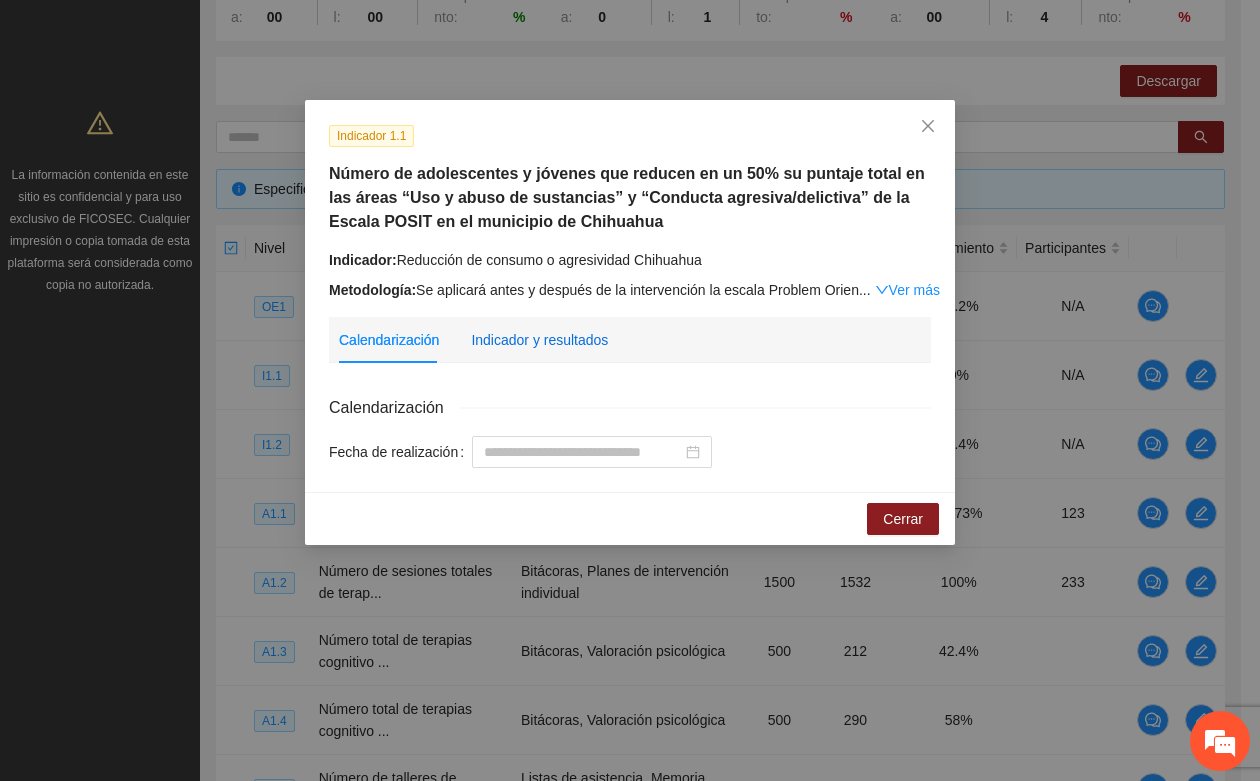 click on "Indicador y resultados" at bounding box center [539, 340] 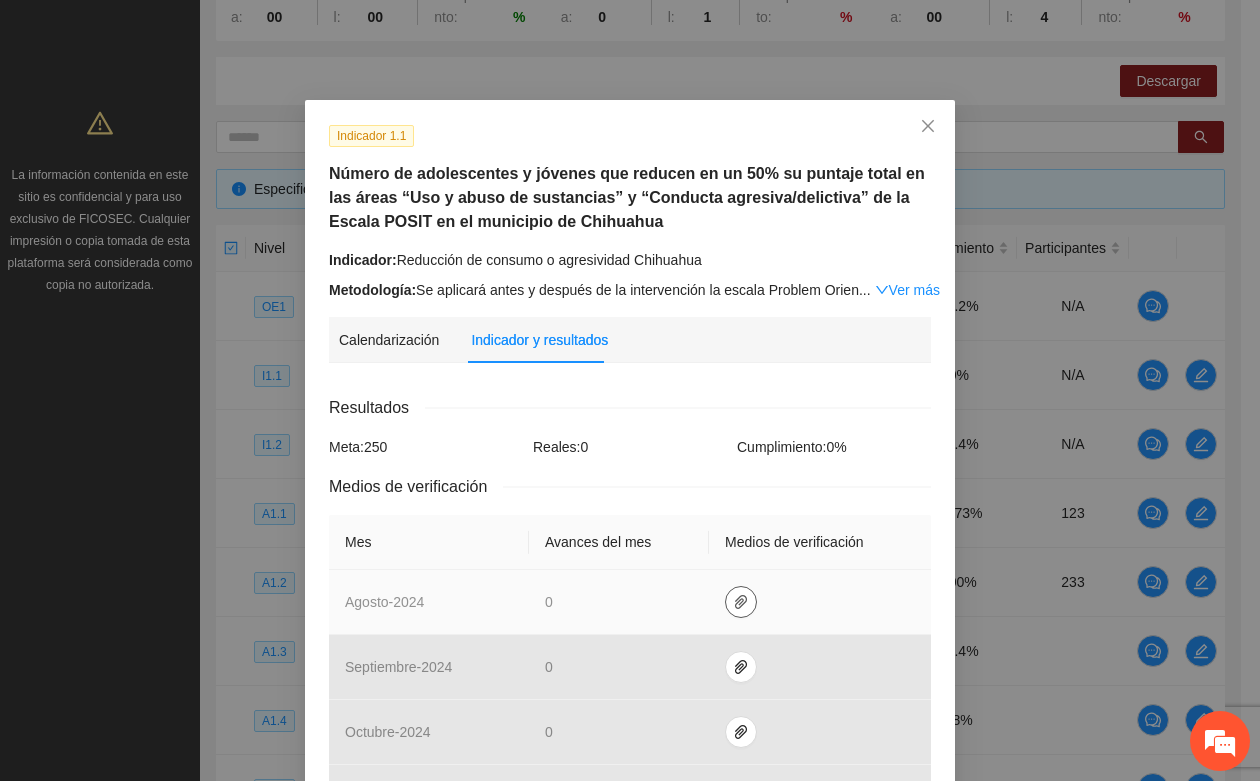 click at bounding box center [741, 602] 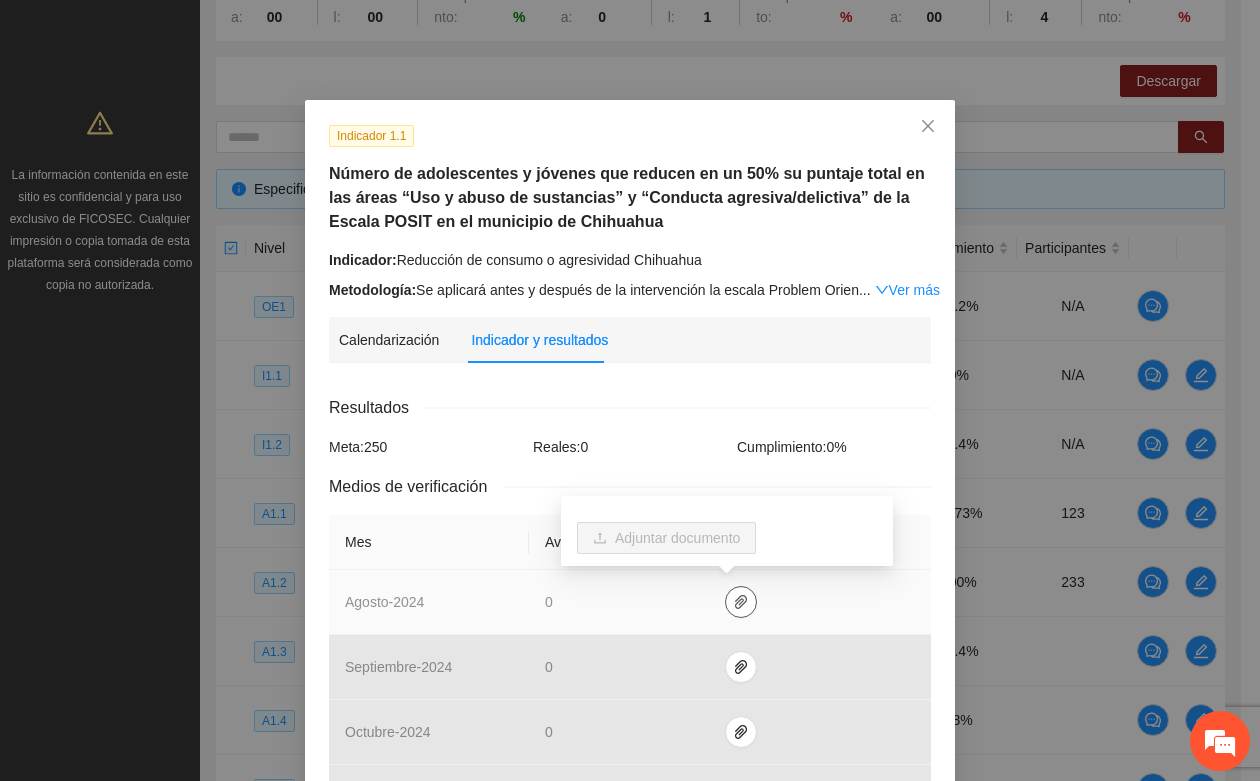 type 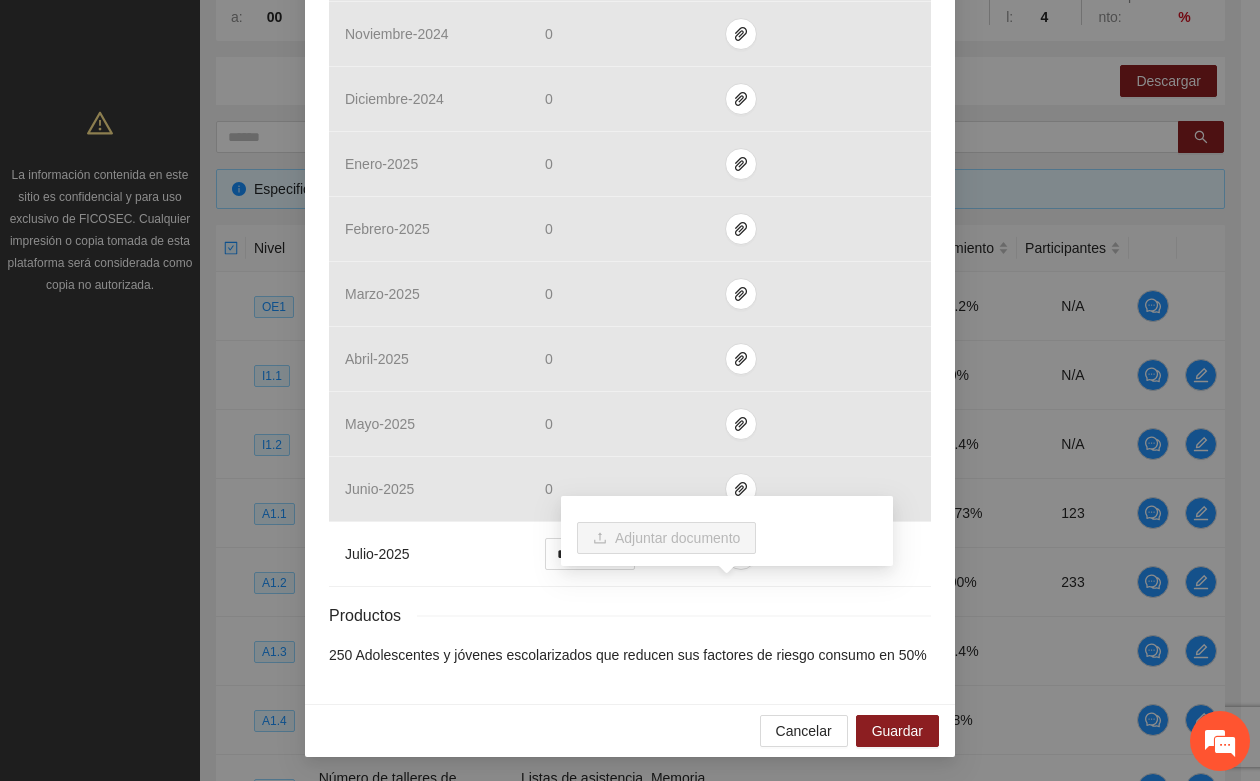 scroll, scrollTop: 766, scrollLeft: 0, axis: vertical 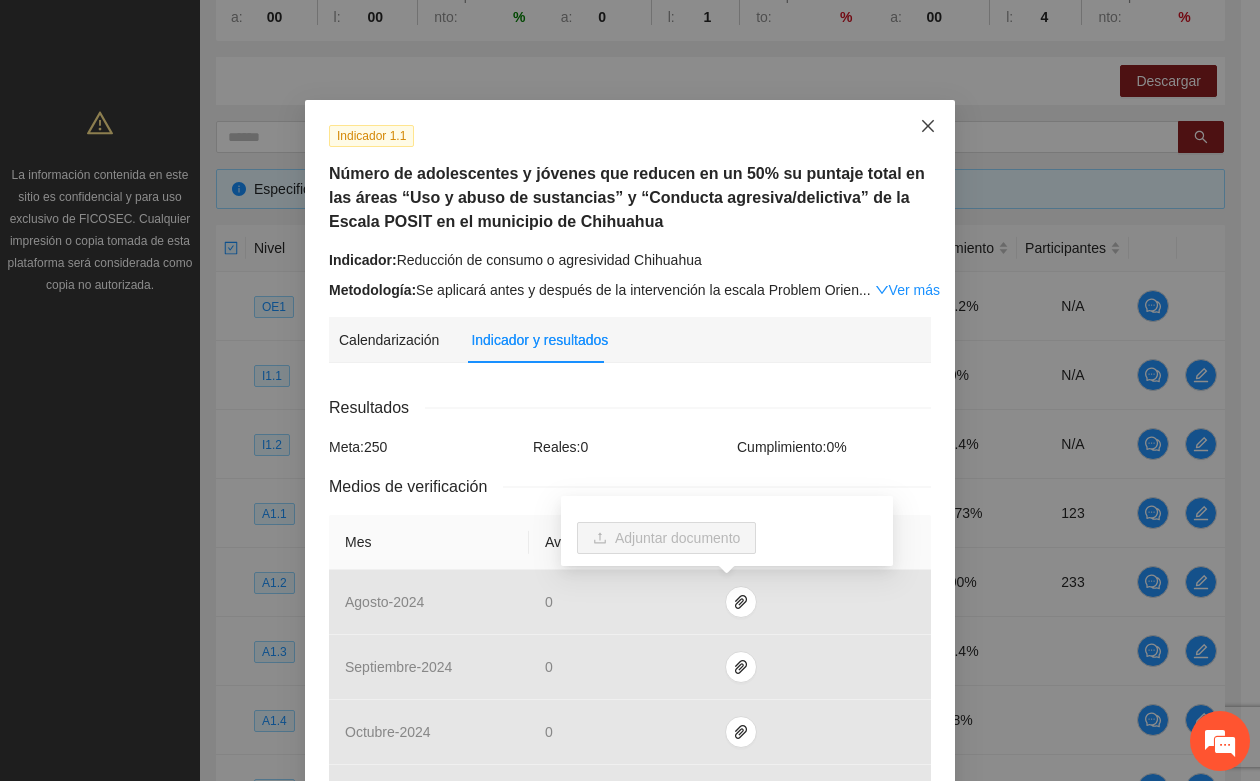click 